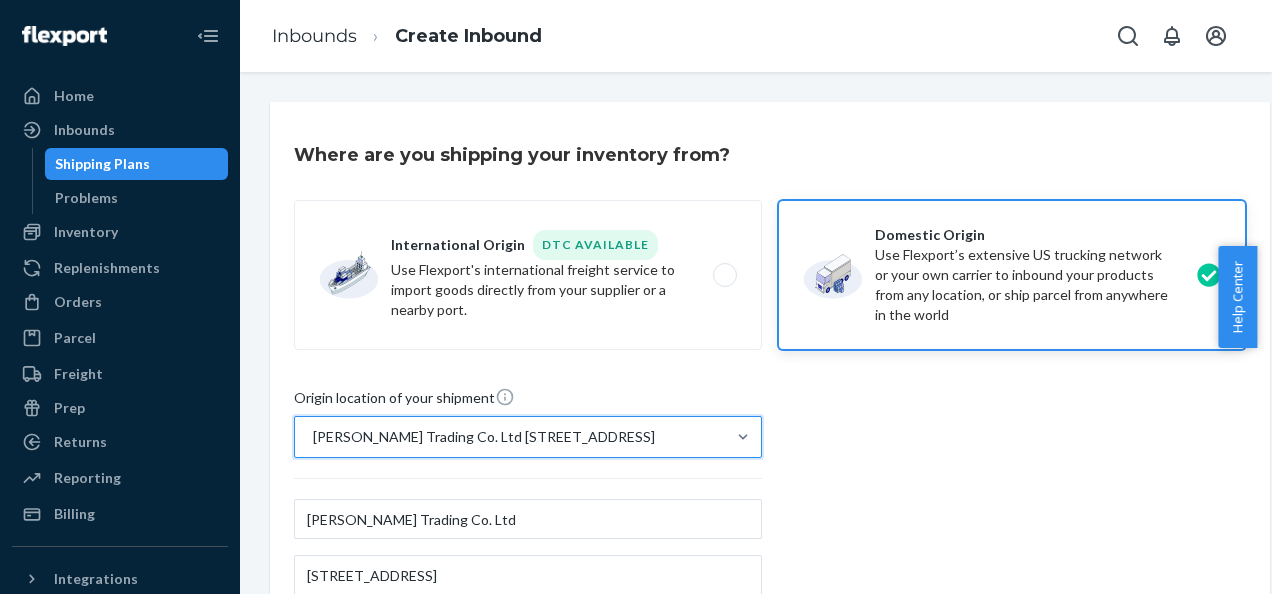 scroll, scrollTop: 0, scrollLeft: 0, axis: both 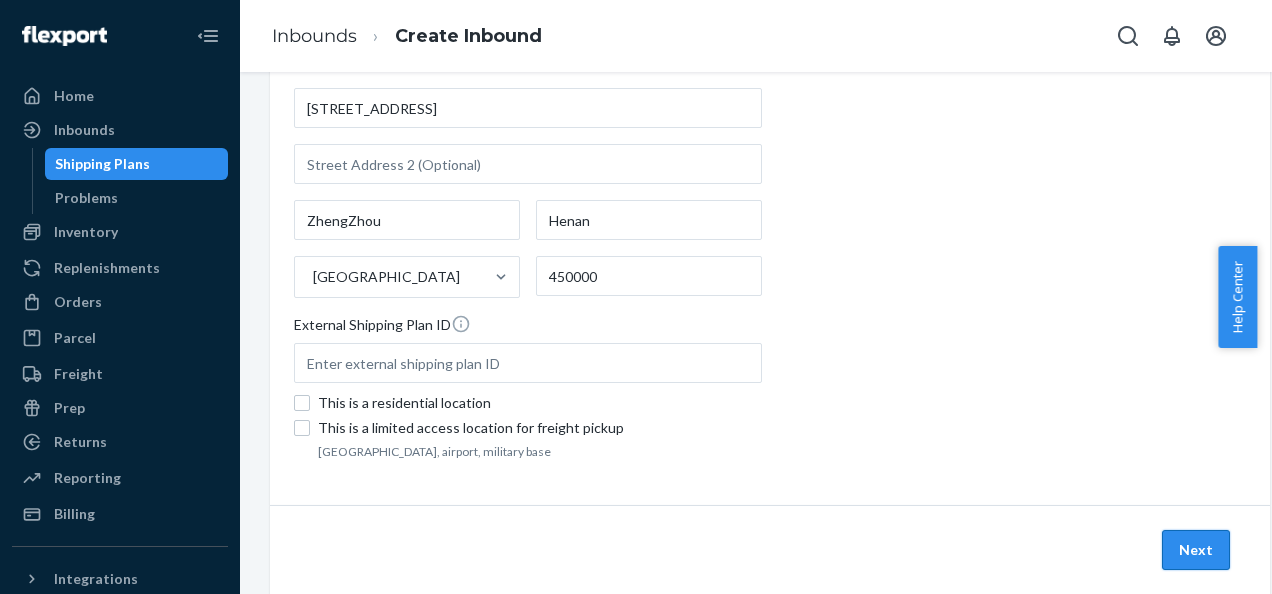 click on "Next" at bounding box center [1196, 550] 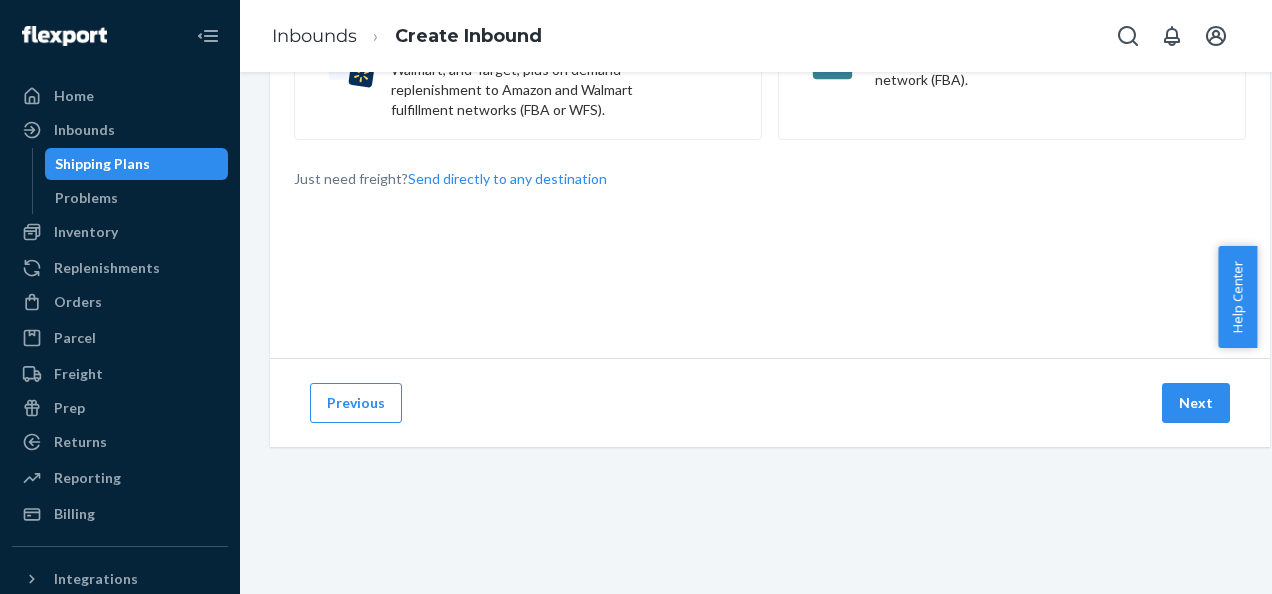 scroll, scrollTop: 0, scrollLeft: 0, axis: both 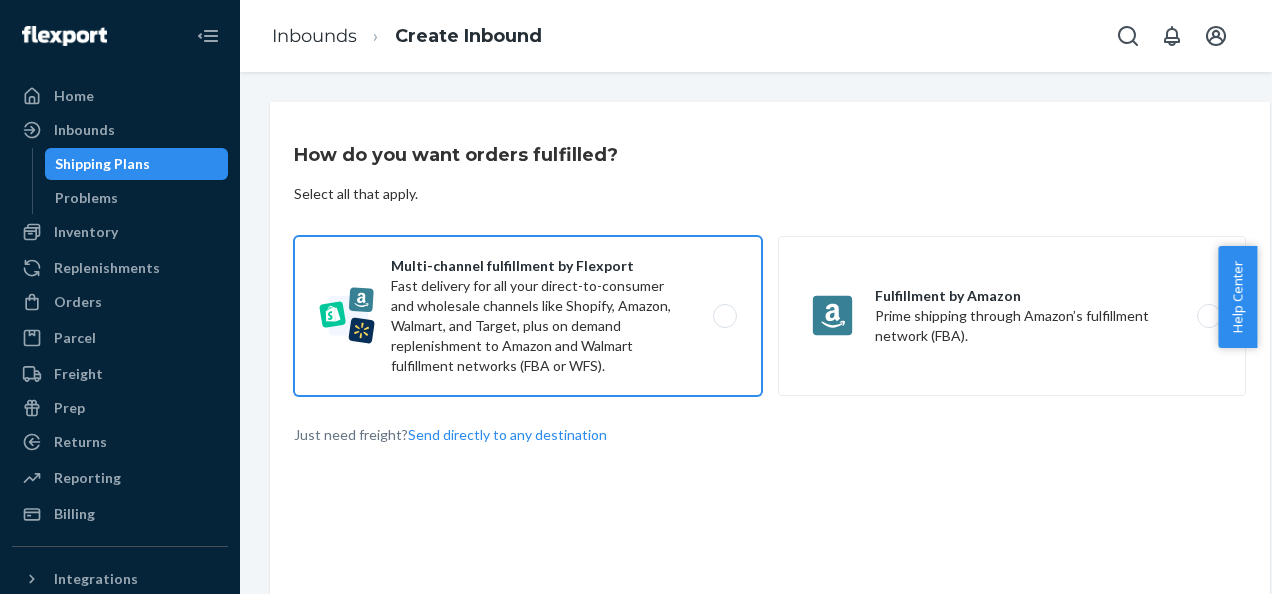 click on "Multi-channel fulfillment by Flexport Fast delivery for all your direct-to-consumer and wholesale channels like Shopify, Amazon, Walmart, and Target, plus on demand replenishment to Amazon and Walmart fulfillment networks (FBA or WFS)." at bounding box center (528, 316) 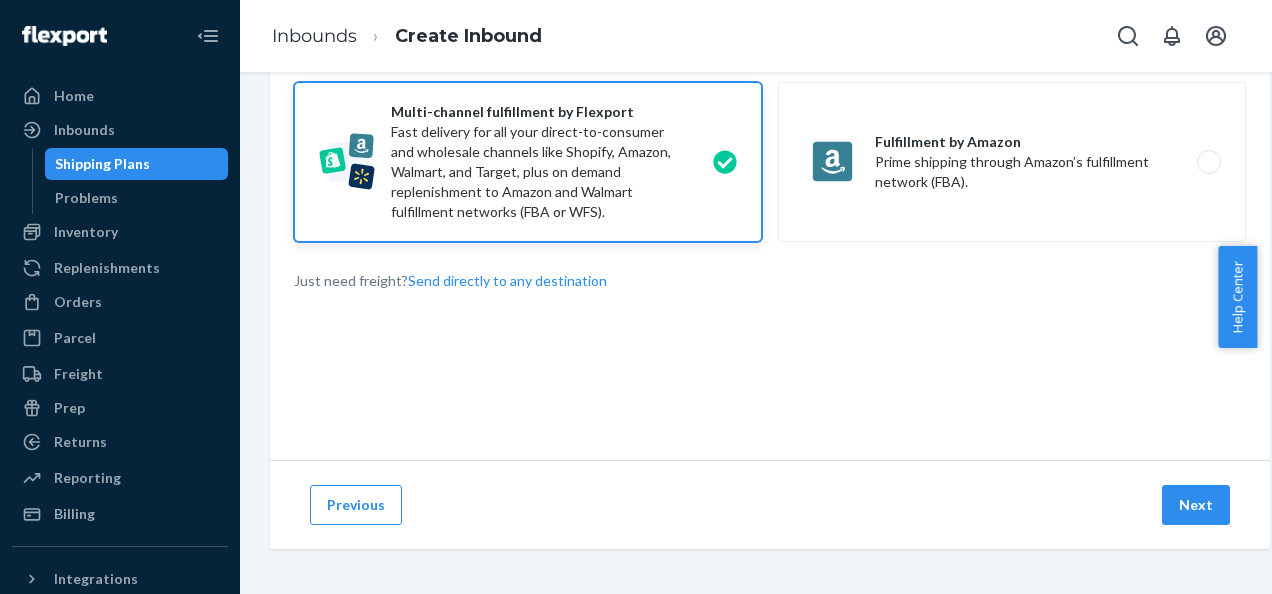 scroll, scrollTop: 271, scrollLeft: 0, axis: vertical 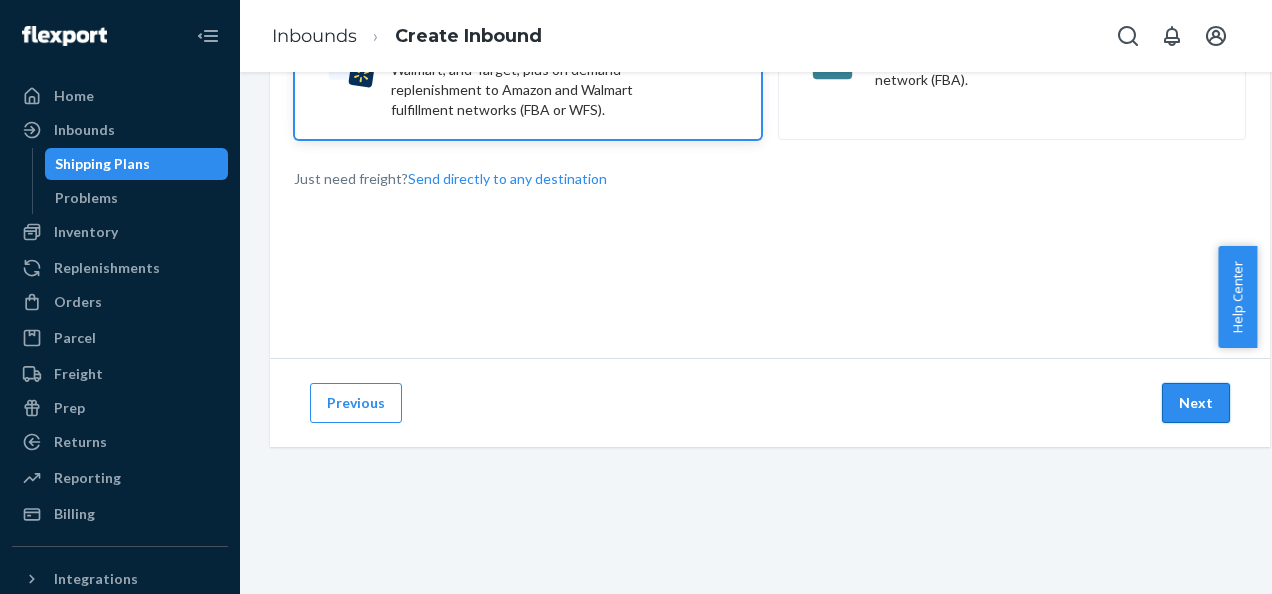 click on "Next" at bounding box center (1196, 403) 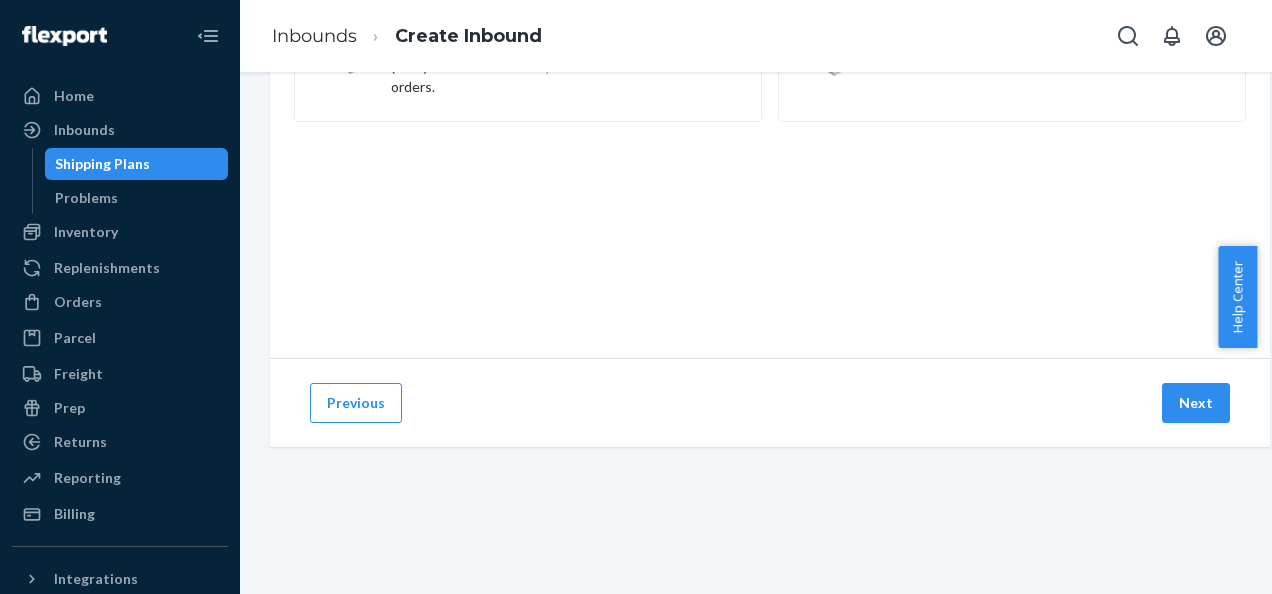 scroll, scrollTop: 0, scrollLeft: 0, axis: both 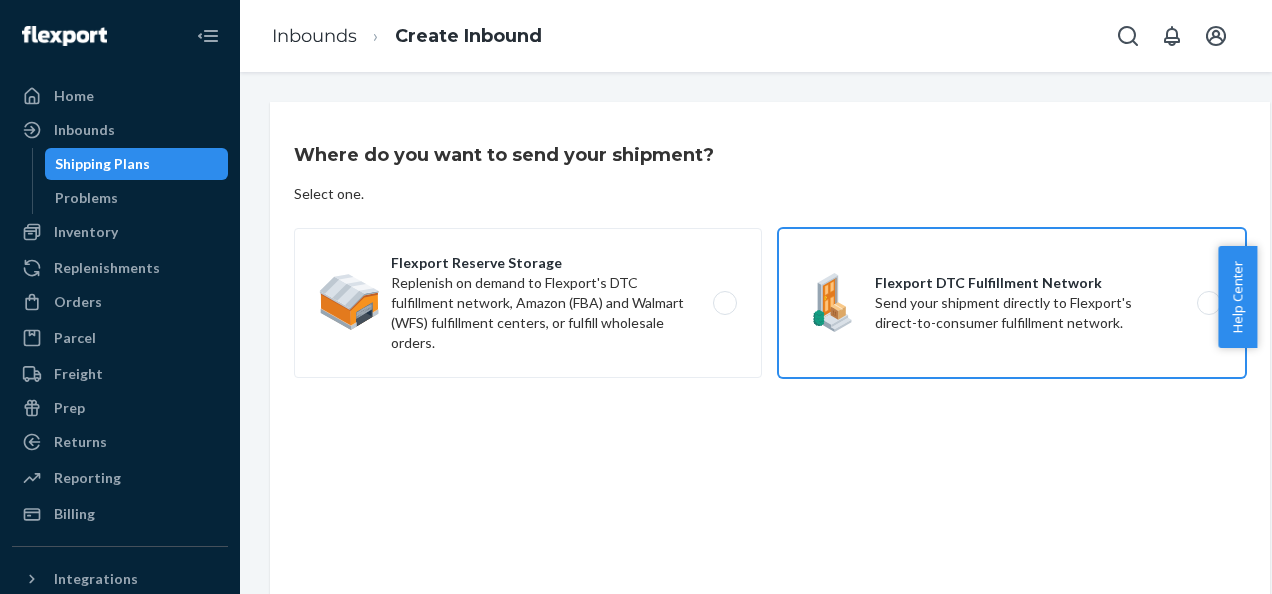 click on "Flexport DTC Fulfillment Network Send your shipment directly to Flexport's direct-to-consumer fulfillment network." at bounding box center [1012, 303] 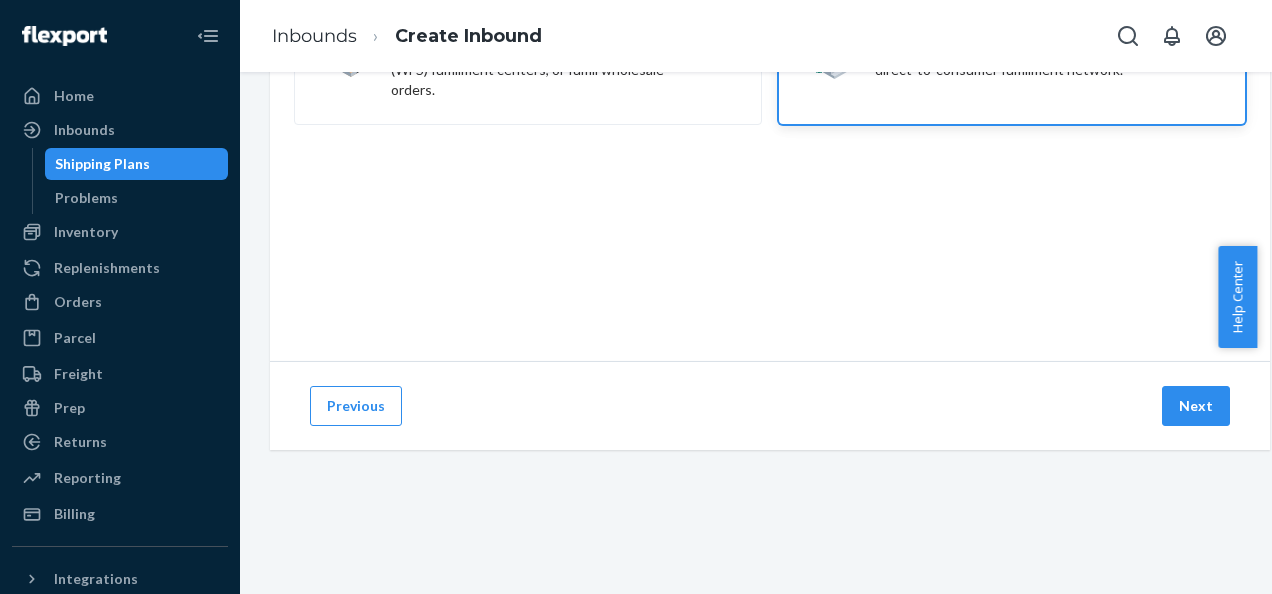 scroll, scrollTop: 0, scrollLeft: 0, axis: both 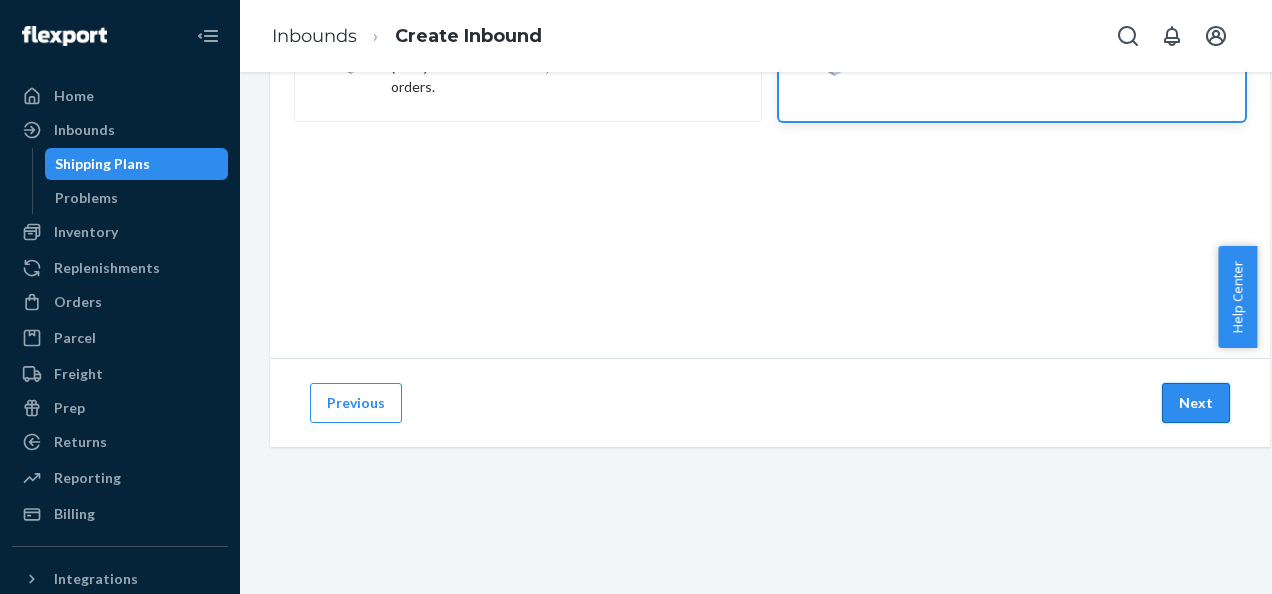 click on "Next" at bounding box center (1196, 403) 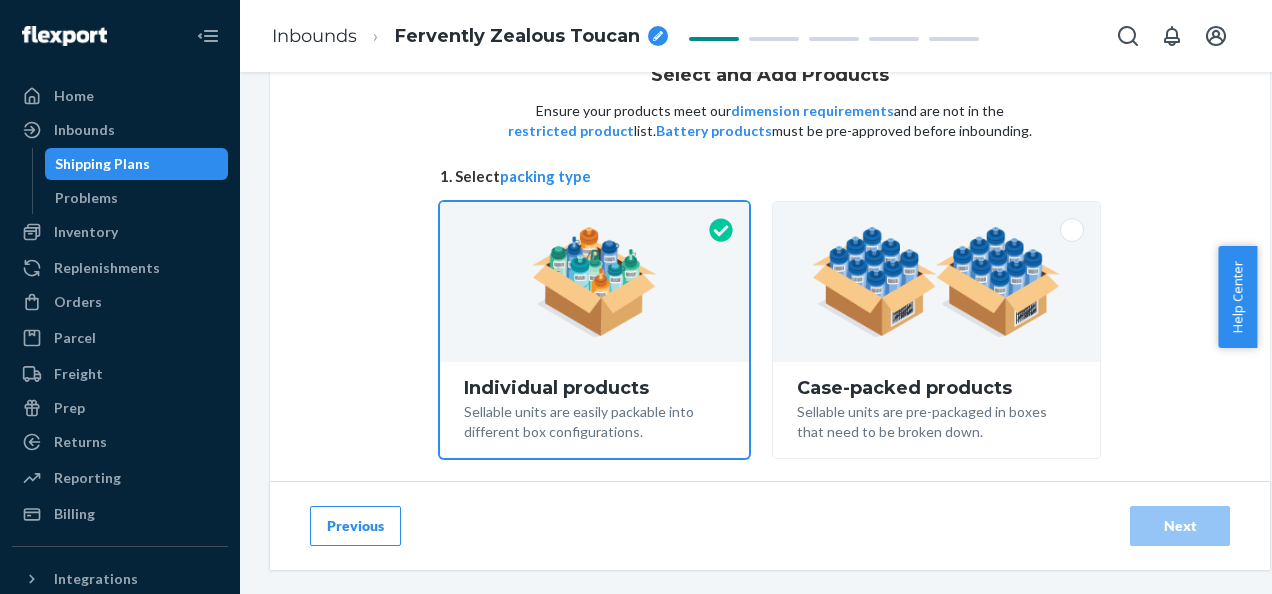 scroll, scrollTop: 140, scrollLeft: 0, axis: vertical 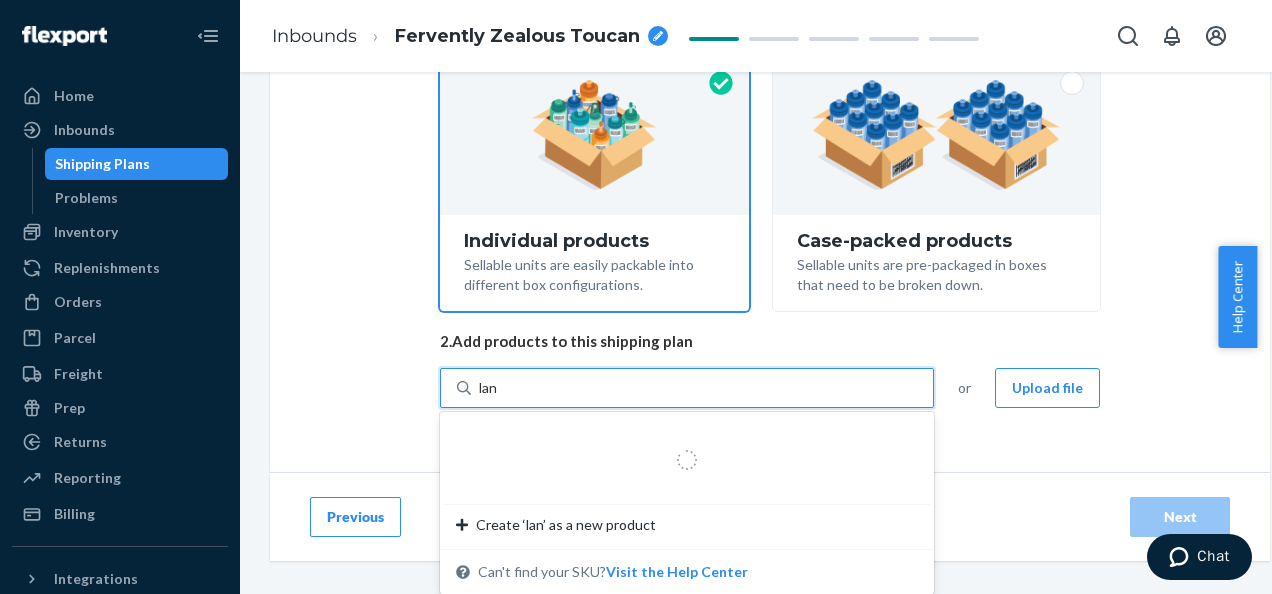 type on "lan" 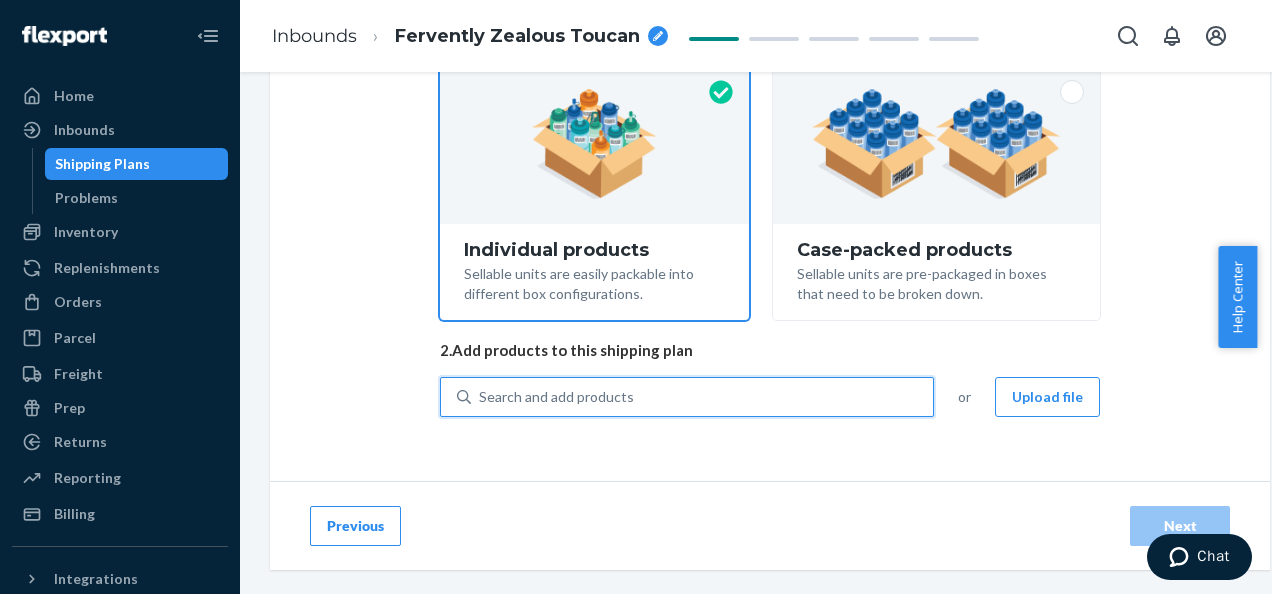 paste on "LPATS" 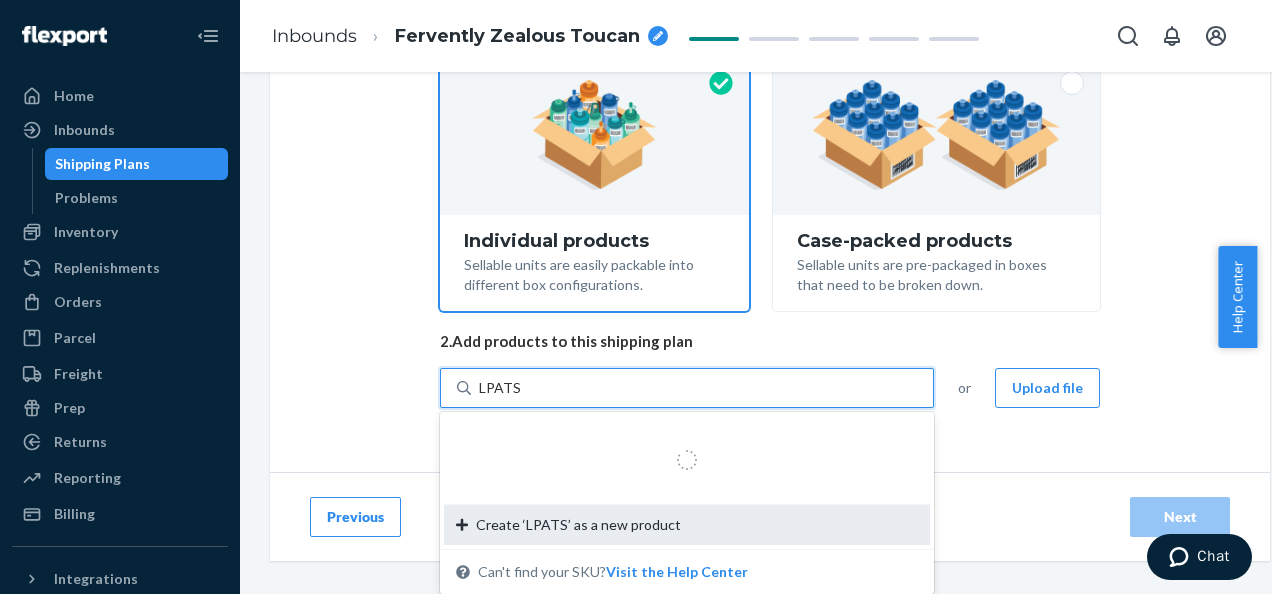 click on "Create ‘LPATS’ as a new product" at bounding box center (578, 525) 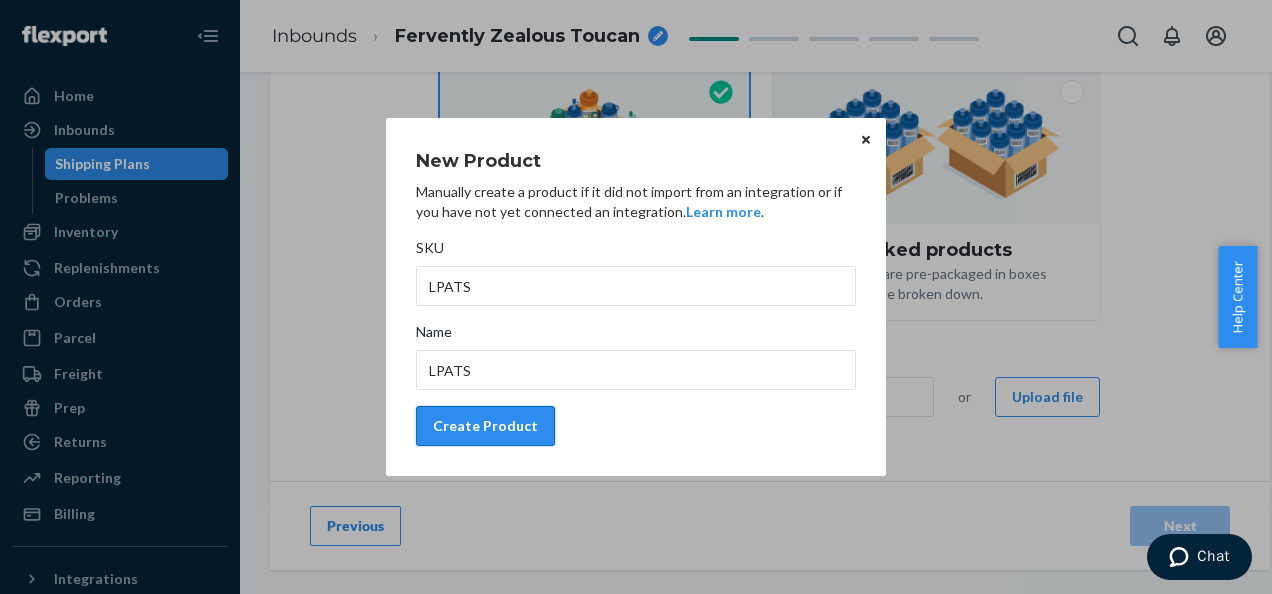 click on "Create Product" at bounding box center [485, 426] 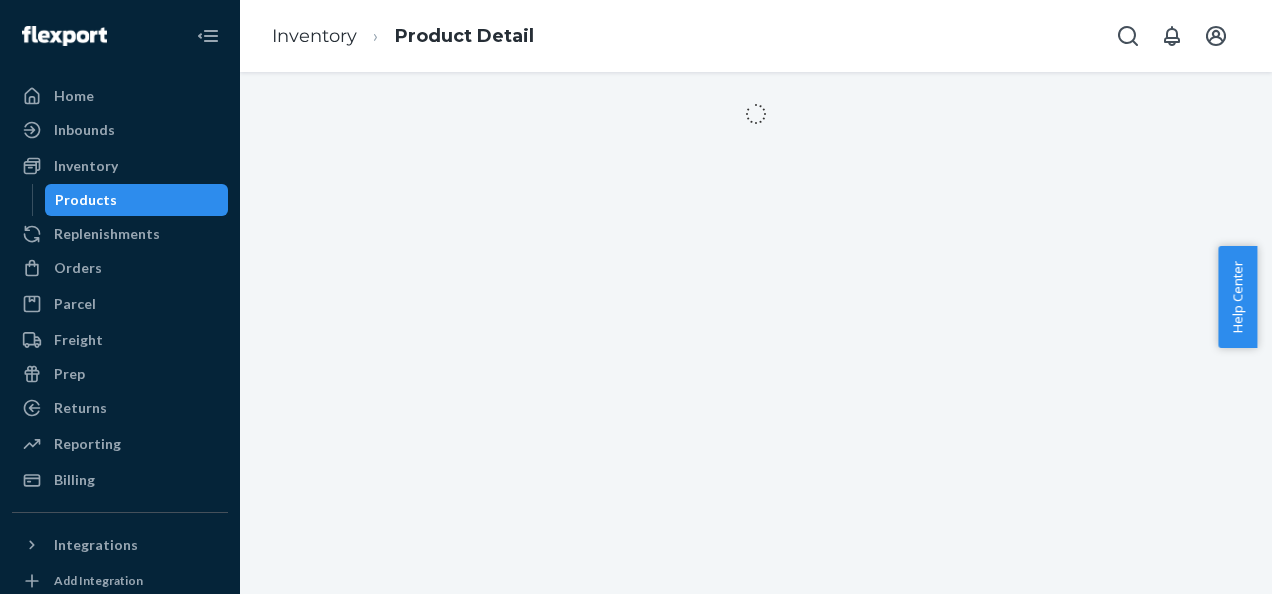 scroll, scrollTop: 0, scrollLeft: 0, axis: both 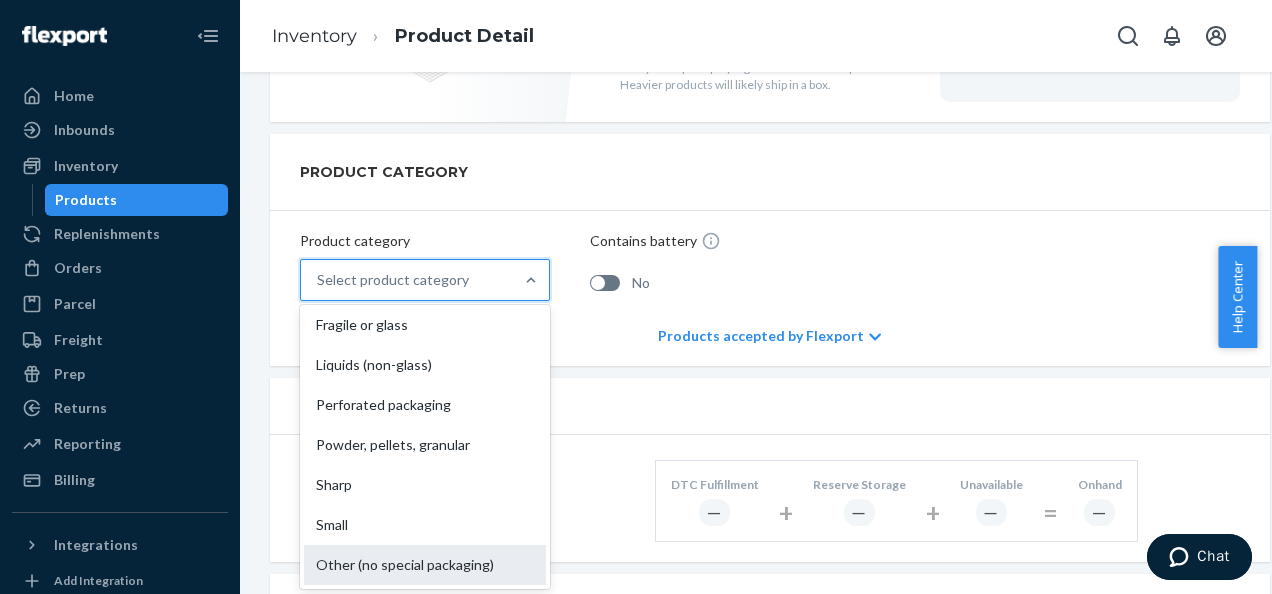 click on "Other (no special packaging)" at bounding box center [425, 565] 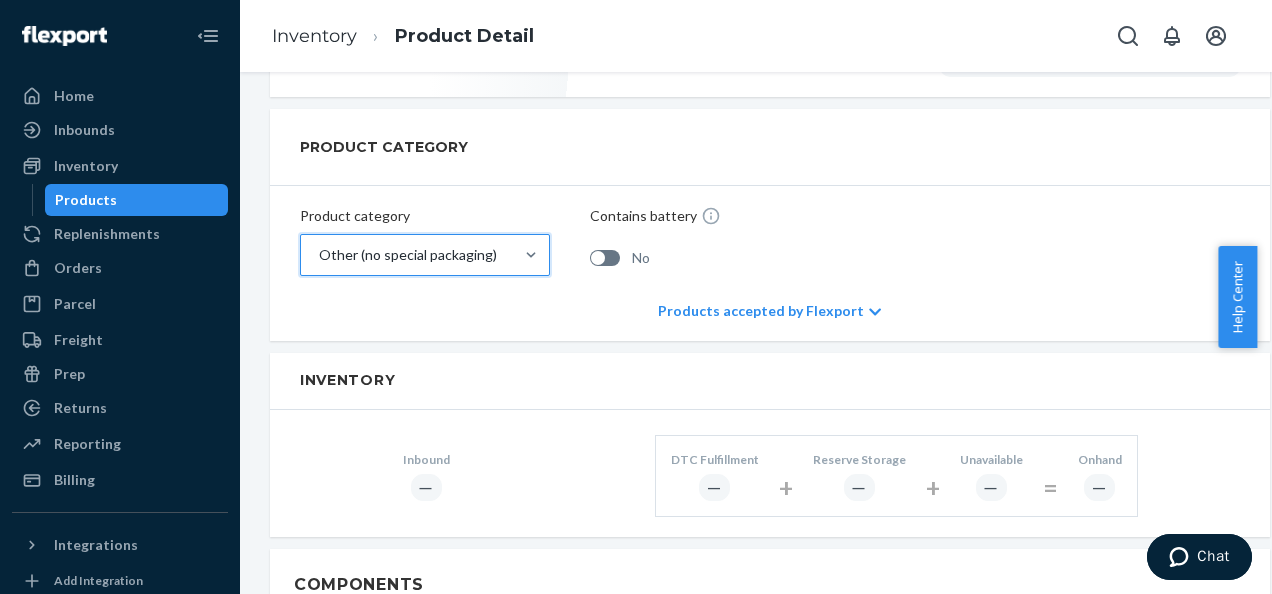 scroll, scrollTop: 612, scrollLeft: 0, axis: vertical 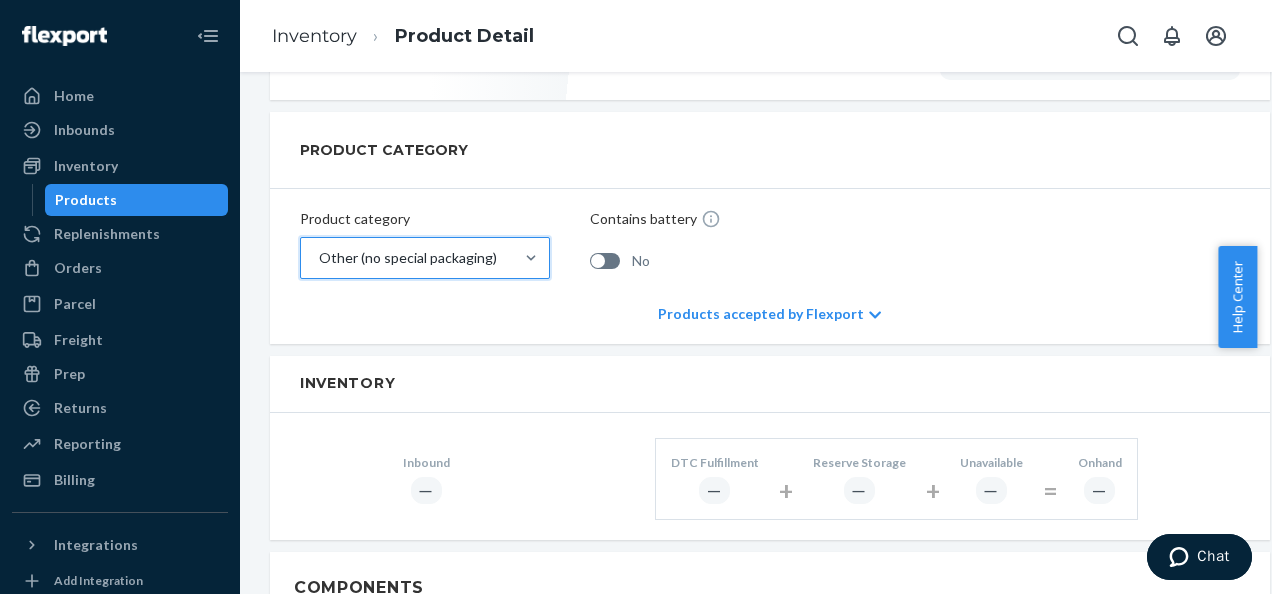 click on "Products accepted by Flexport" at bounding box center (769, 314) 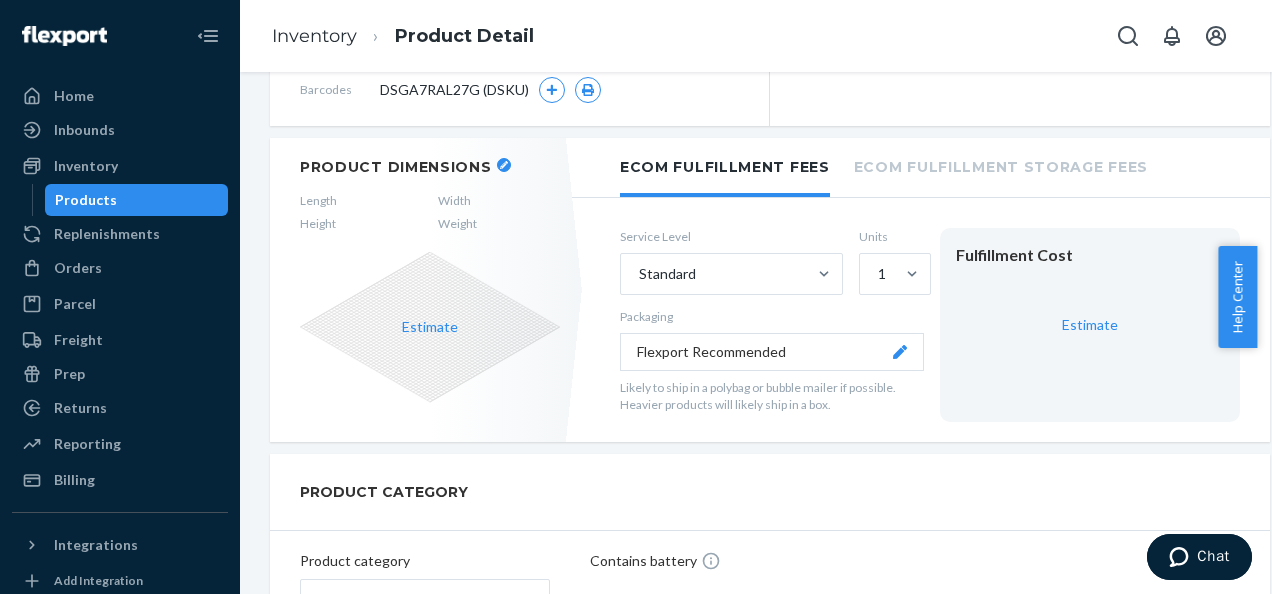scroll, scrollTop: 249, scrollLeft: 0, axis: vertical 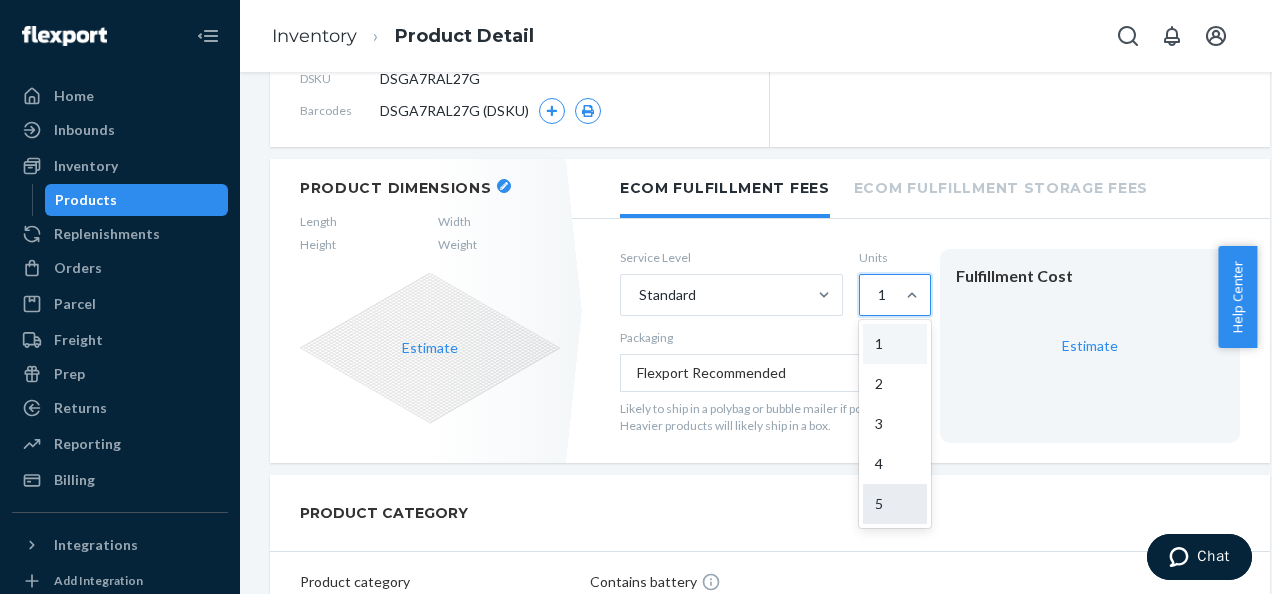 click on "5" at bounding box center (895, 504) 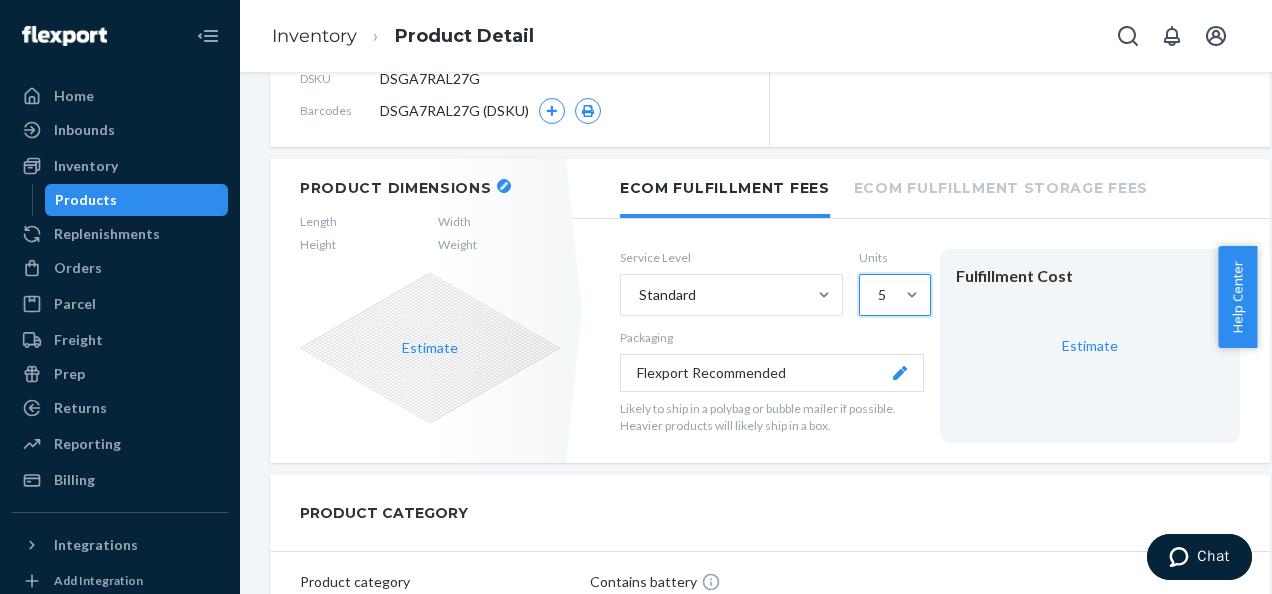 click on "option 5, selected.     0 results available. Select is focused ,type to refine list, press Down to open the menu,  5" at bounding box center (877, 295) 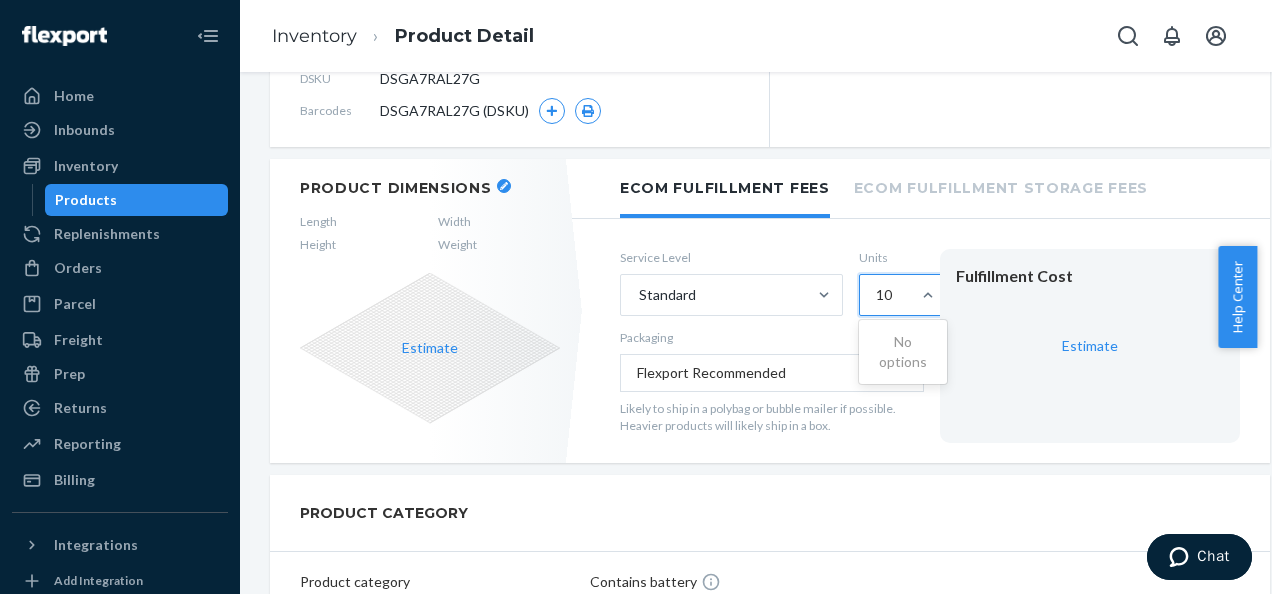 type on "10" 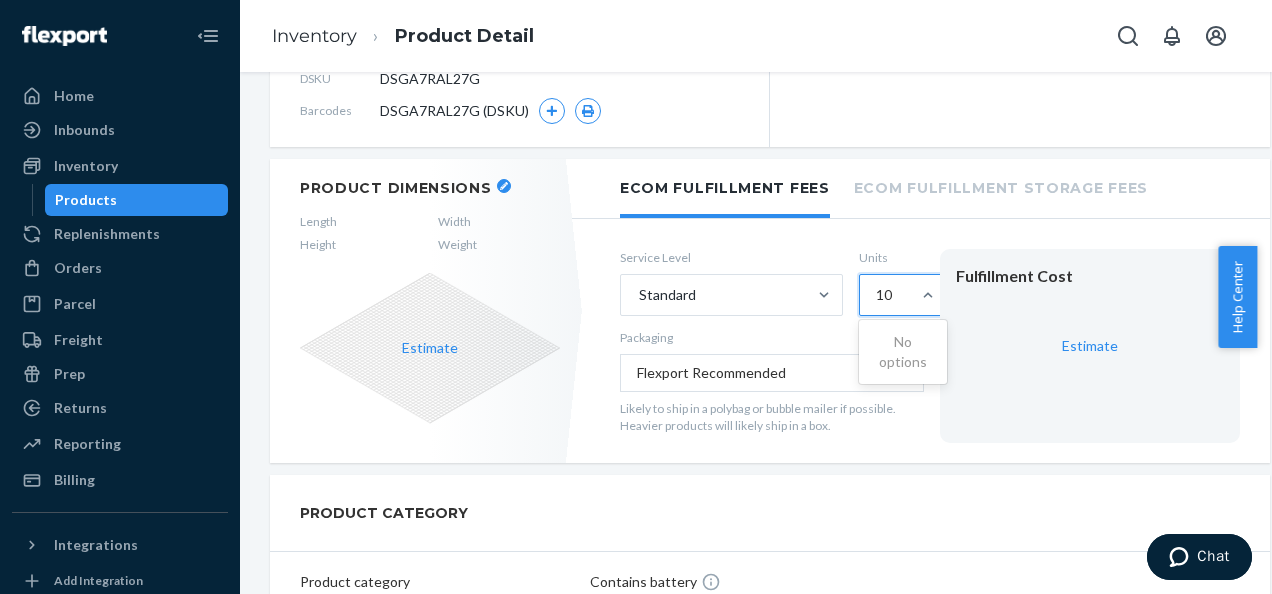 type 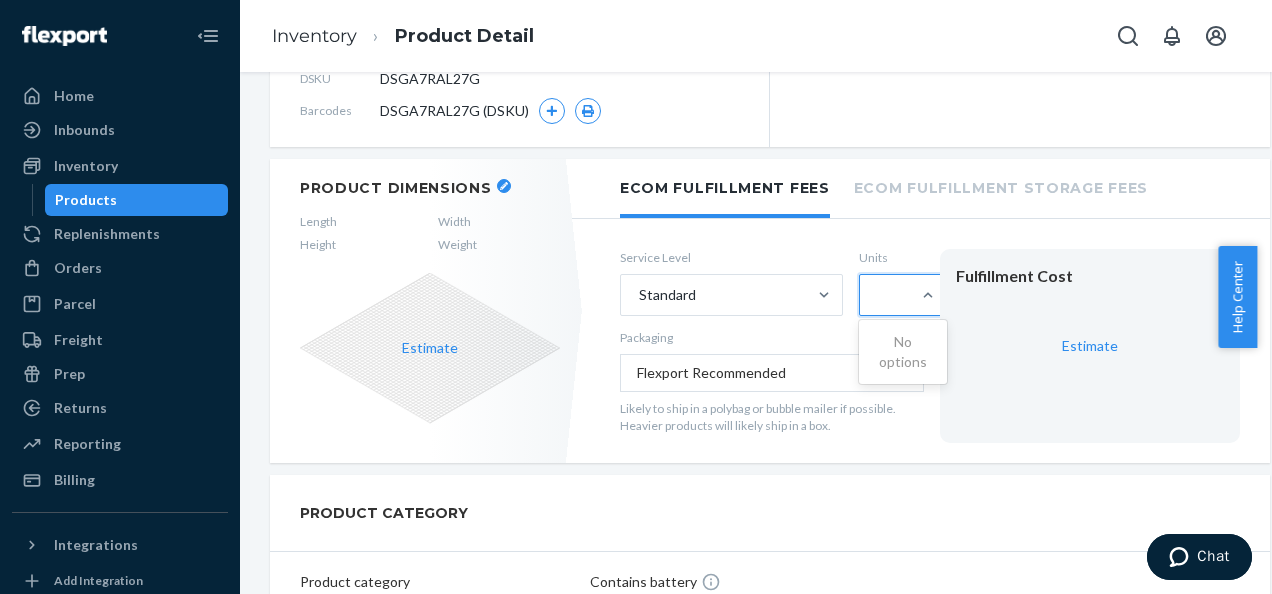 click on "PRODUCT CATEGORY" at bounding box center (770, 513) 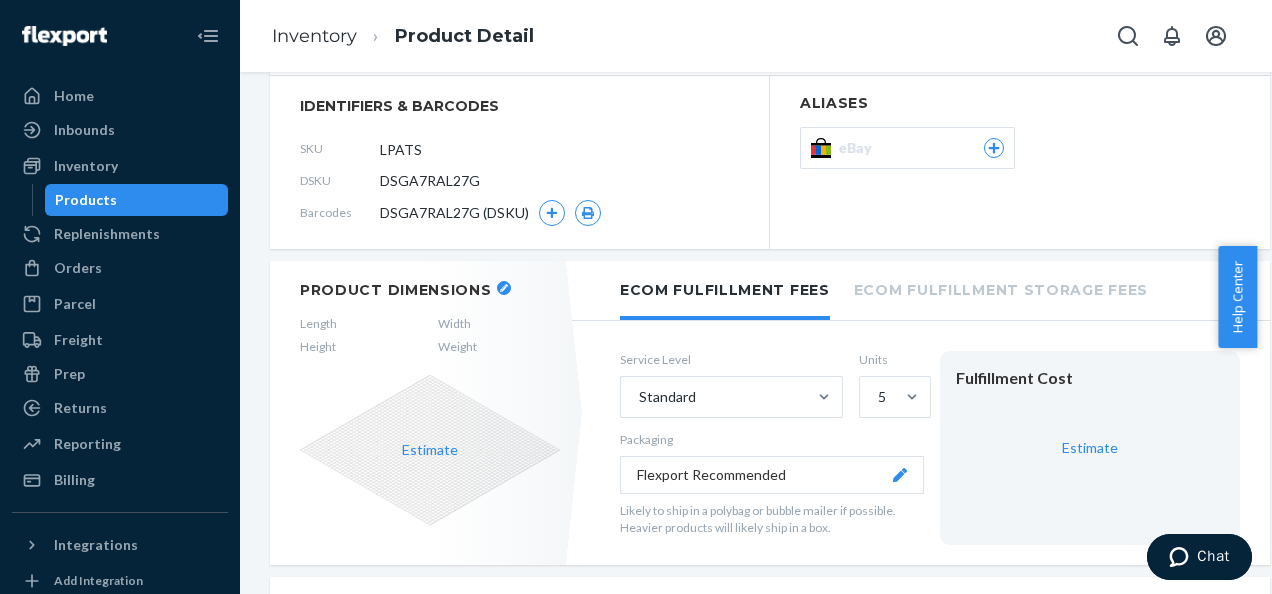 scroll, scrollTop: 0, scrollLeft: 0, axis: both 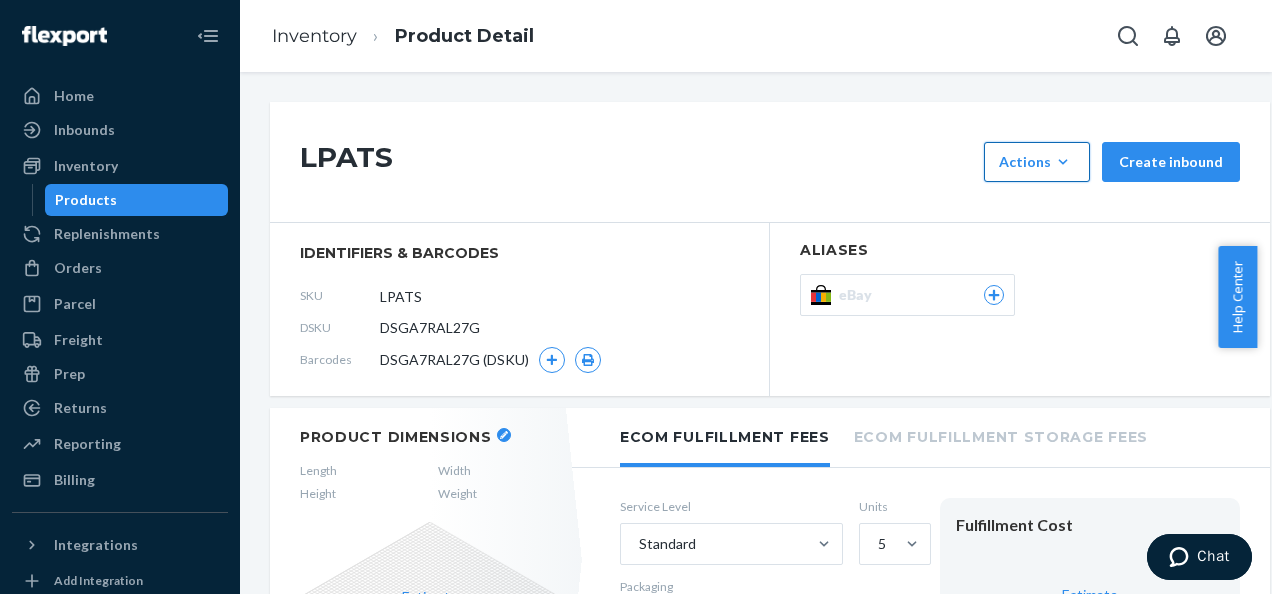 click on "Actions" at bounding box center (1037, 162) 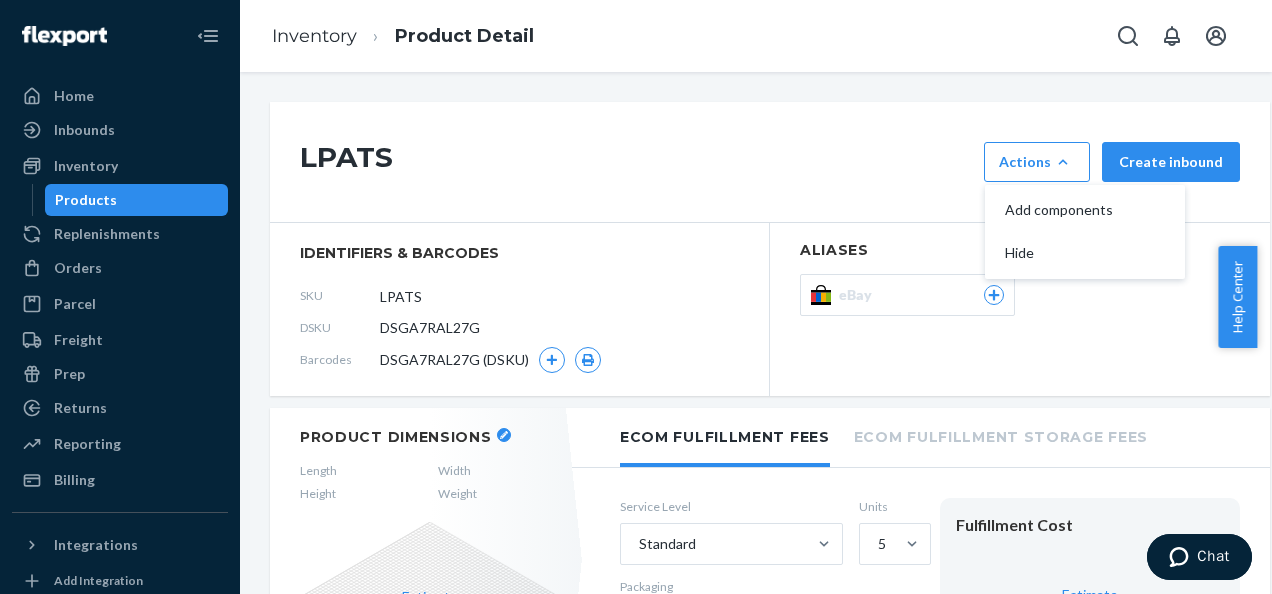 click on "LPATS" at bounding box center [637, 162] 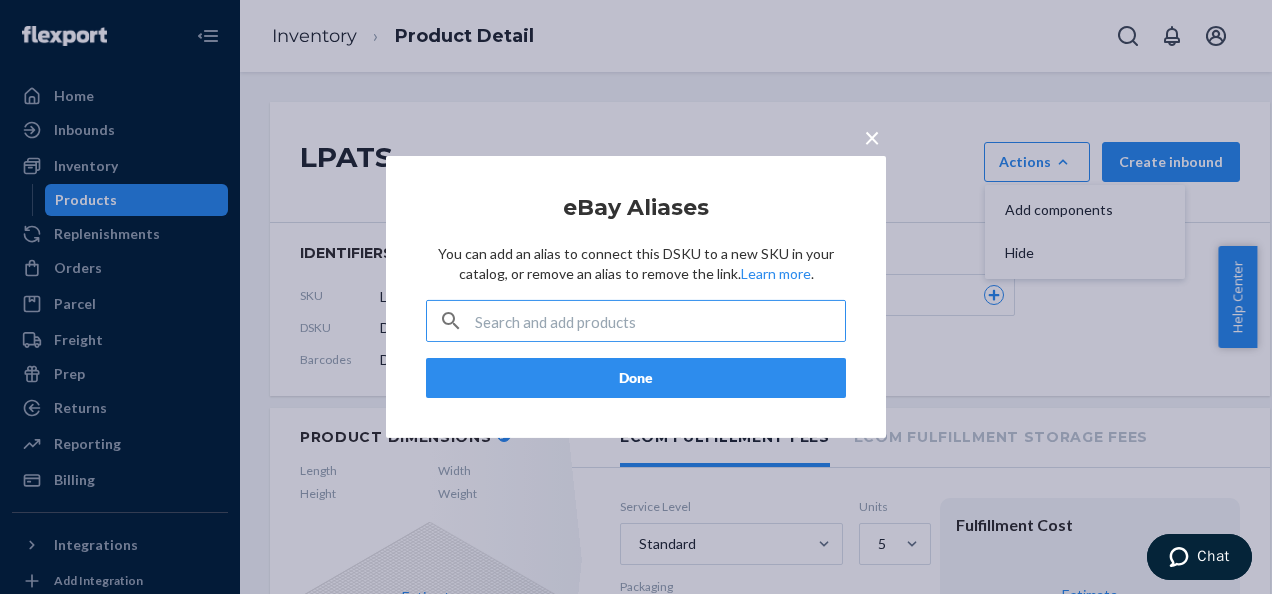 click on "×" at bounding box center (872, 137) 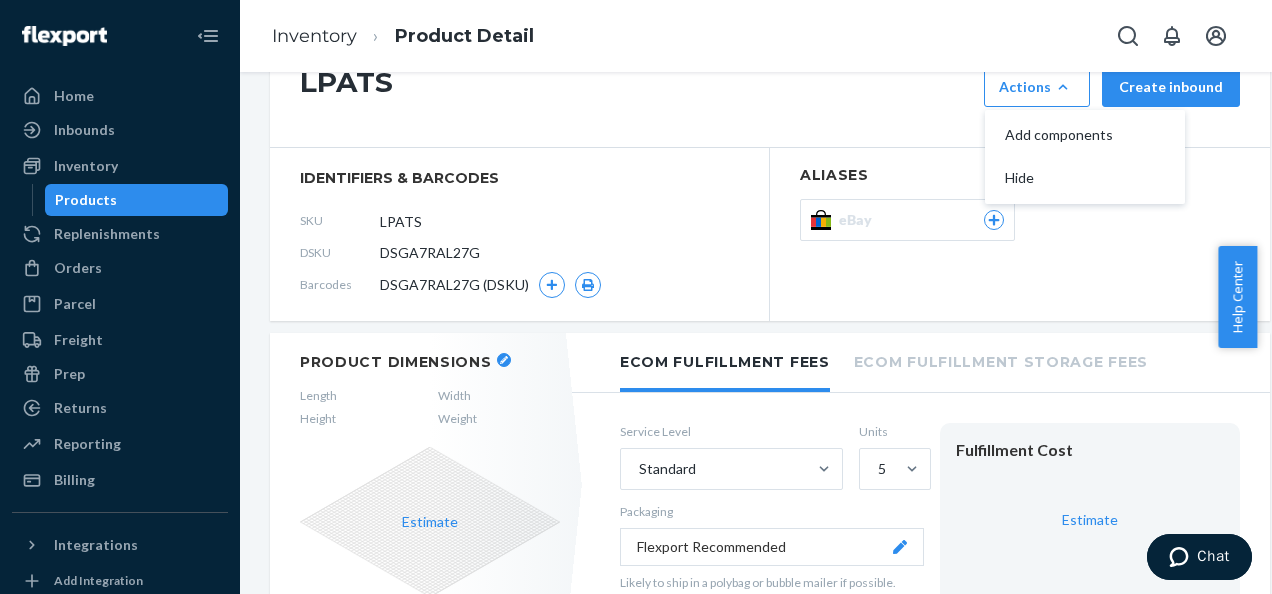 scroll, scrollTop: 160, scrollLeft: 0, axis: vertical 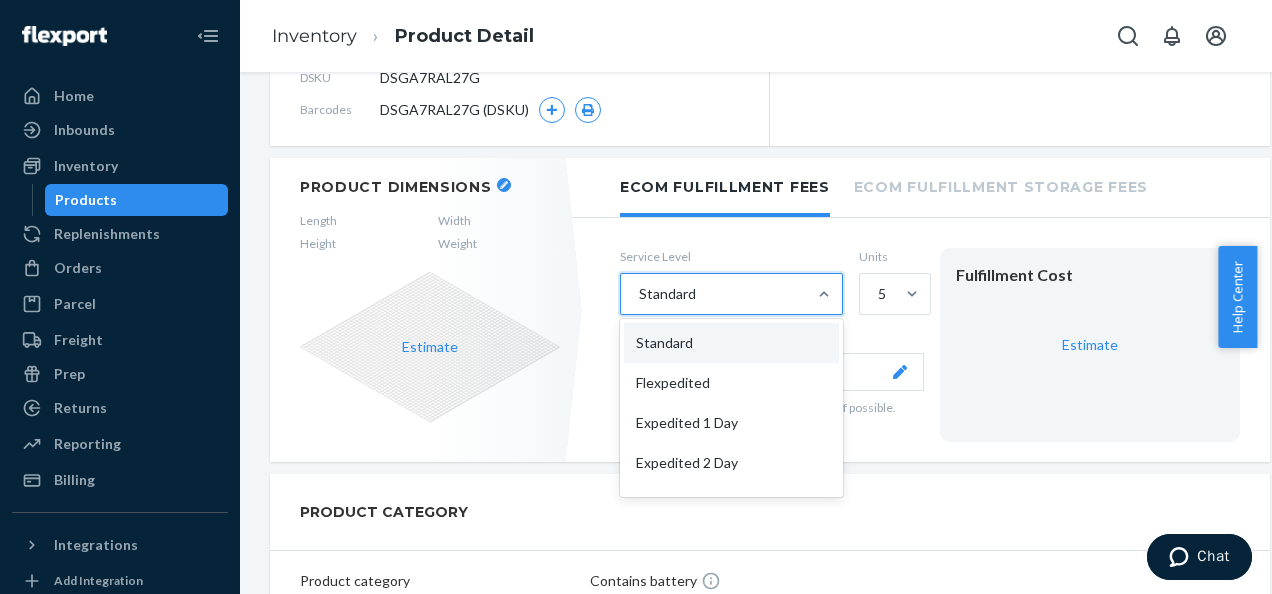 click on "PRODUCT CATEGORY" at bounding box center (770, 512) 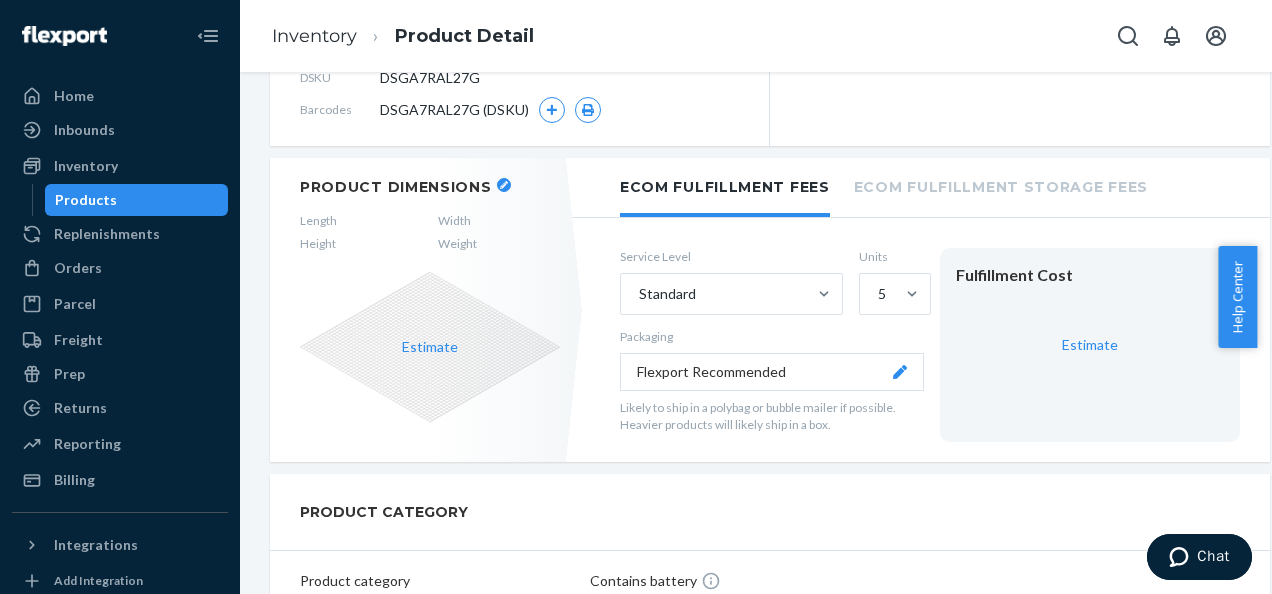 click 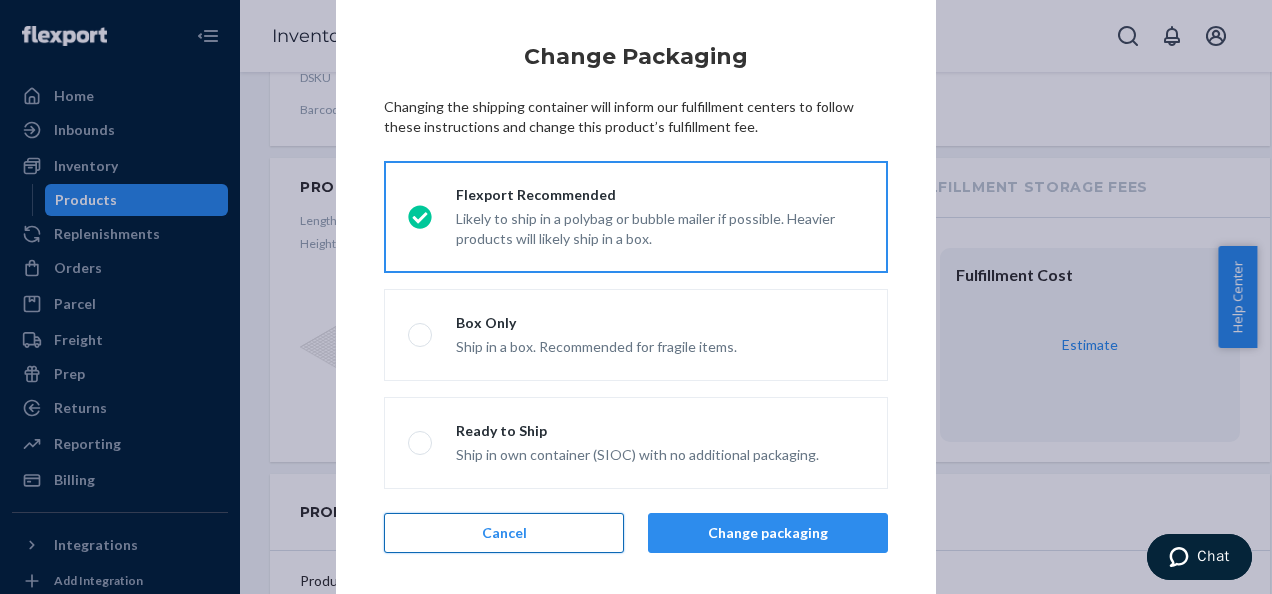 click on "Cancel" at bounding box center (504, 533) 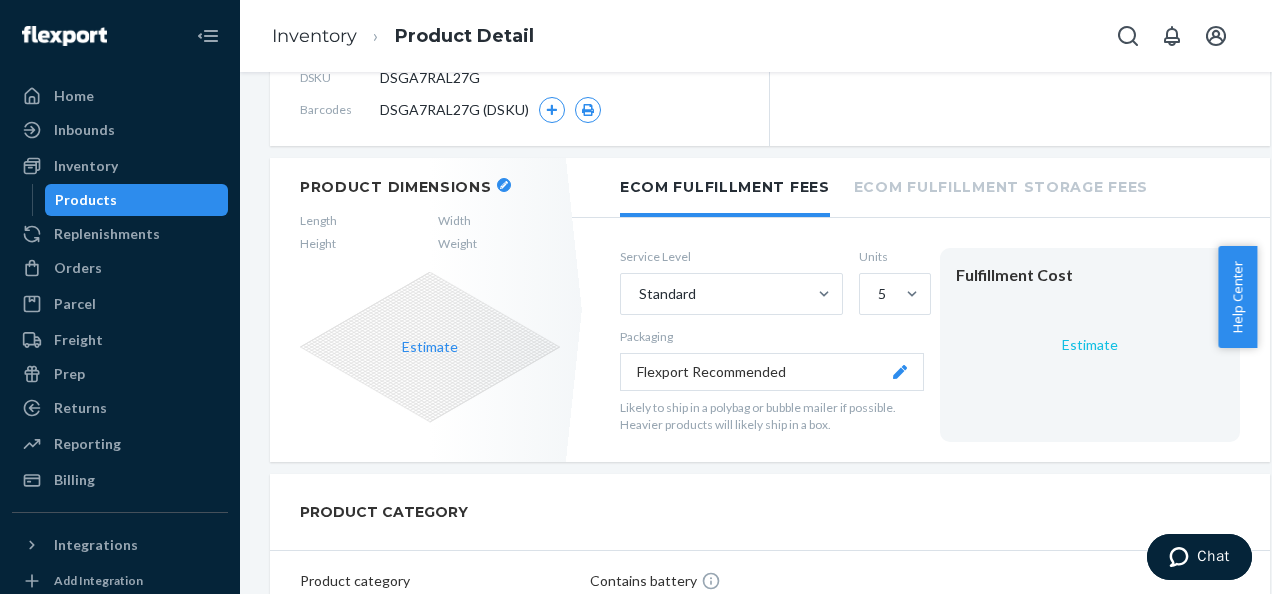 click on "Estimate" at bounding box center (1090, 344) 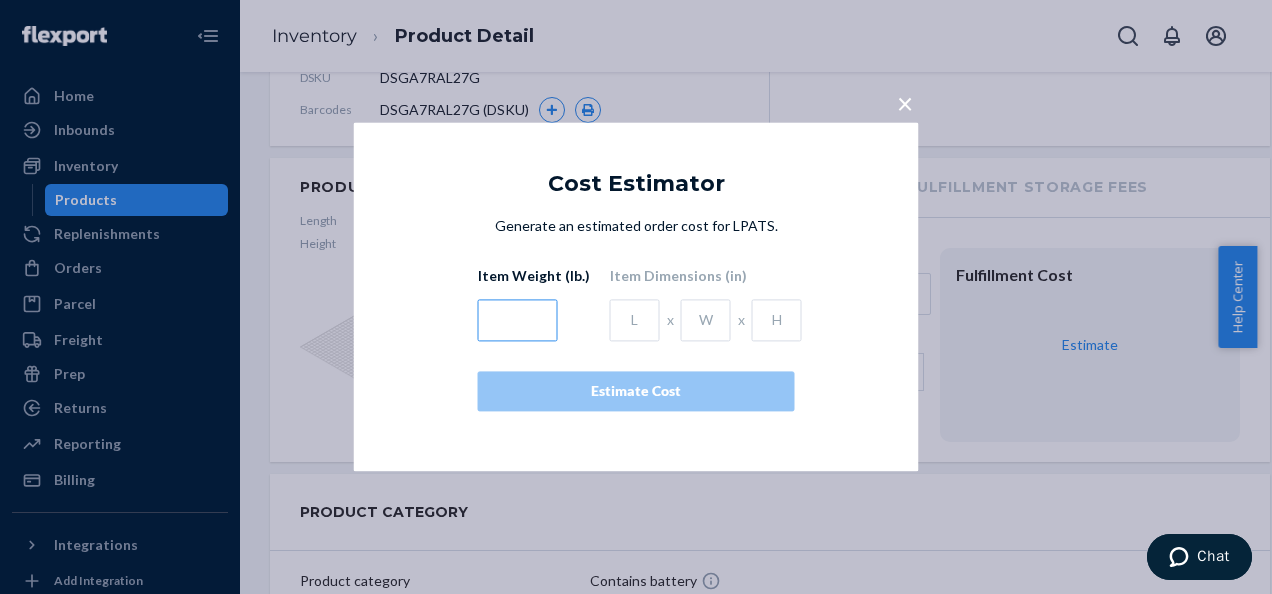 click at bounding box center [518, 321] 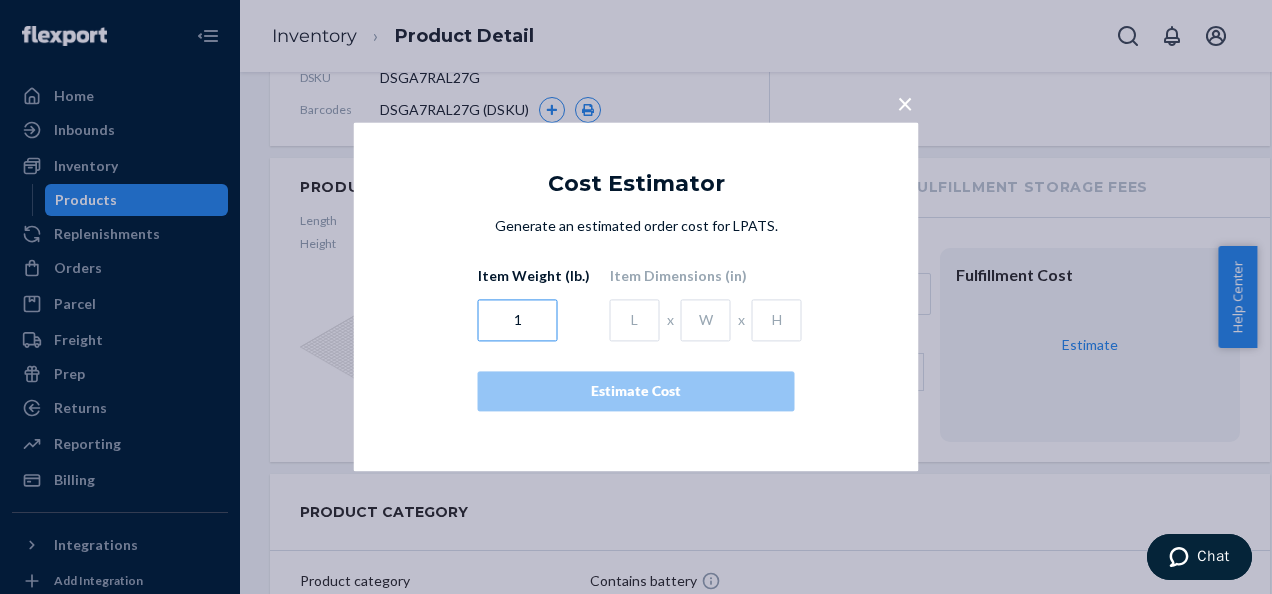 type on "1" 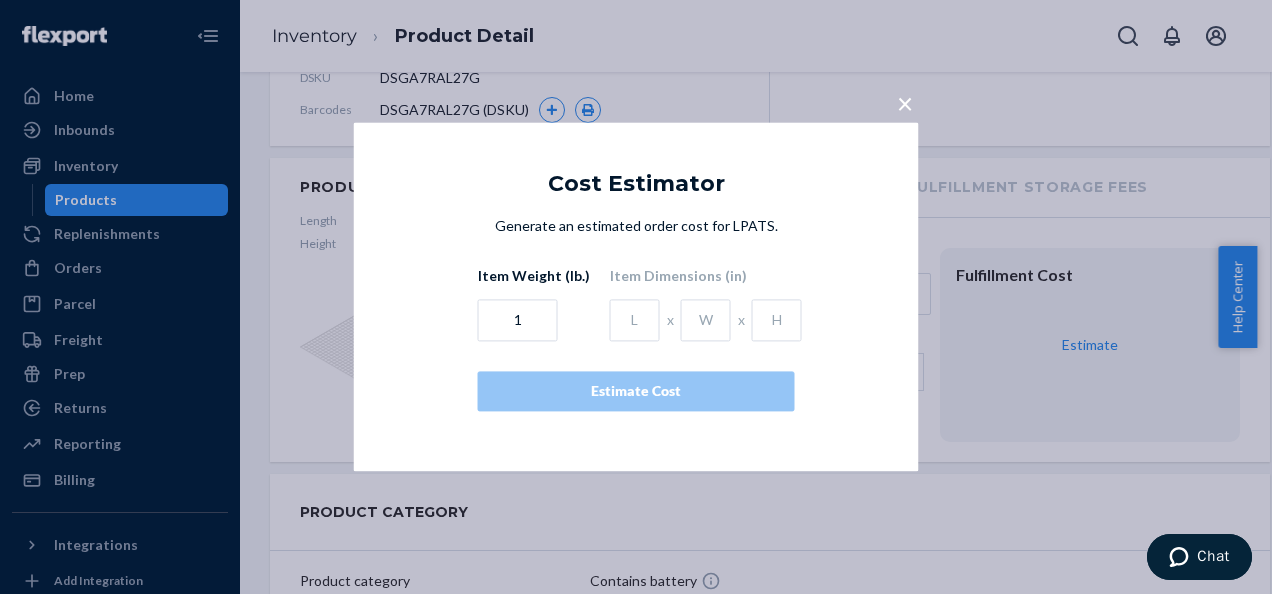 click at bounding box center [635, 321] 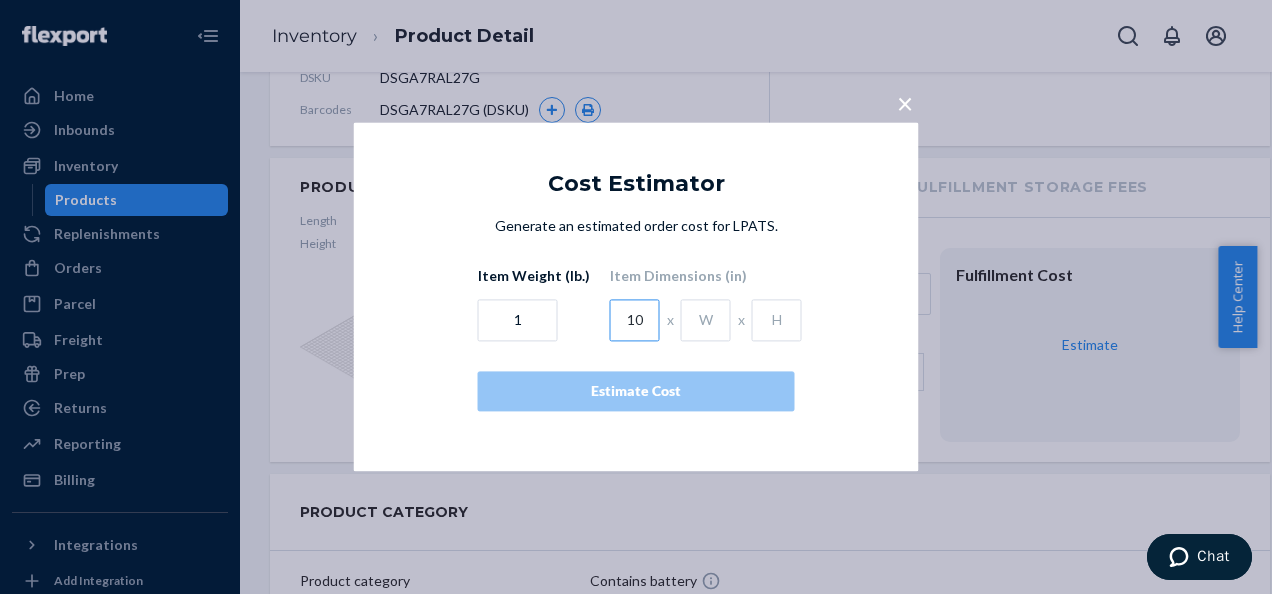 type on "1" 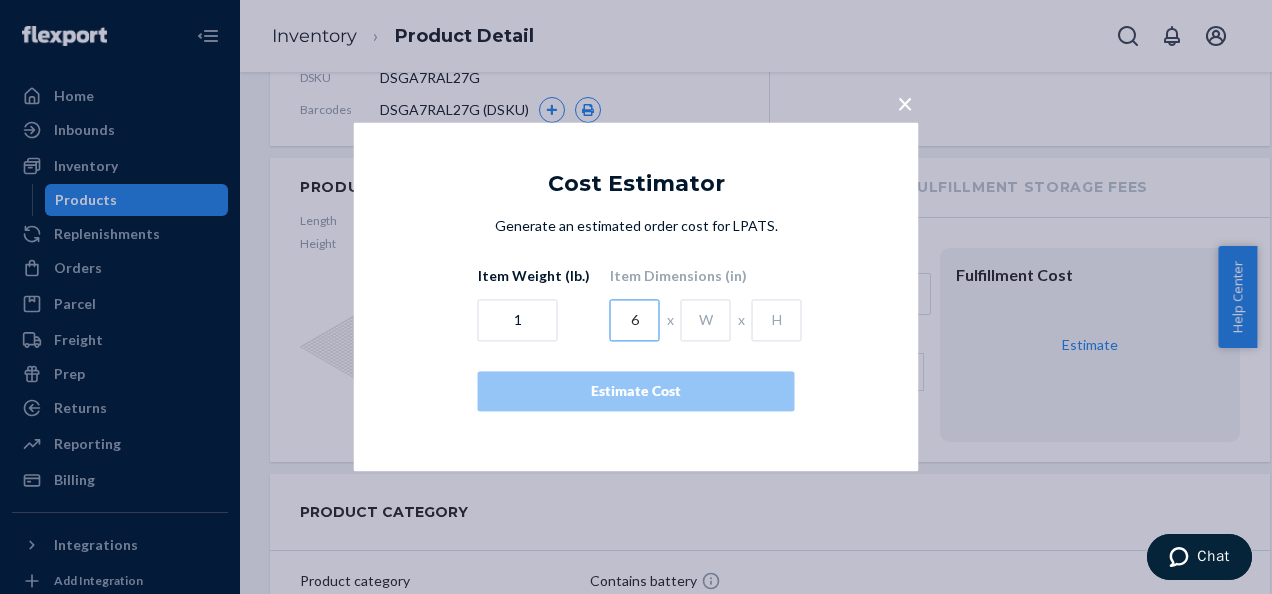 type on "6" 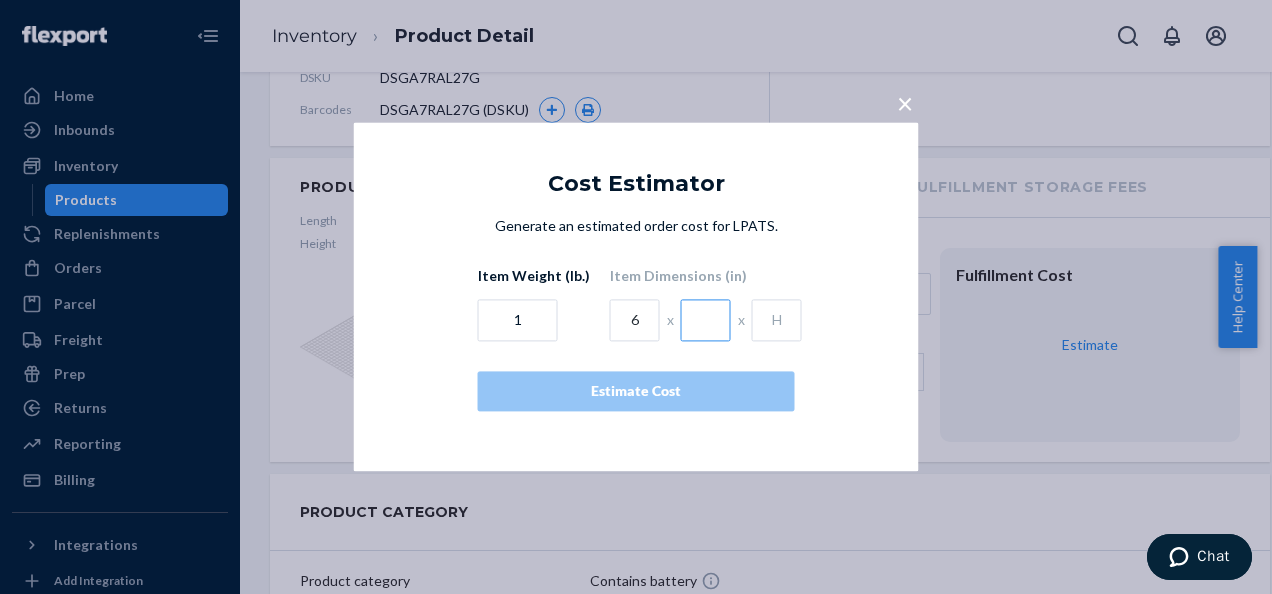 click at bounding box center (706, 321) 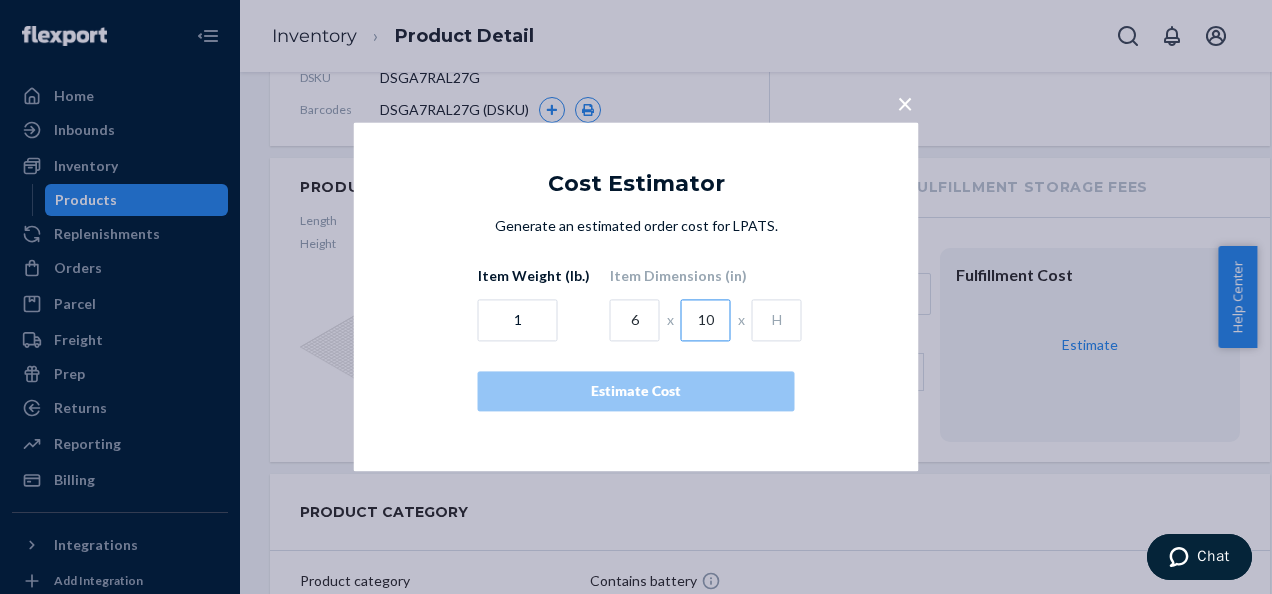 type on "10" 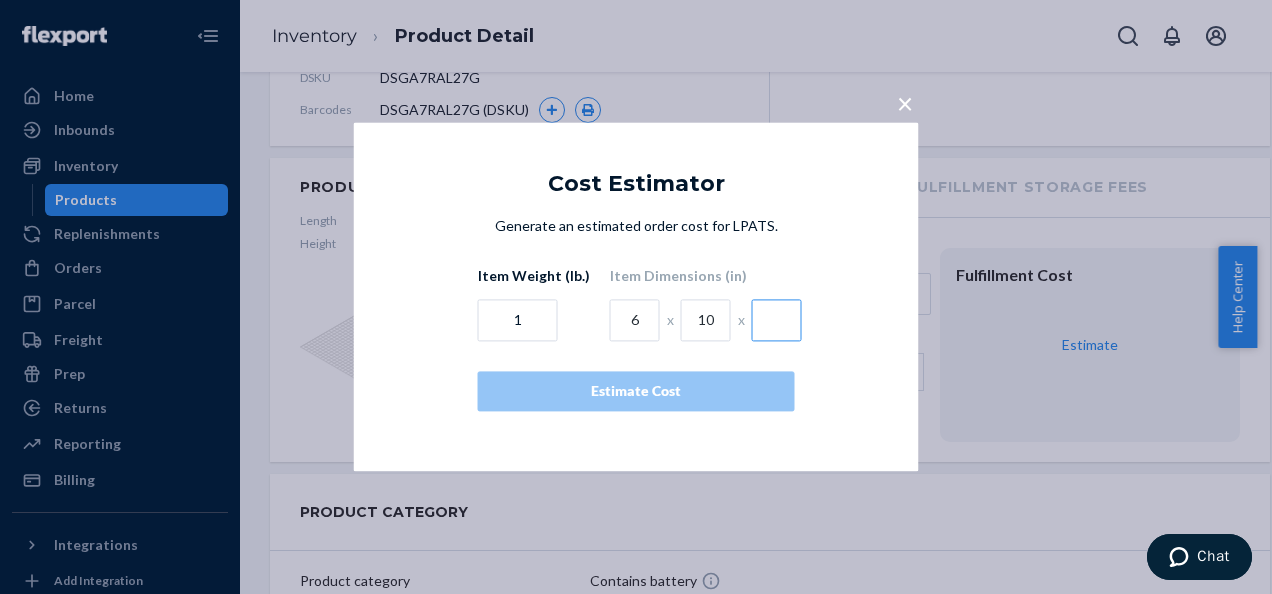 click at bounding box center [777, 321] 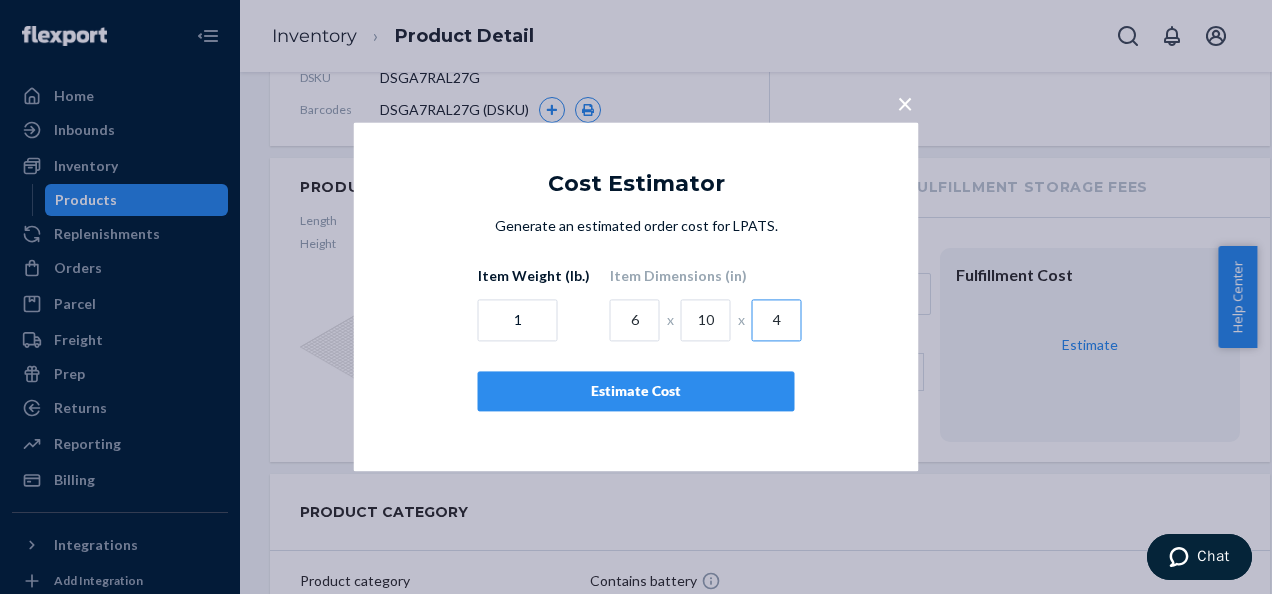 type on "4" 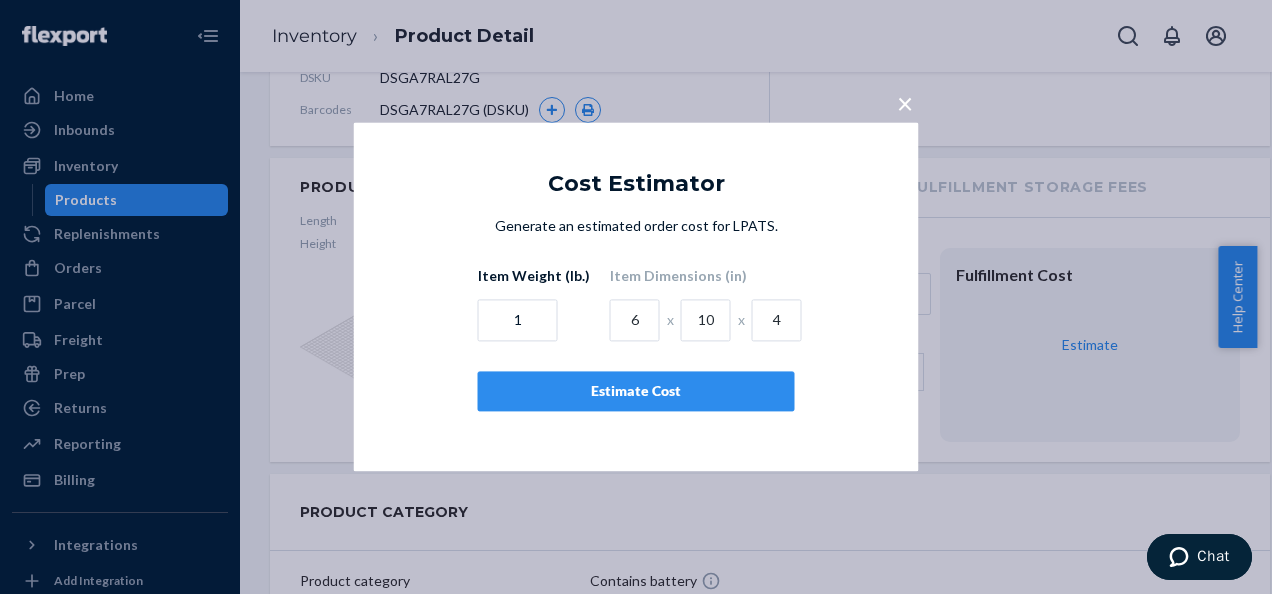 click on "Estimate Cost" at bounding box center [636, 392] 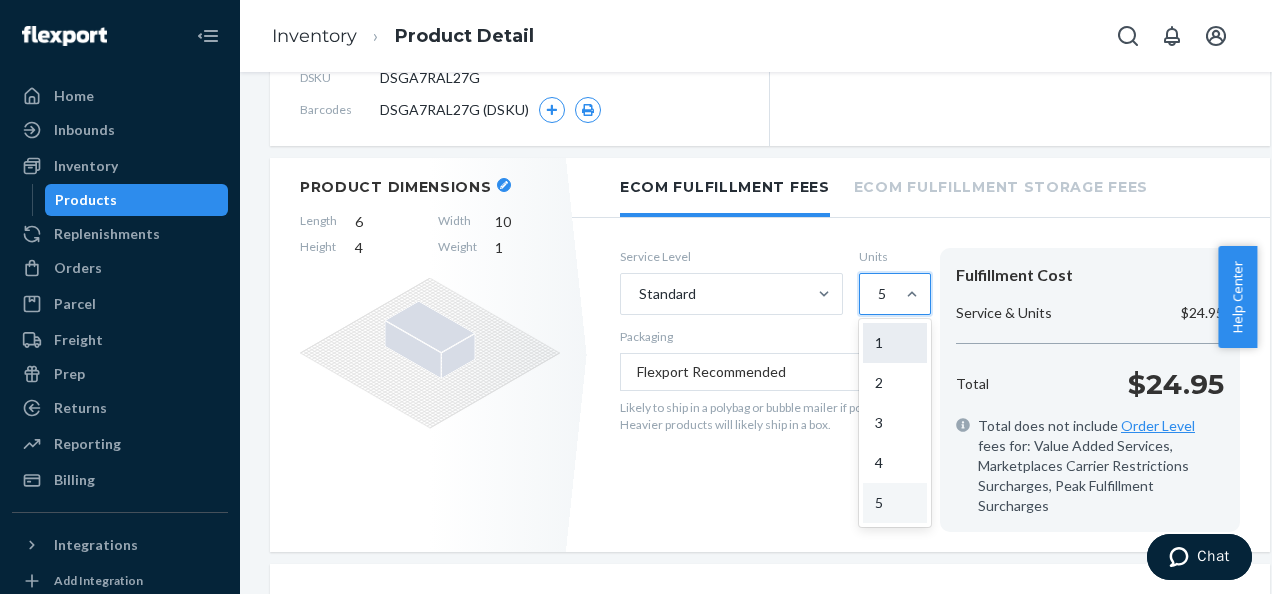 click on "1" at bounding box center (895, 343) 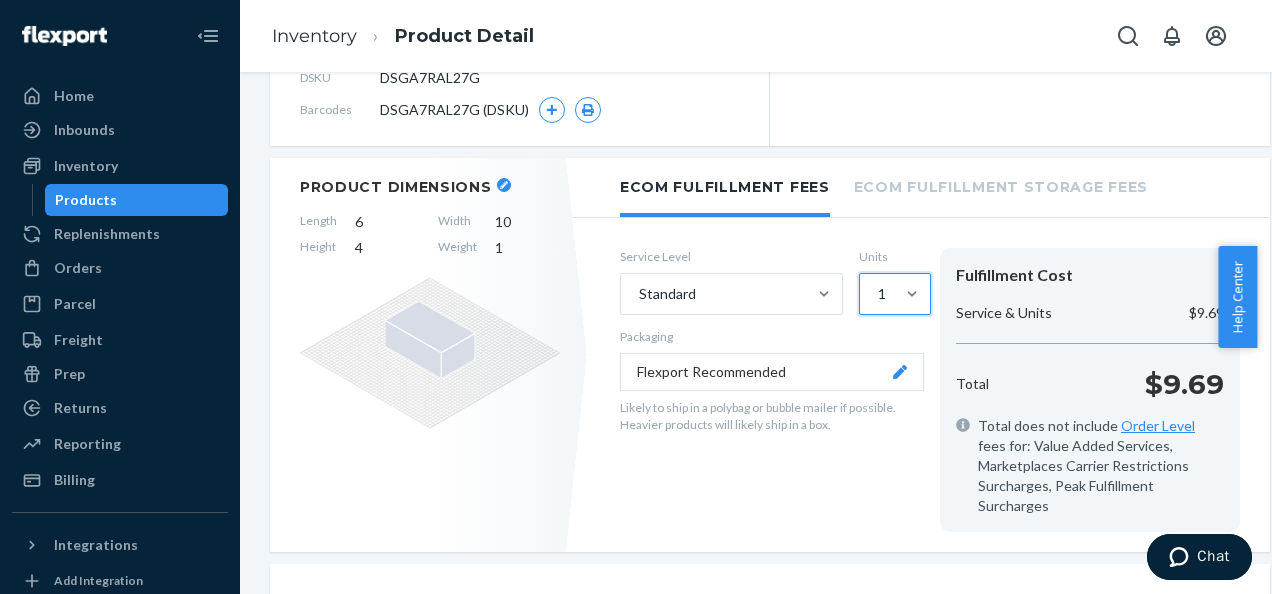 click 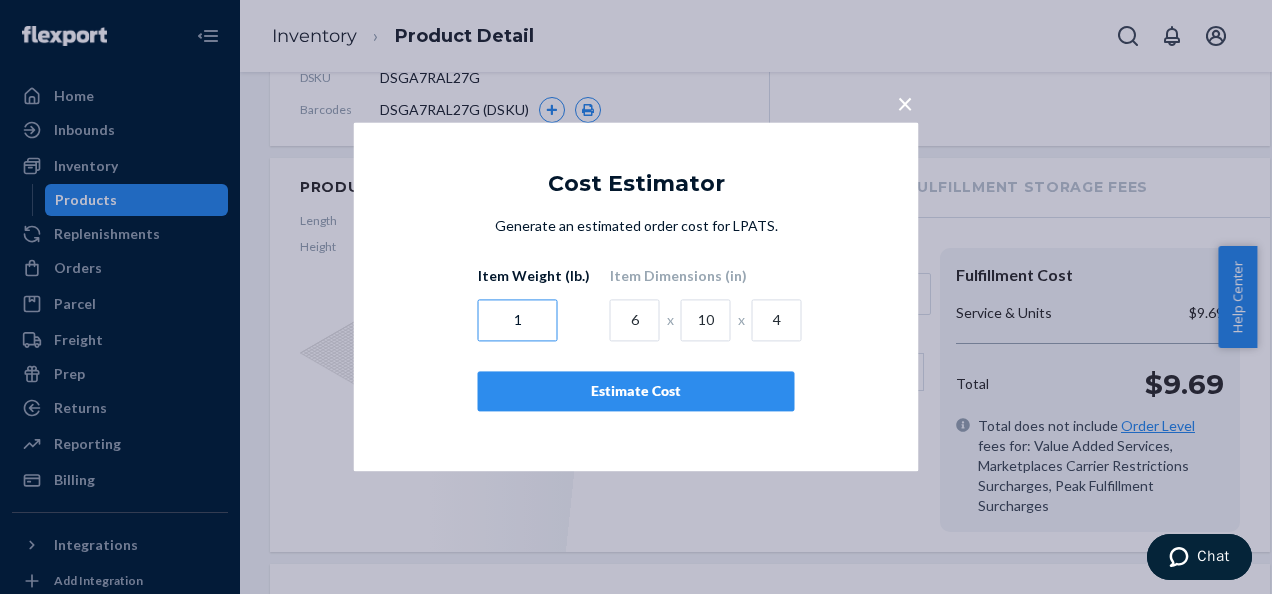 click on "1" at bounding box center (518, 321) 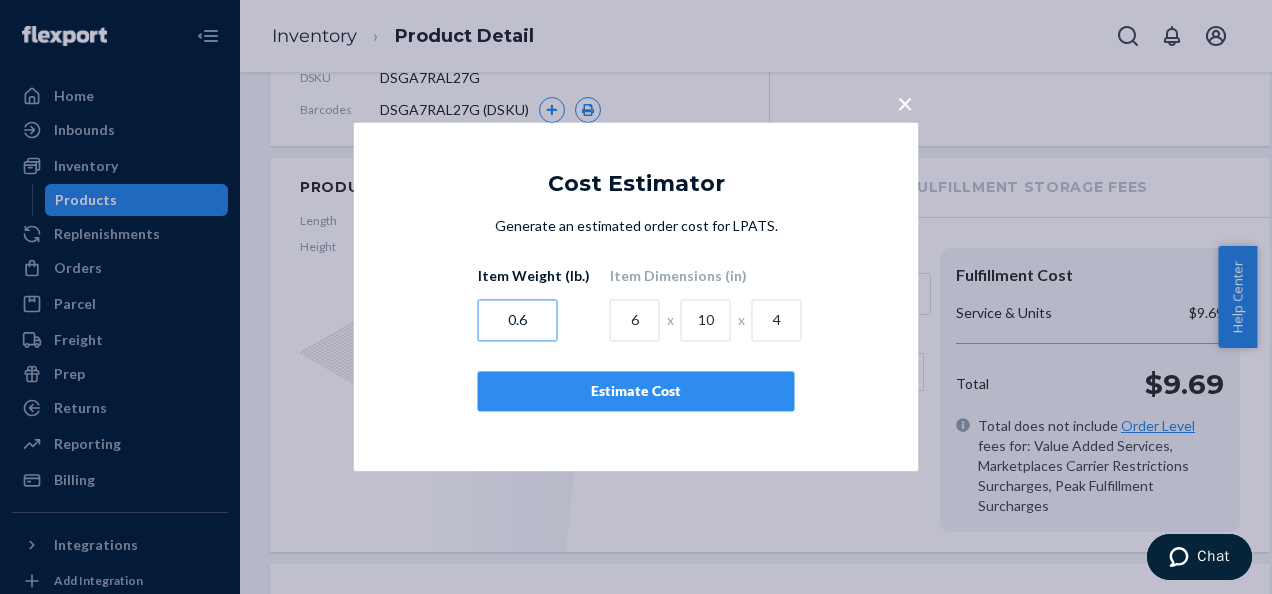 type on "0.6" 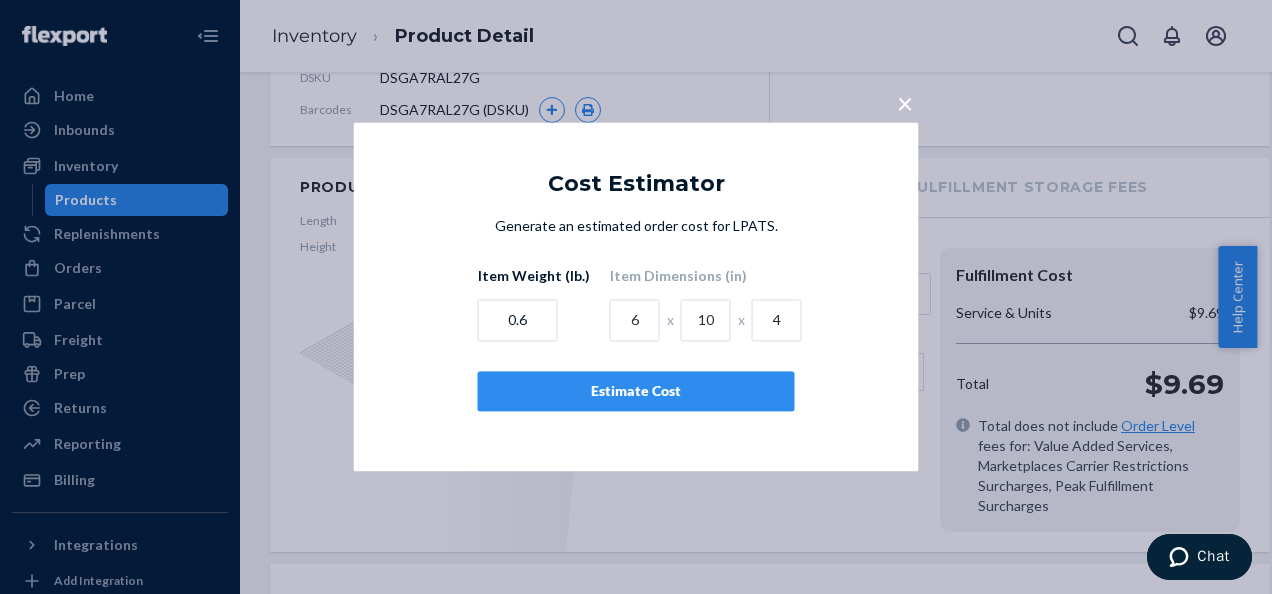 click on "Estimate Cost" at bounding box center [636, 392] 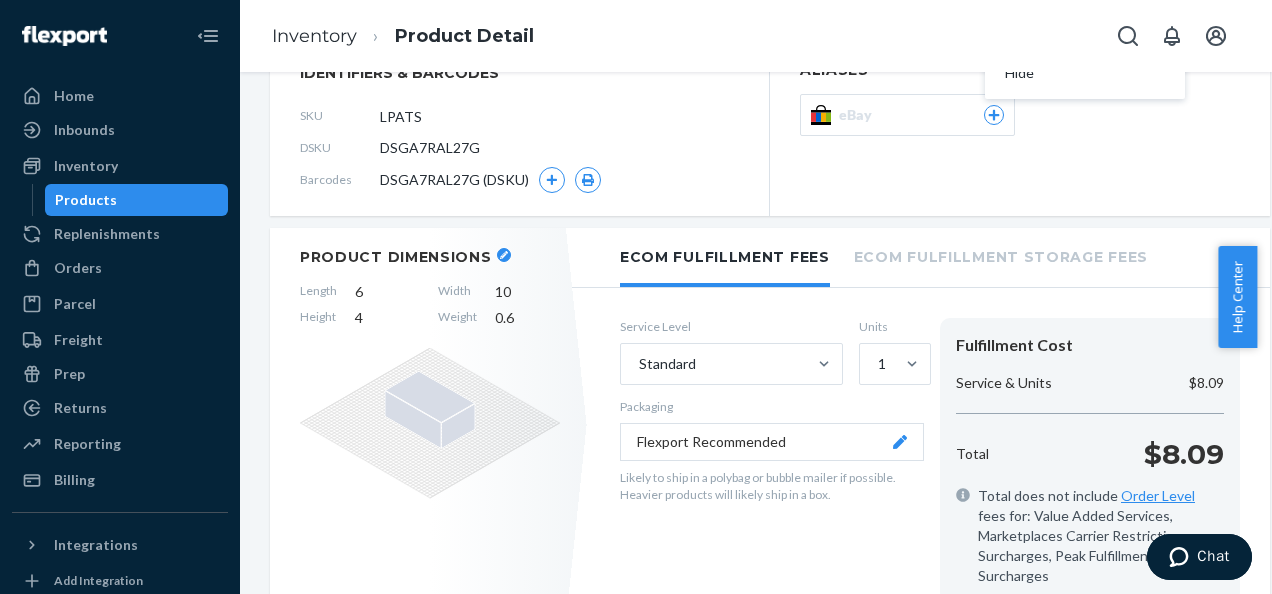 scroll, scrollTop: 188, scrollLeft: 0, axis: vertical 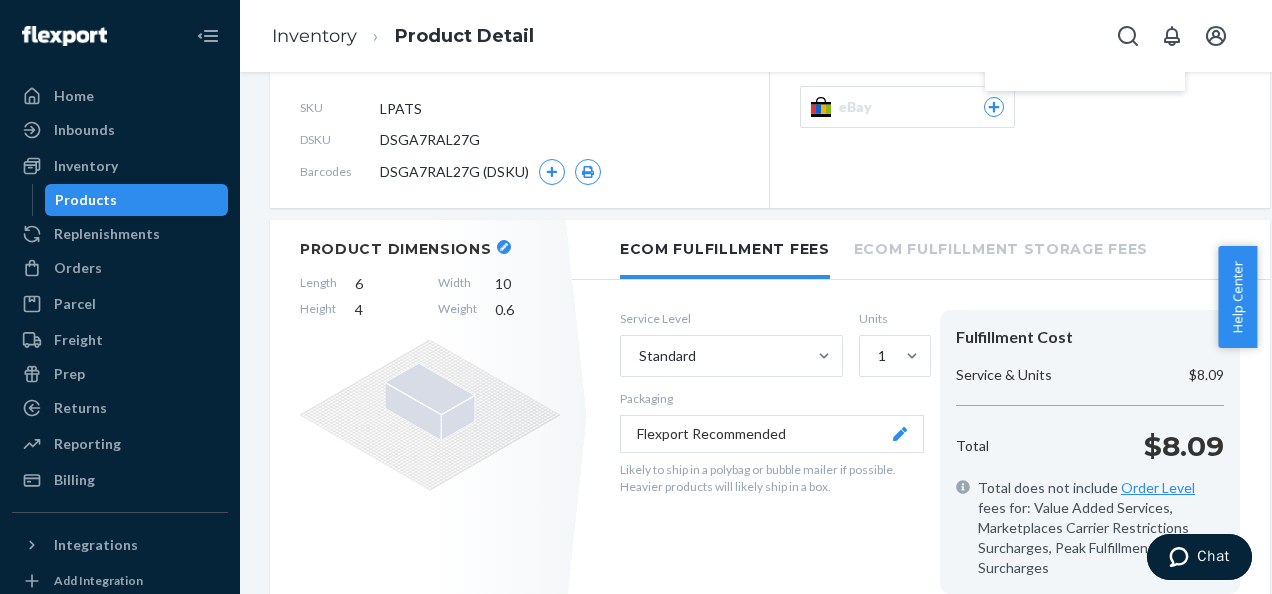click 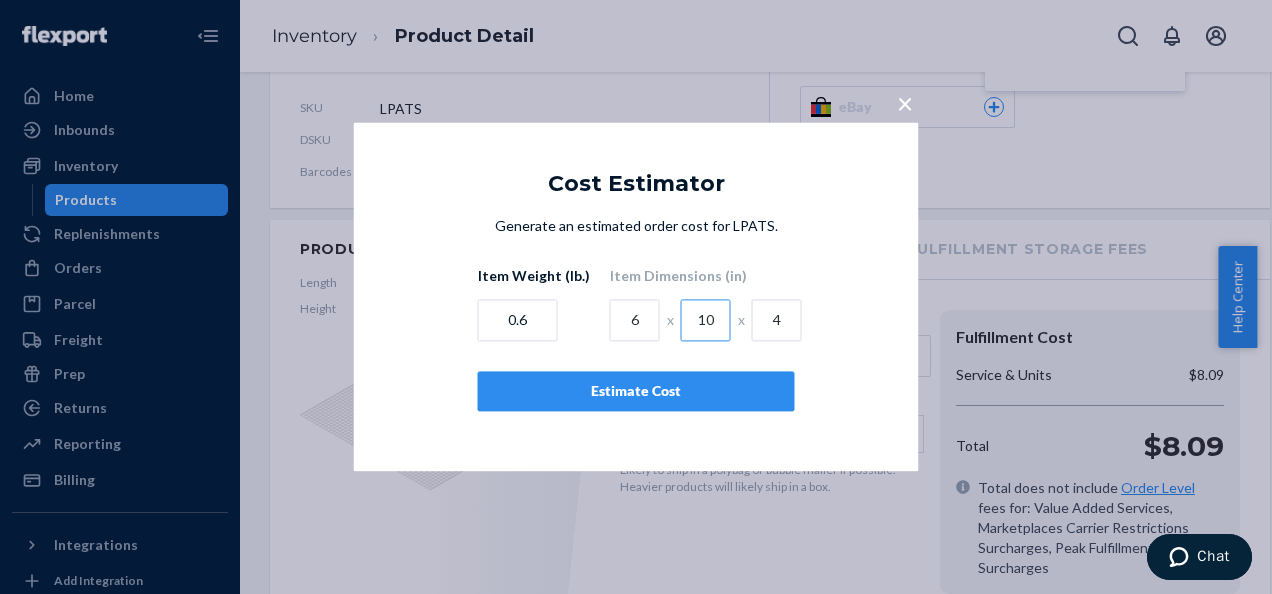 click on "10" at bounding box center (706, 321) 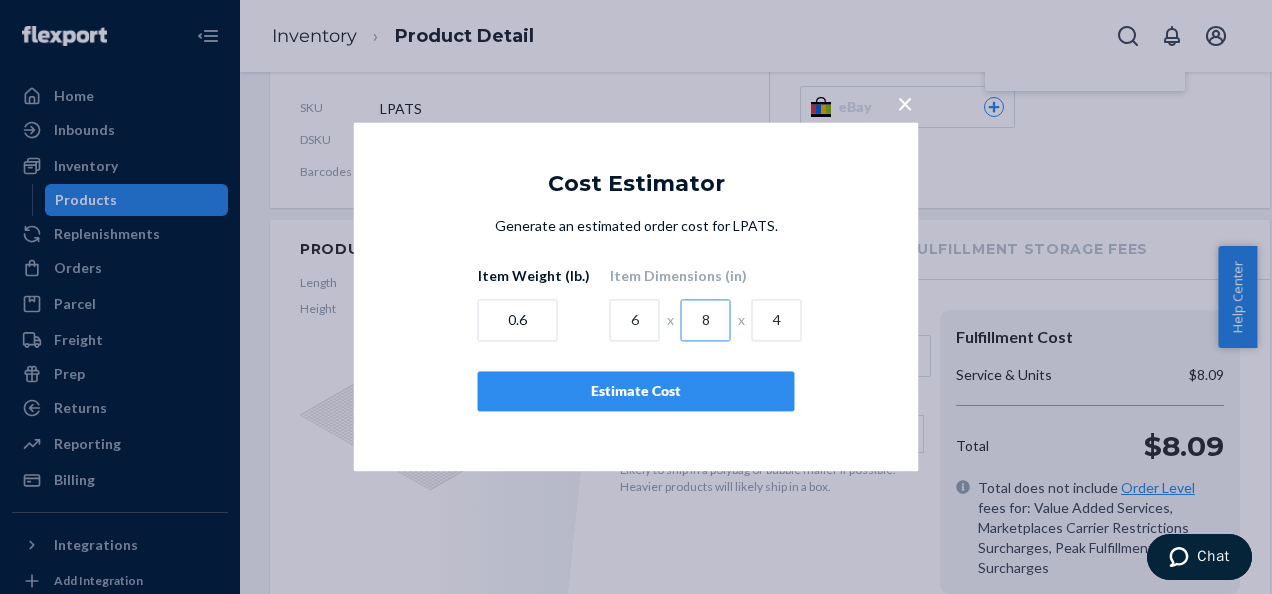 type on "8" 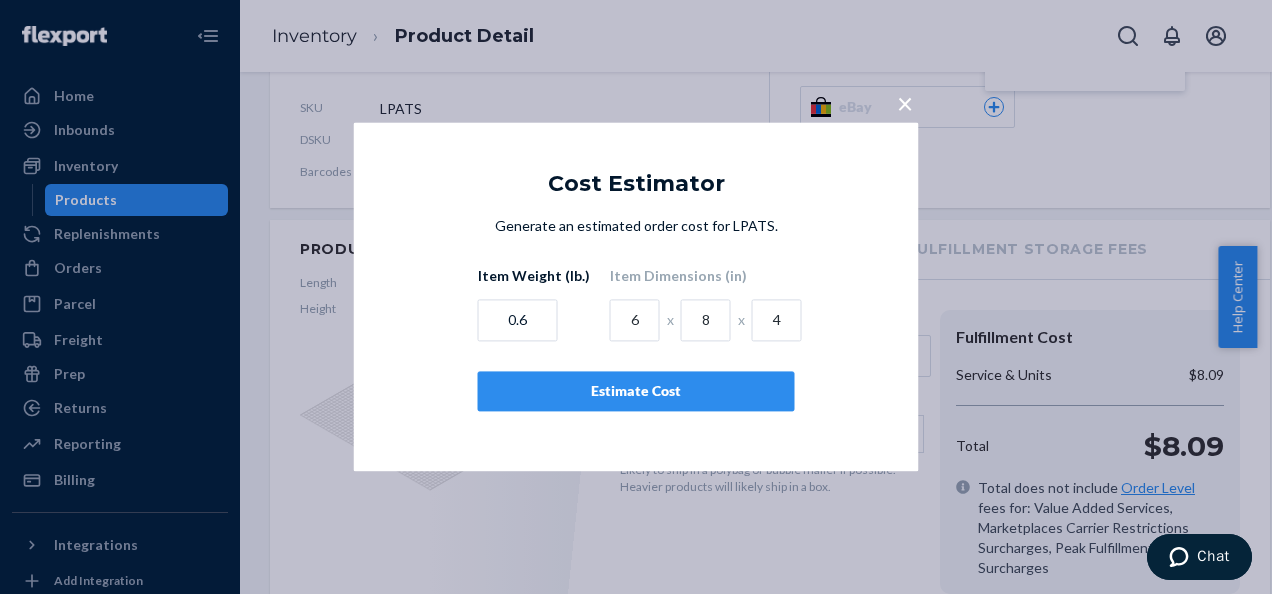 click on "Estimate Cost" at bounding box center (636, 392) 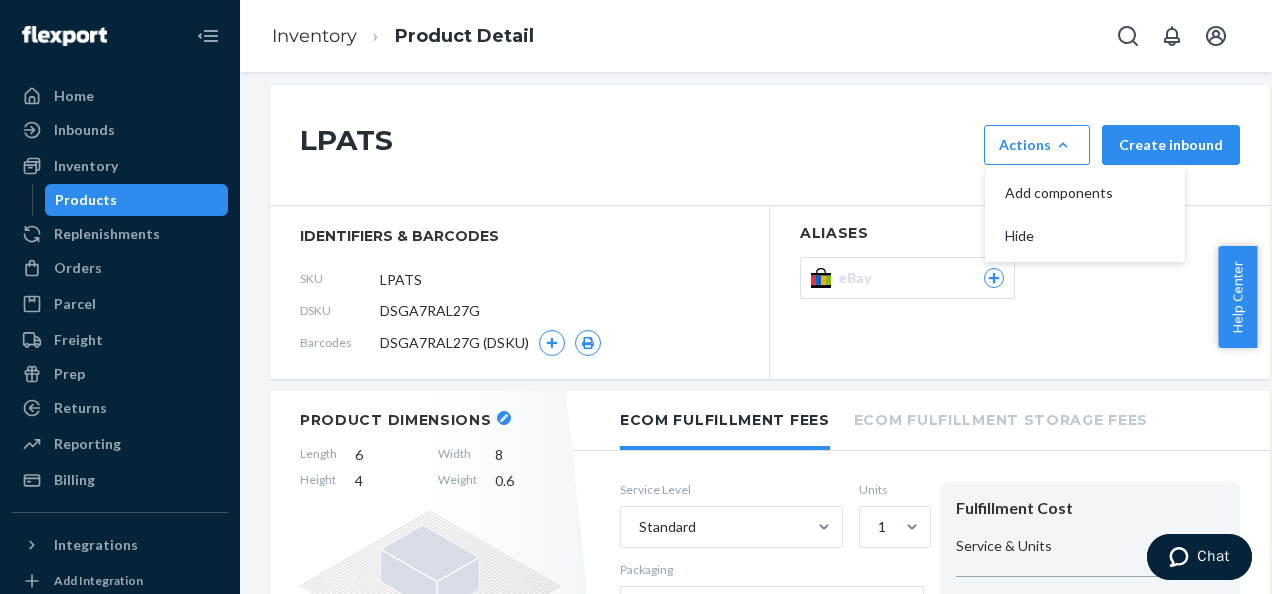 scroll, scrollTop: 0, scrollLeft: 0, axis: both 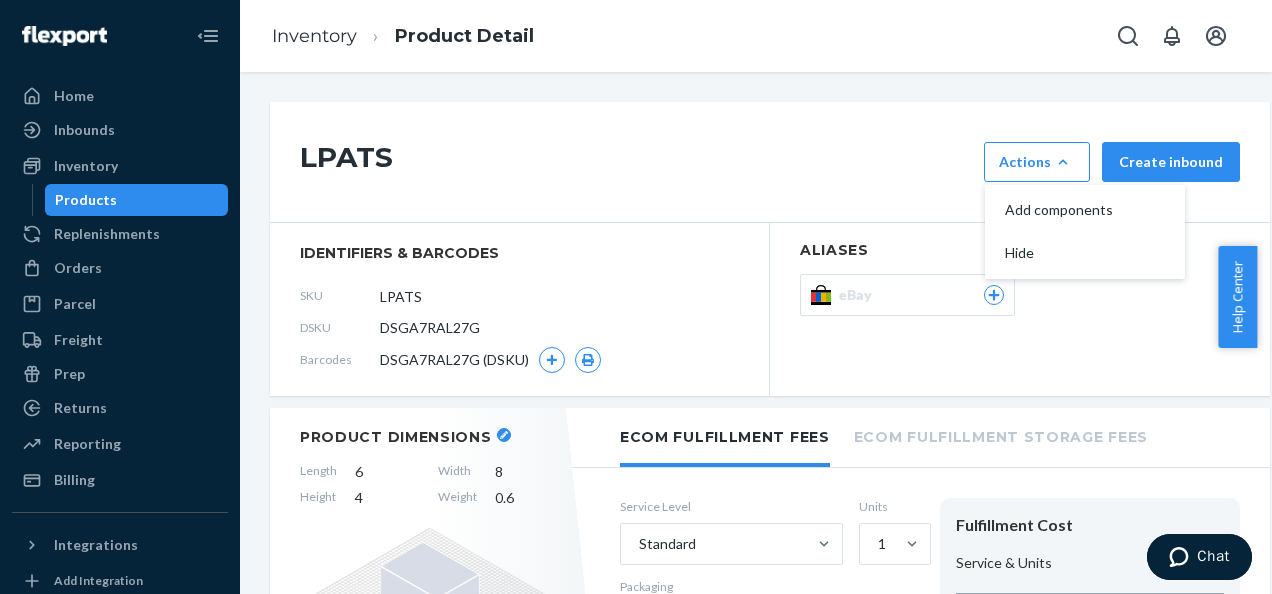 click on "Add components" at bounding box center [1067, 210] 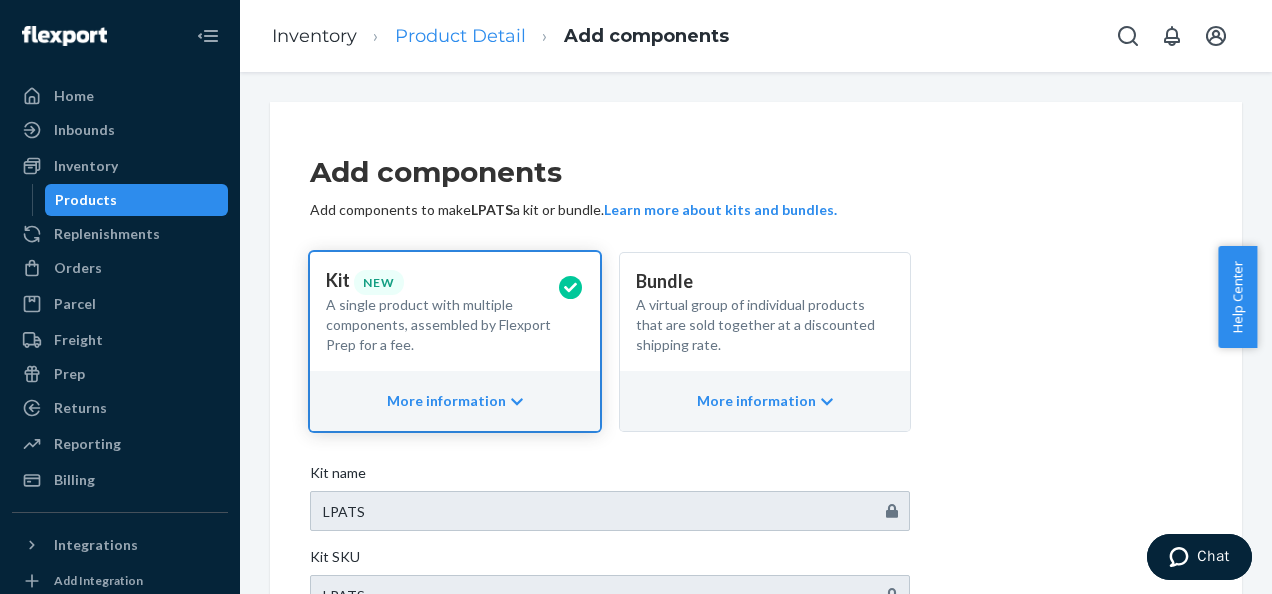click on "Product Detail" at bounding box center (460, 36) 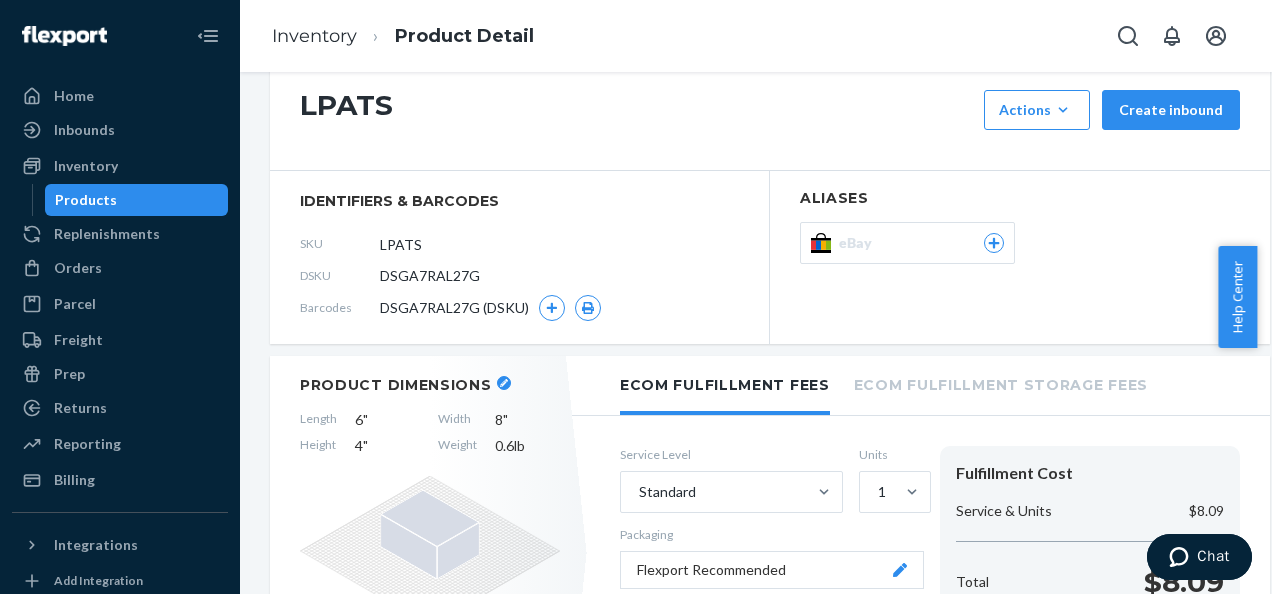 scroll, scrollTop: 47, scrollLeft: 0, axis: vertical 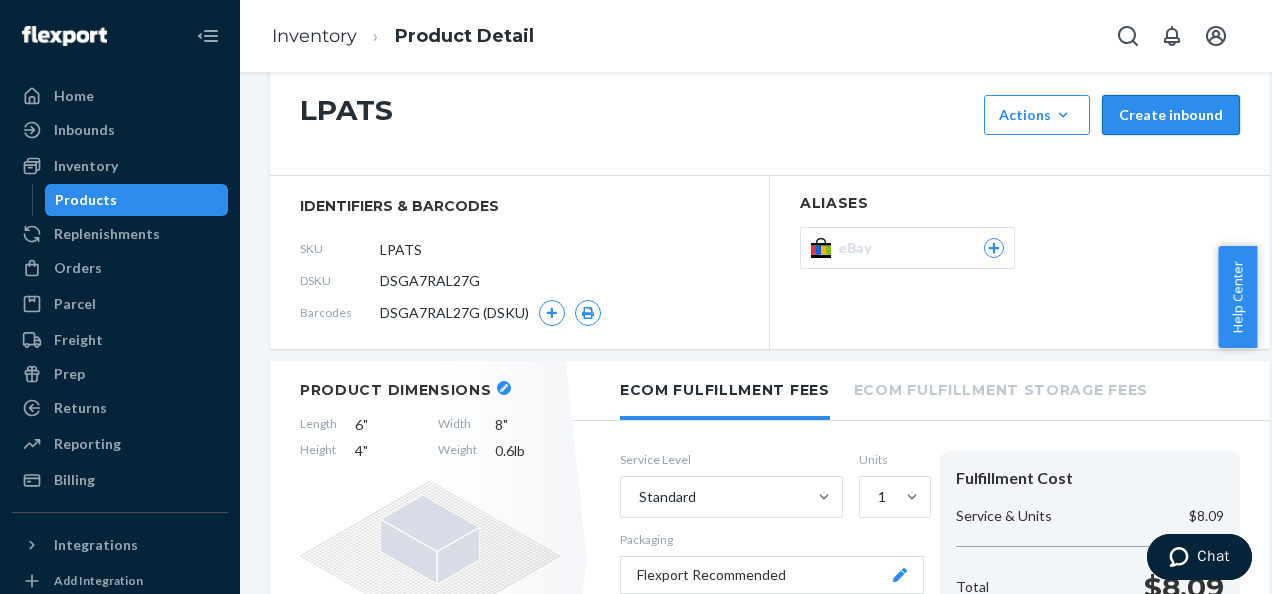 click on "Create inbound" at bounding box center (1171, 115) 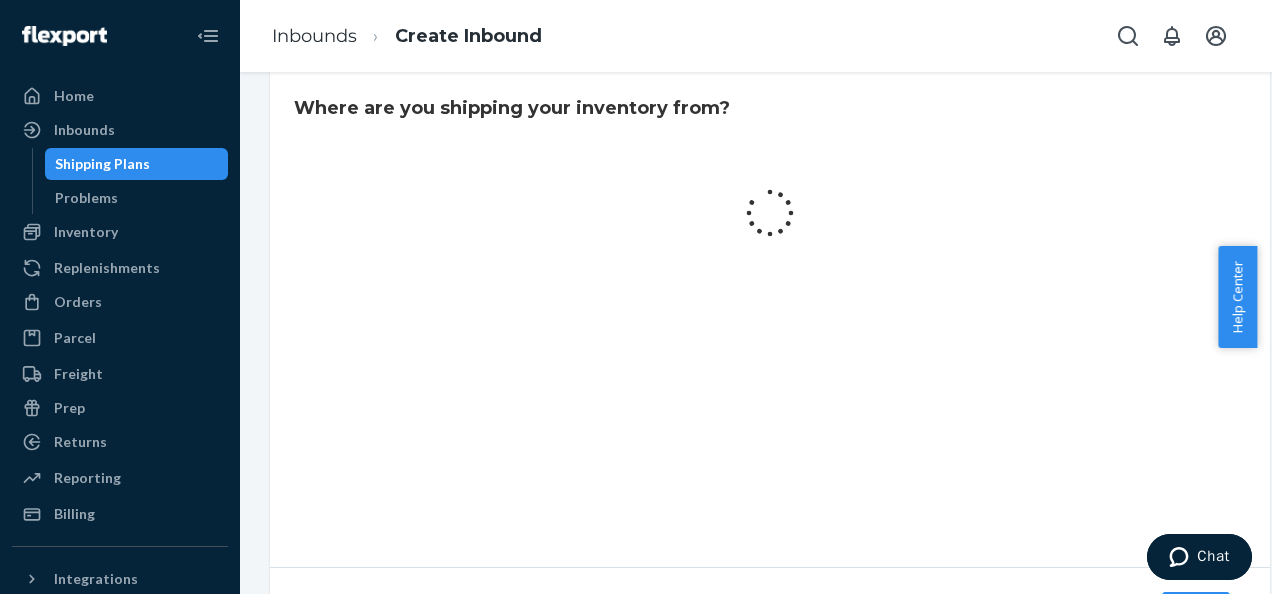 scroll, scrollTop: 0, scrollLeft: 0, axis: both 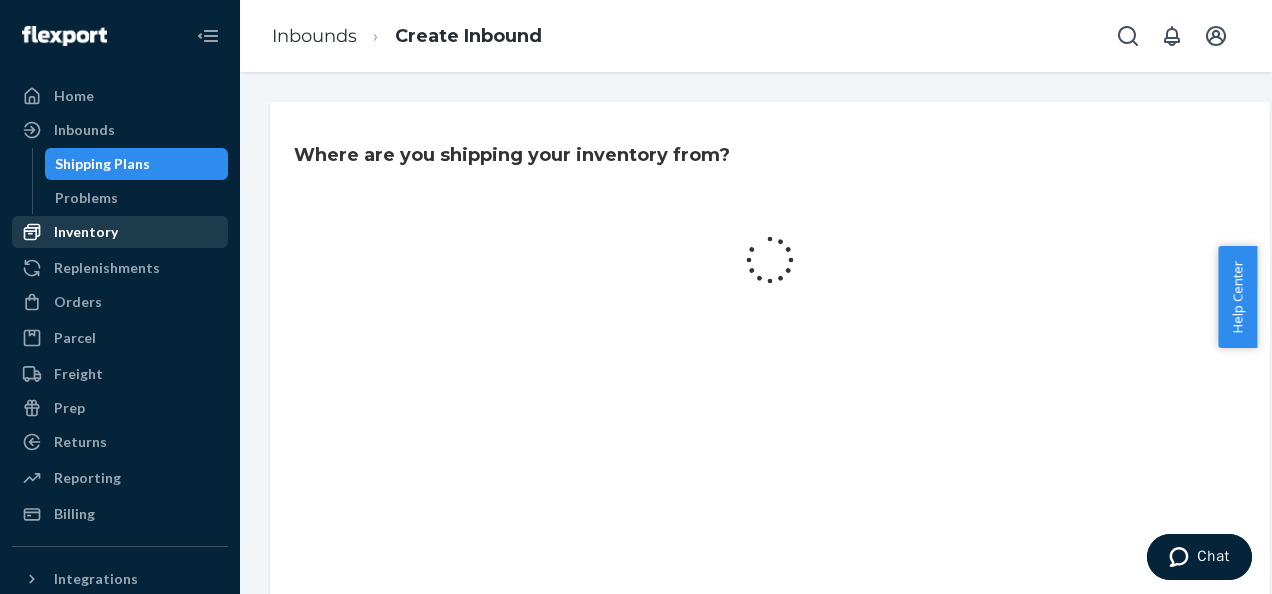 click on "Inventory" at bounding box center (86, 232) 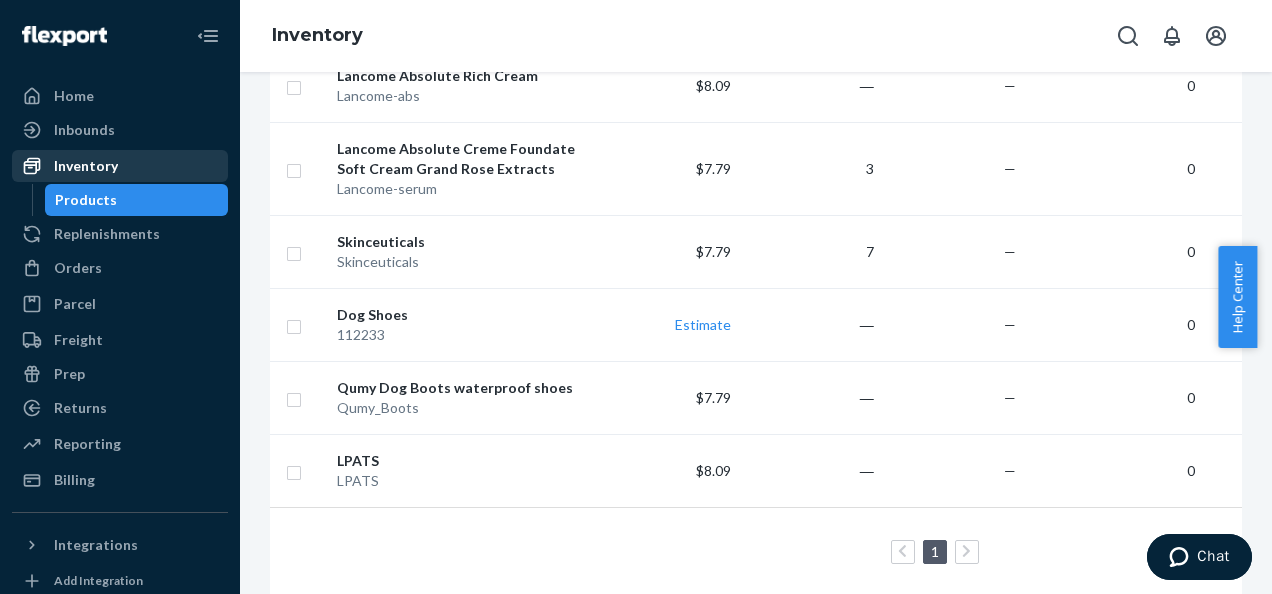scroll, scrollTop: 494, scrollLeft: 0, axis: vertical 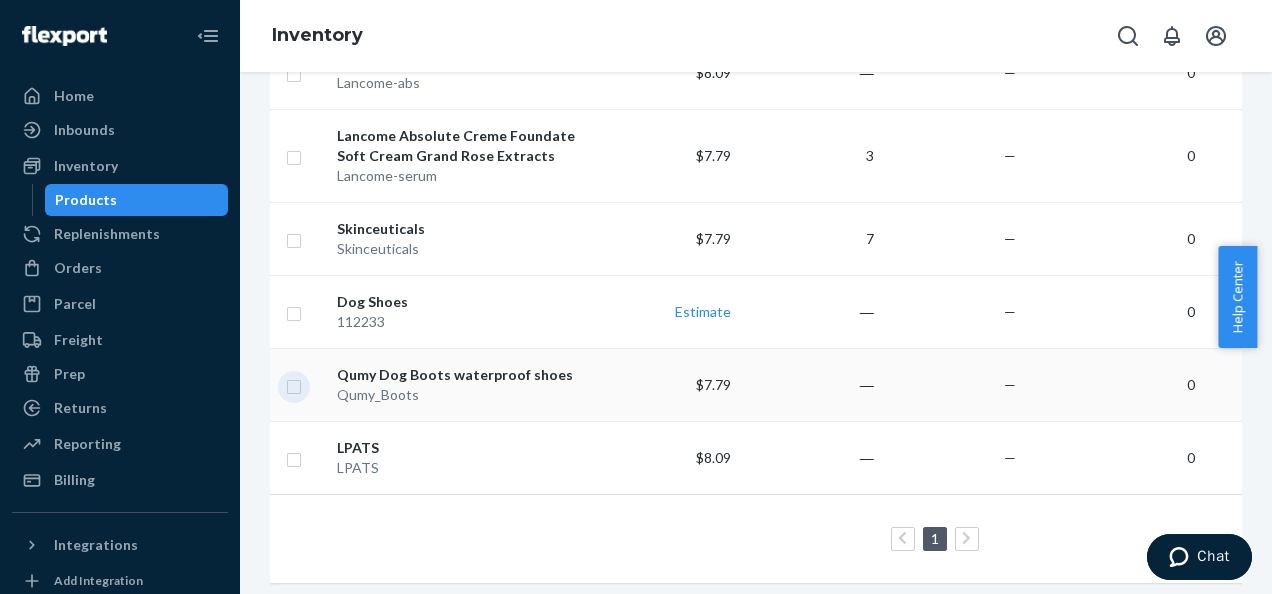 click at bounding box center [294, 384] 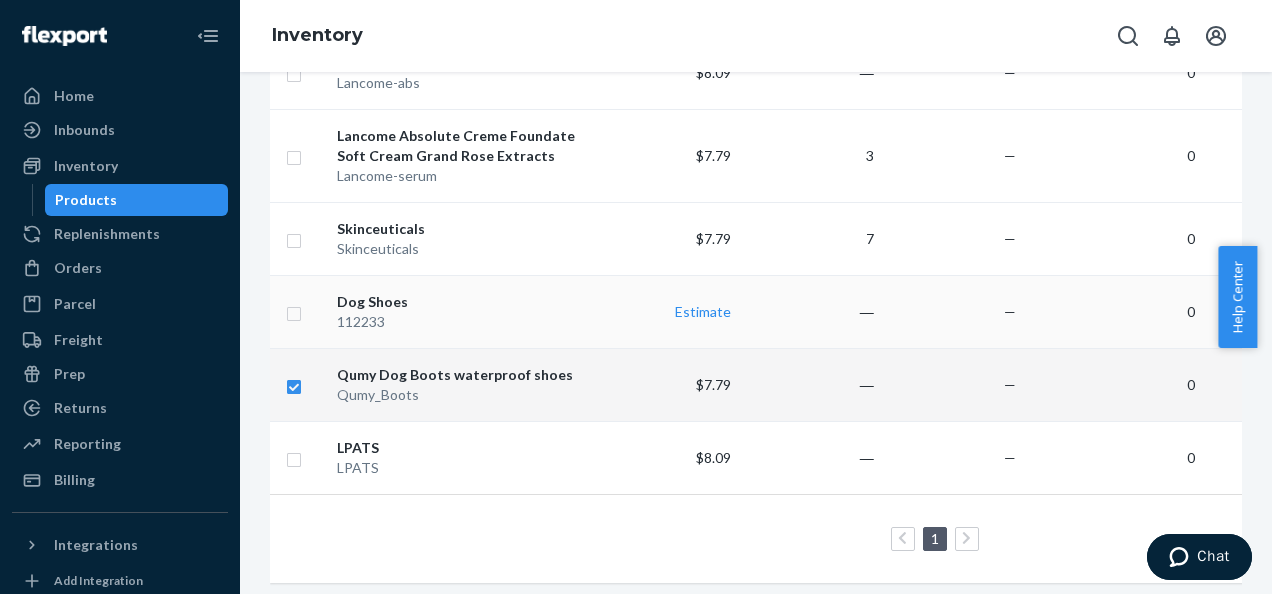 checkbox on "true" 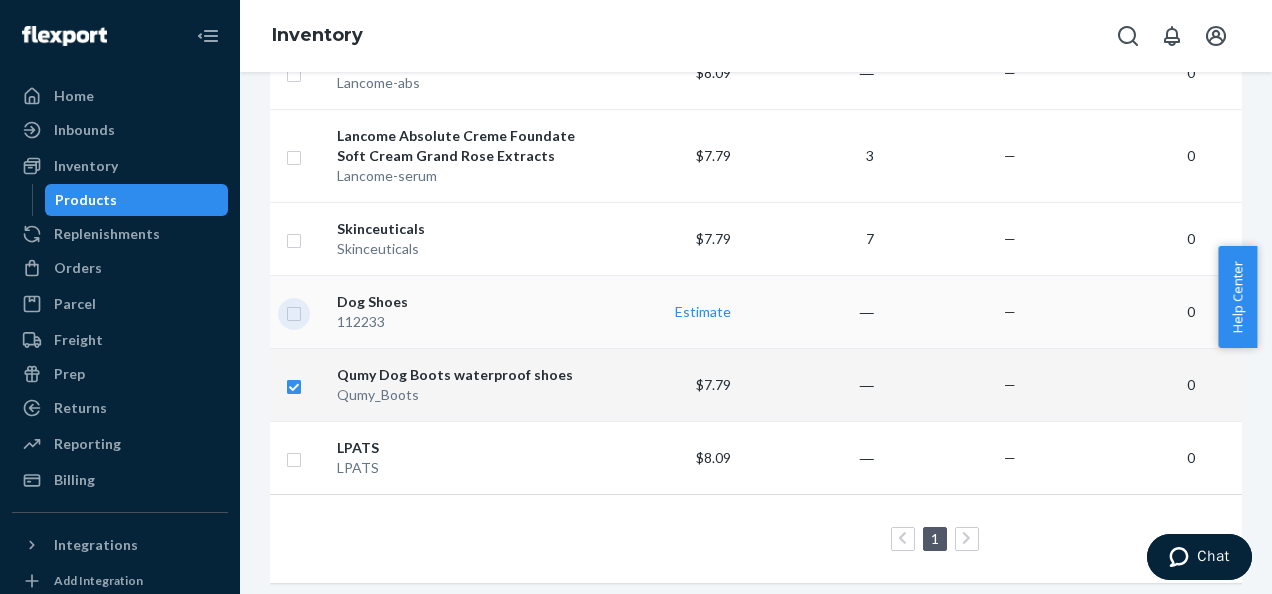 click at bounding box center (294, 311) 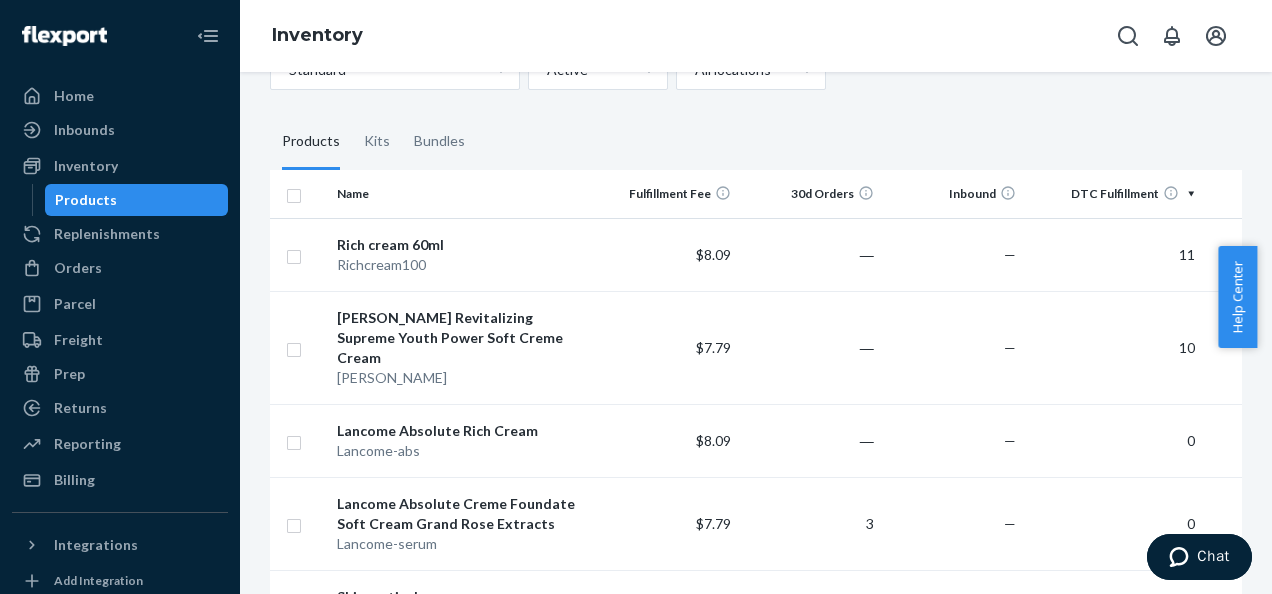 scroll, scrollTop: 0, scrollLeft: 0, axis: both 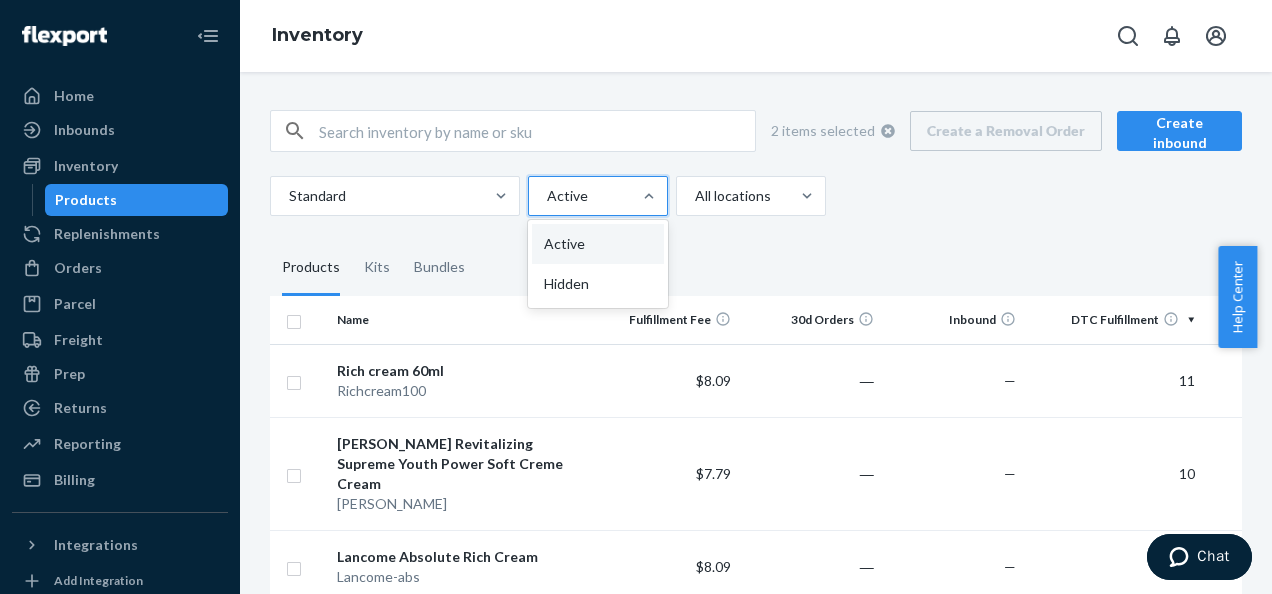 click on "2   items   selected Create a Removal Order Create inbound Standard      option Active focused, 1 of 2. 2 results available. Use Up and Down to choose options, press Enter to select the currently focused option, press Escape to exit the menu, press Tab to select the option and exit the menu. Active Active Hidden All locations Products Kits Bundles Name Fulfillment Fee 30d Orders Inbound DTC Fulfillment Reserve Storage Unavailable Rich cream 60ml Richcream100 $8.09 ― — 11 — — Estee Lauder Revitalizing Supreme Youth Power Soft Creme Cream Estee-Lauder $7.79 ― — 10 — — Lancome Absolute Rich Cream Lancome-abs $8.09 ― — 0 — — Lancome Absolute Creme Foundate Soft Cream Grand Rose Extracts Lancome-serum $7.79 3 — 0 — — Skinceuticals Skinceuticals $7.79 7 — 0 — — Dog Shoes 112233 Estimate ― — 0 — — Qumy Dog Boots waterproof shoes Qumy_Boots $7.79 ― — 0 — — LPATS LPATS $8.09 ― — 0 — — 1 25 results per page" at bounding box center [756, 591] 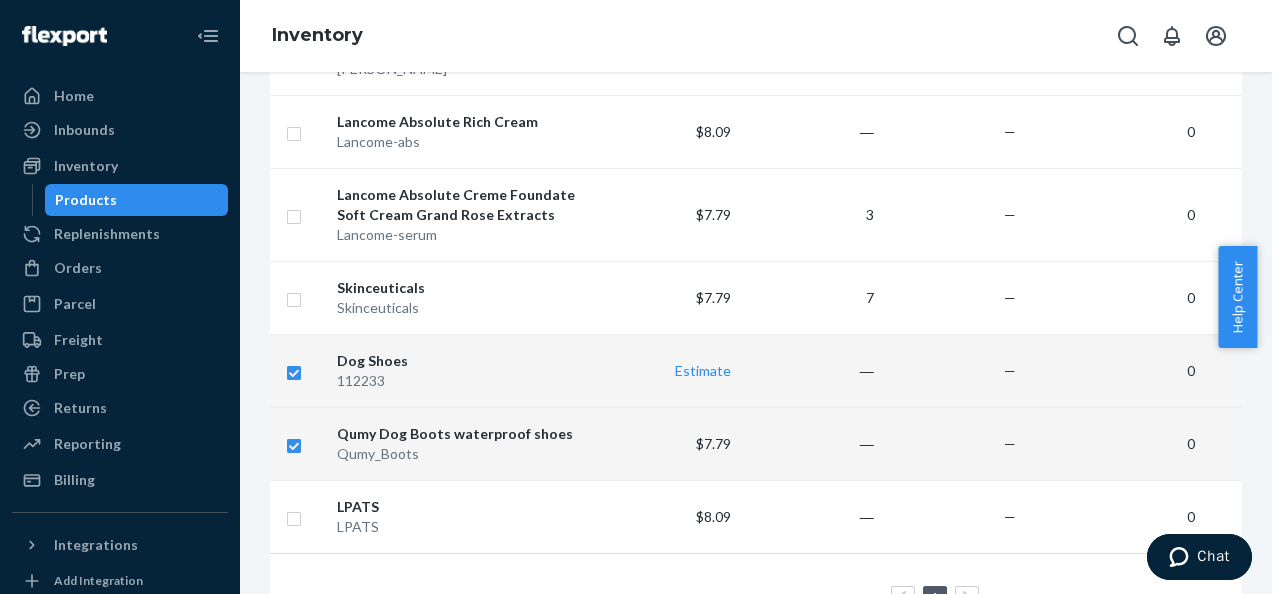 scroll, scrollTop: 437, scrollLeft: 0, axis: vertical 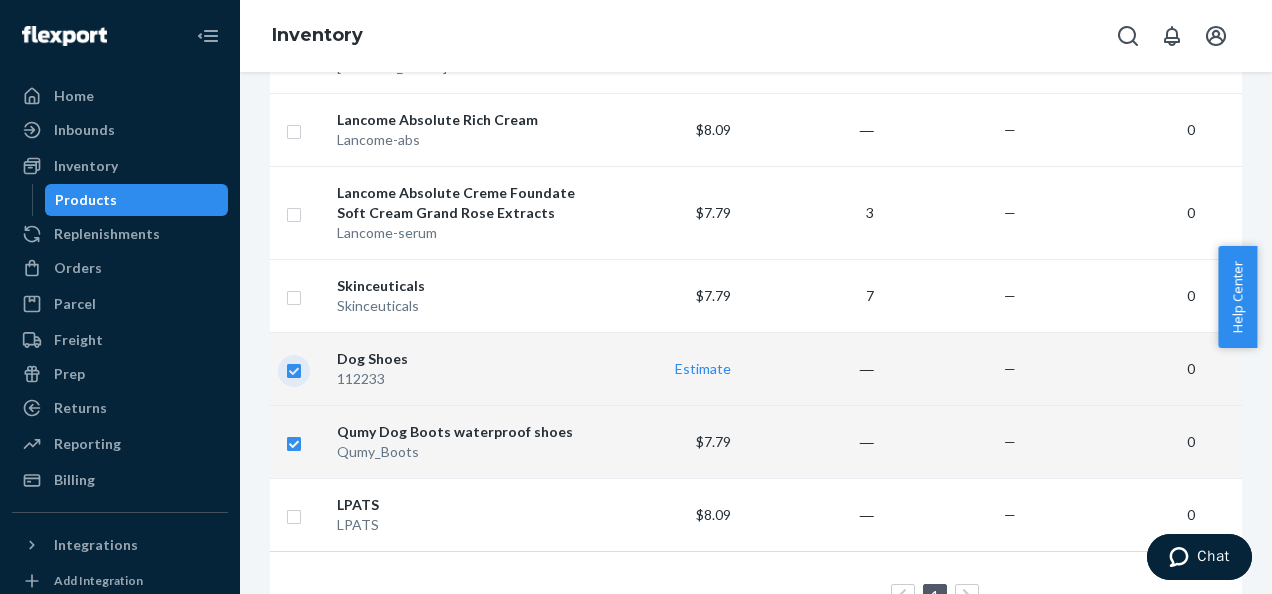 click at bounding box center (294, 368) 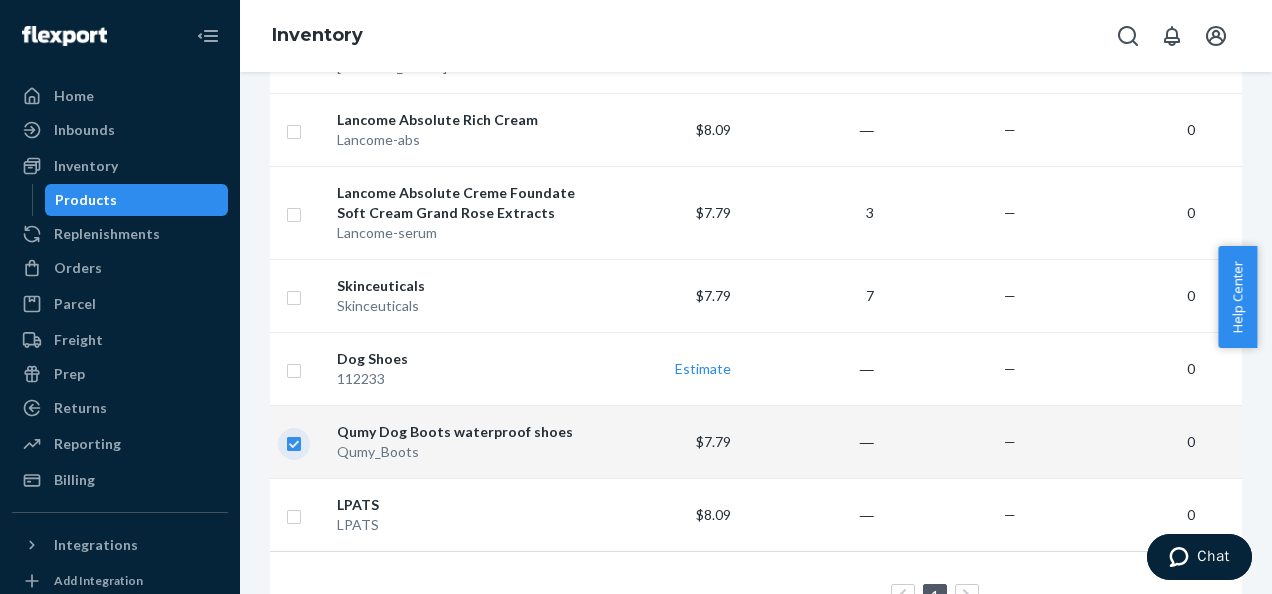 click at bounding box center (294, 441) 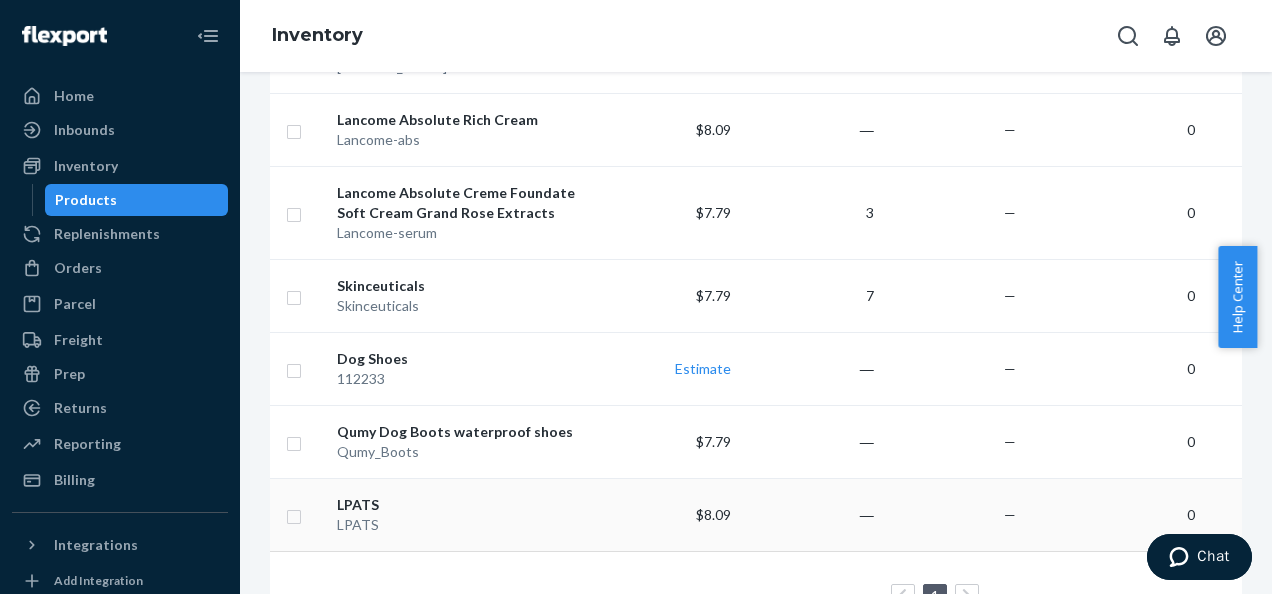 click on "LPATS" at bounding box center (462, 505) 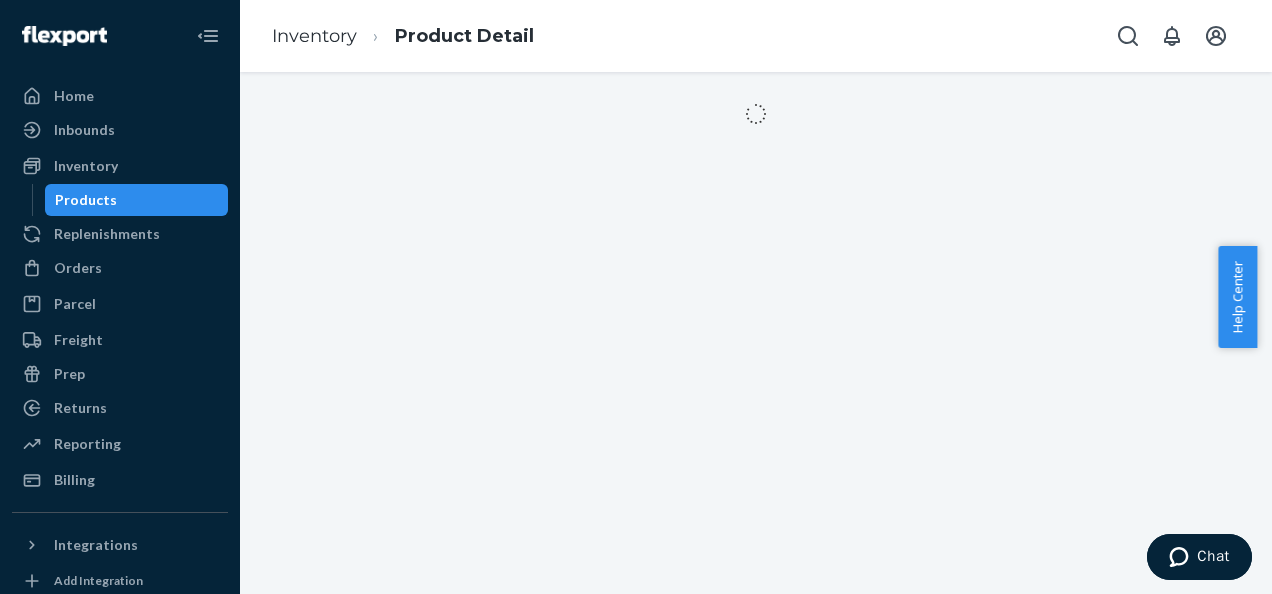 click at bounding box center [756, 333] 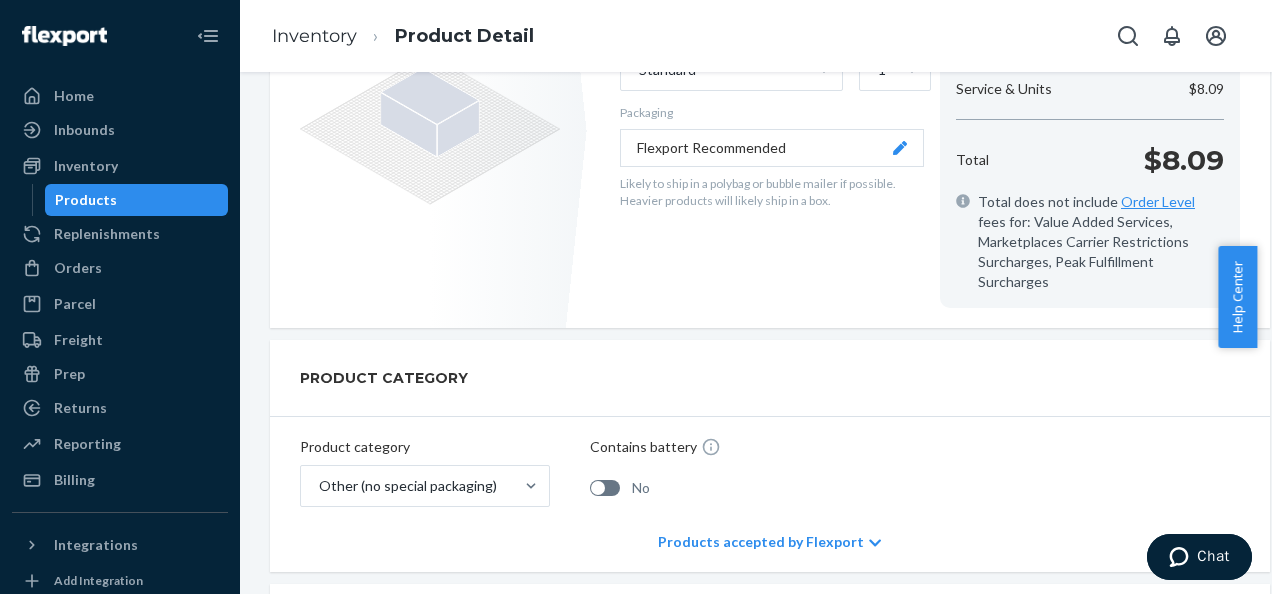scroll, scrollTop: 473, scrollLeft: 0, axis: vertical 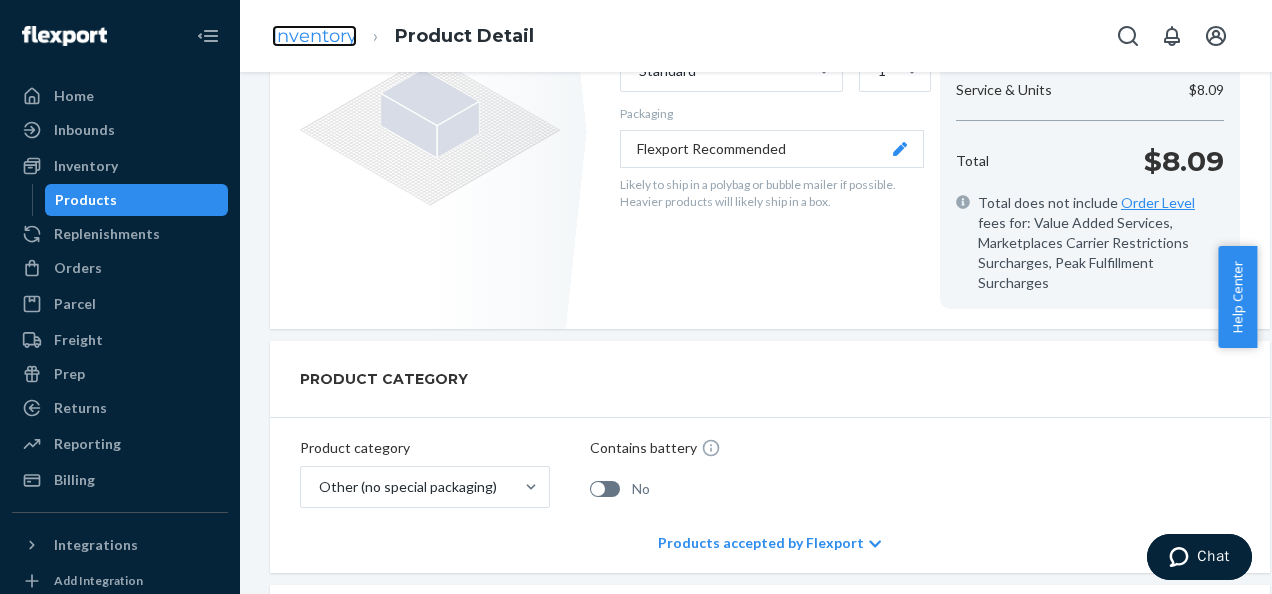 click on "Inventory" at bounding box center (314, 36) 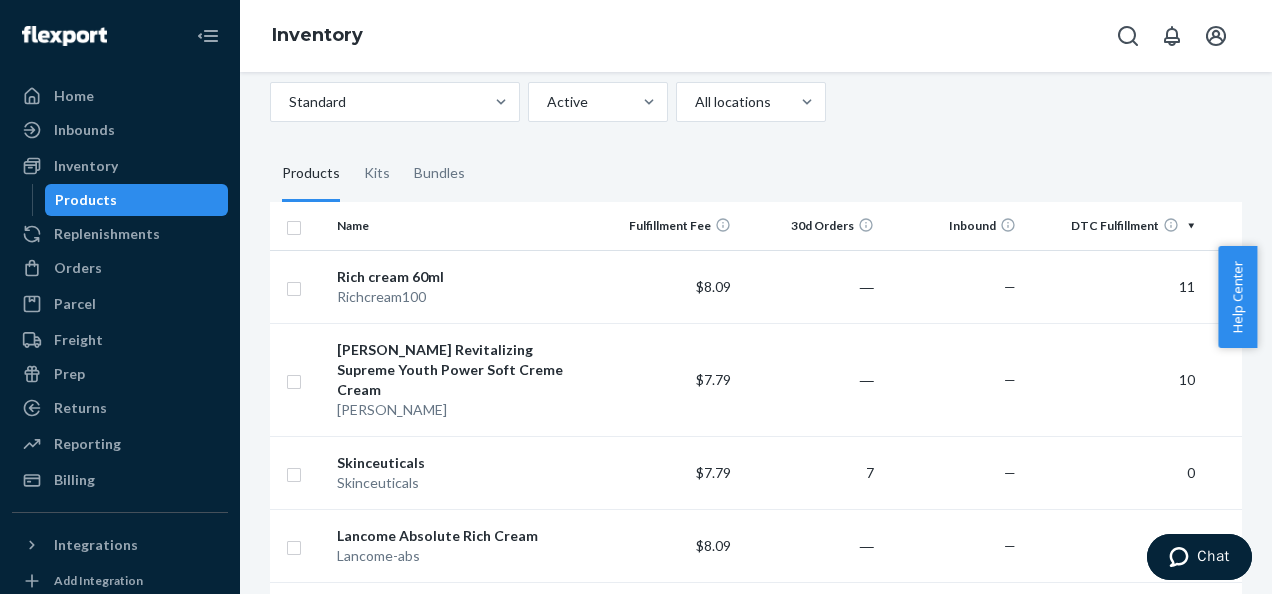 scroll, scrollTop: 0, scrollLeft: 0, axis: both 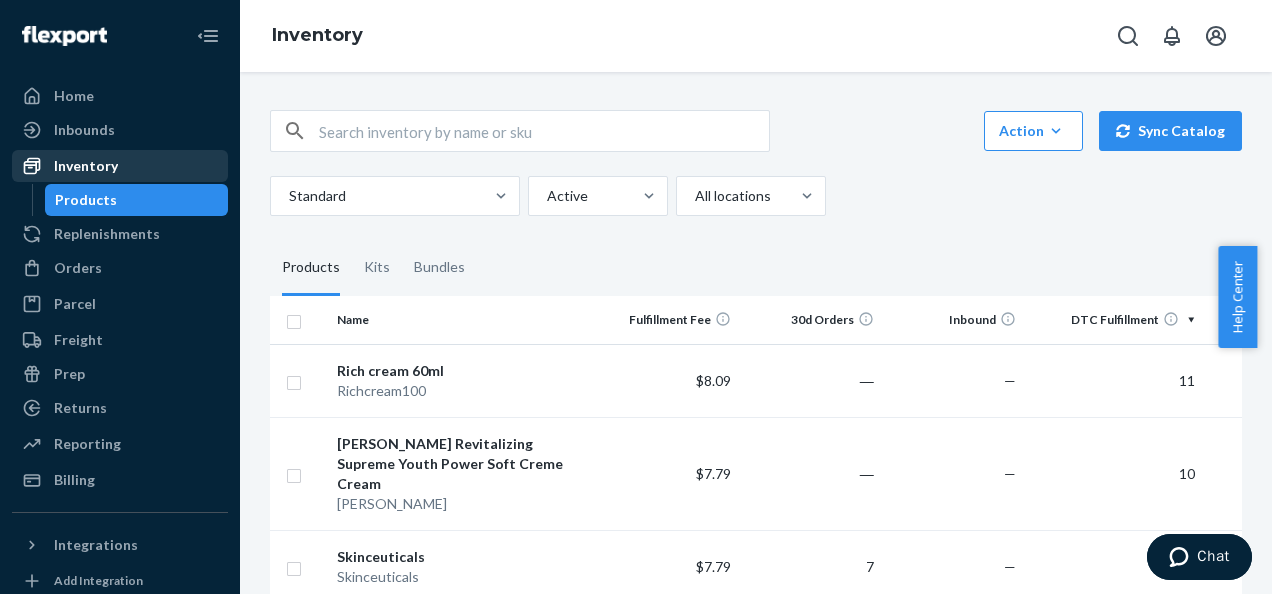 click on "Inventory" at bounding box center [86, 166] 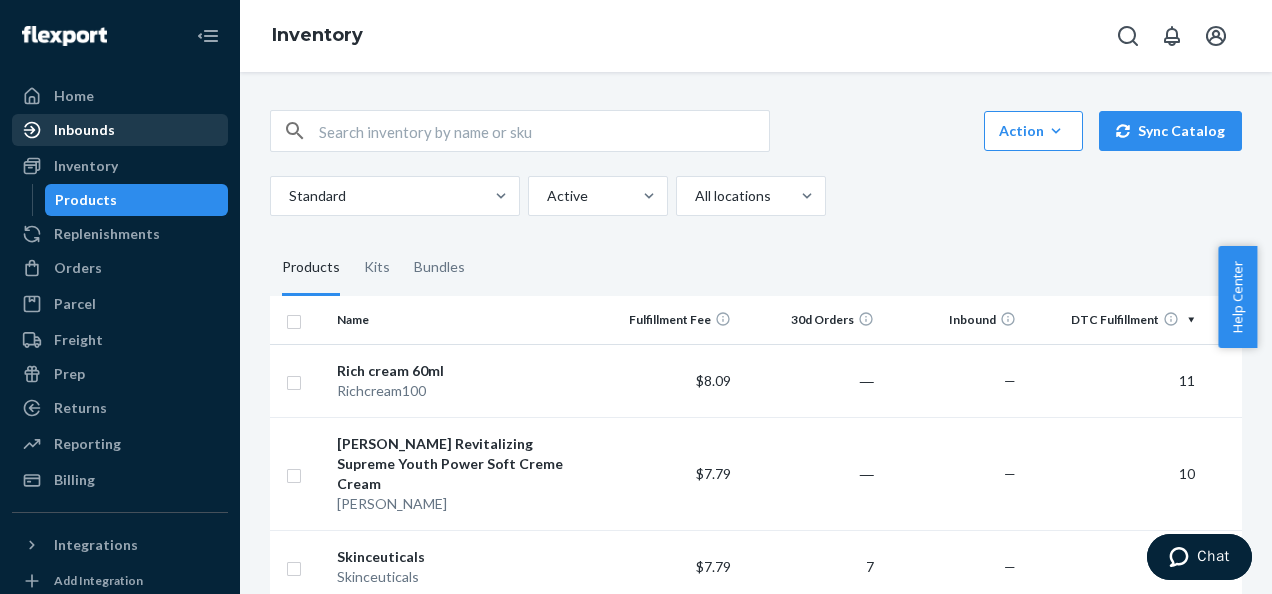 click on "Inbounds" at bounding box center (84, 130) 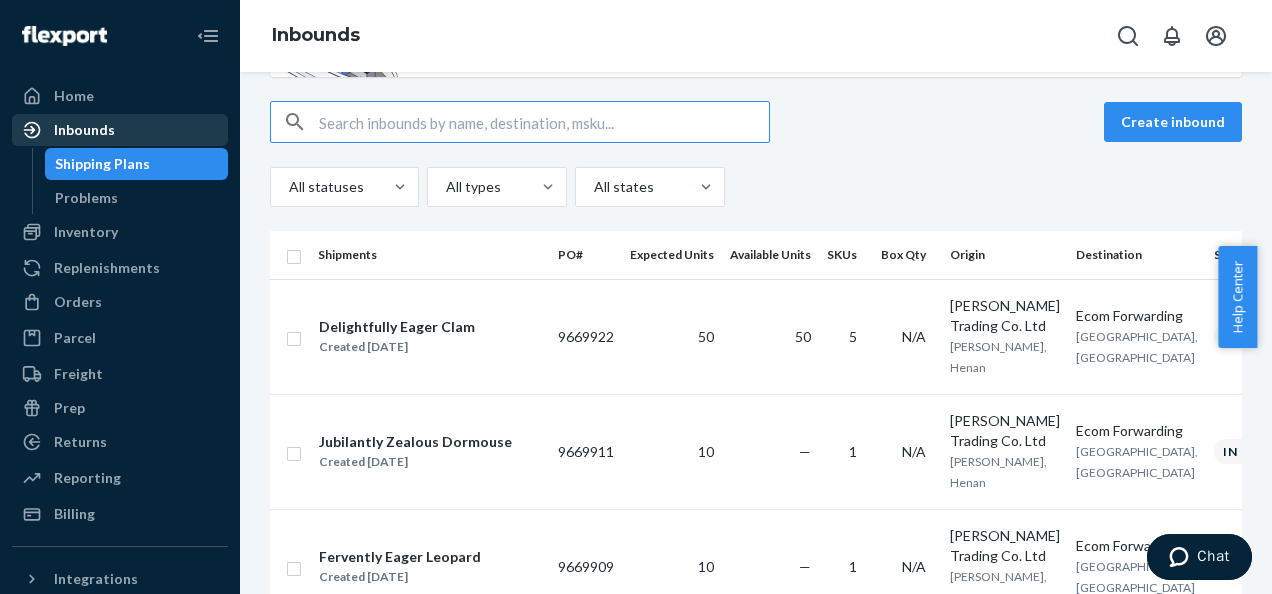 scroll, scrollTop: 152, scrollLeft: 0, axis: vertical 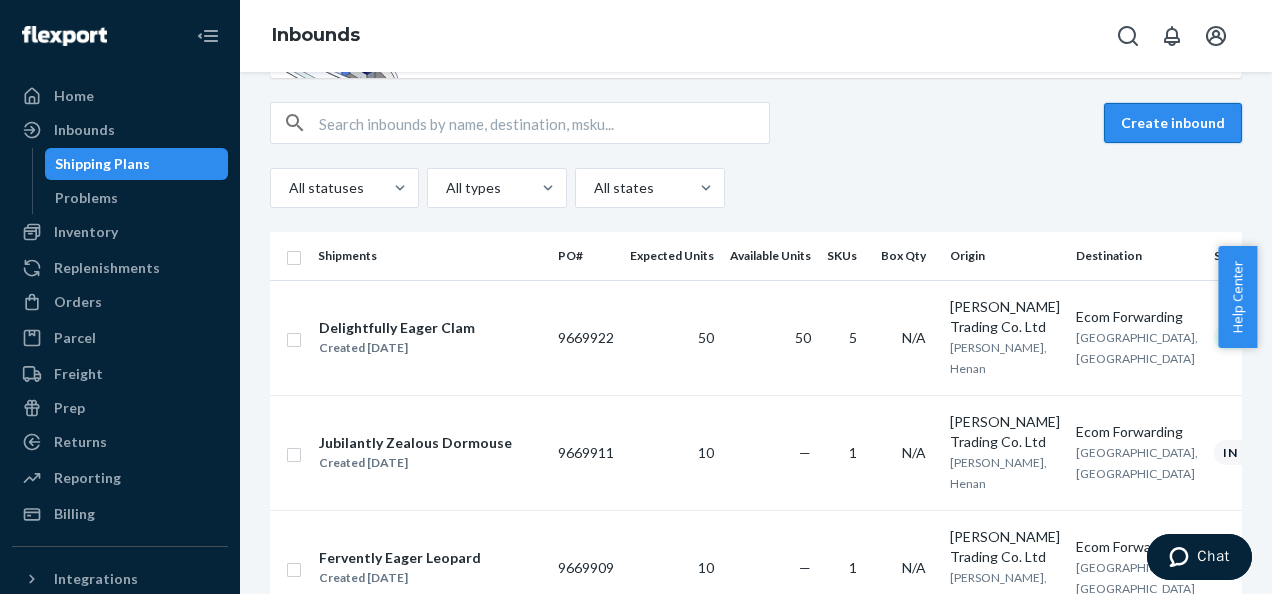 click on "Create inbound" at bounding box center (1173, 123) 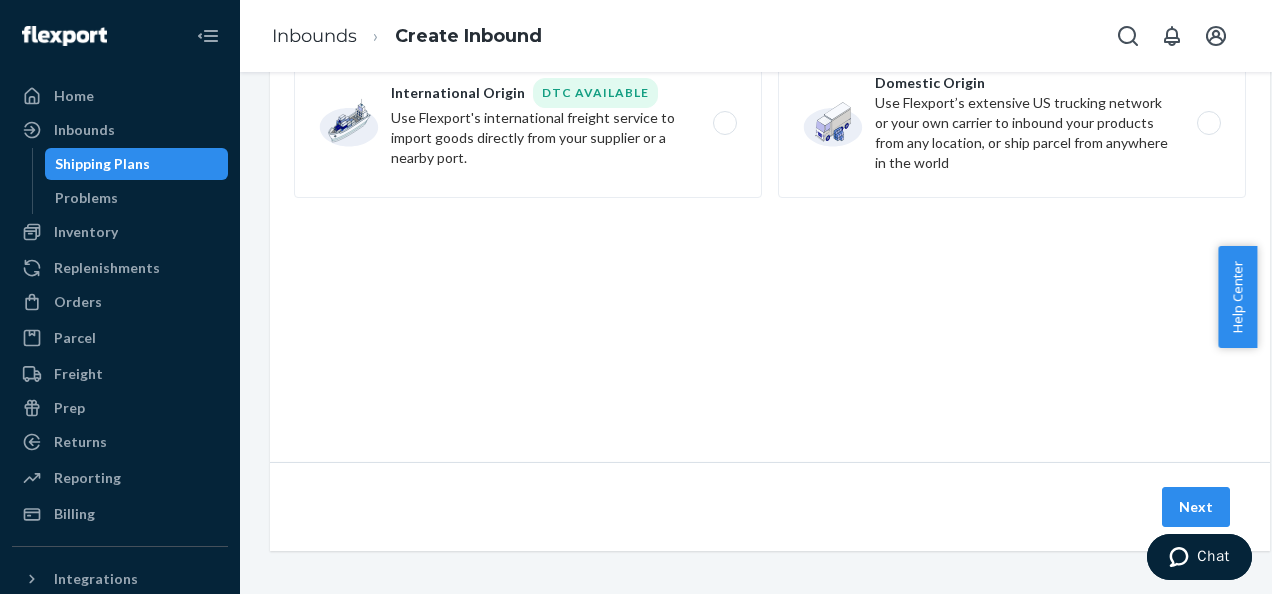 scroll, scrollTop: 0, scrollLeft: 0, axis: both 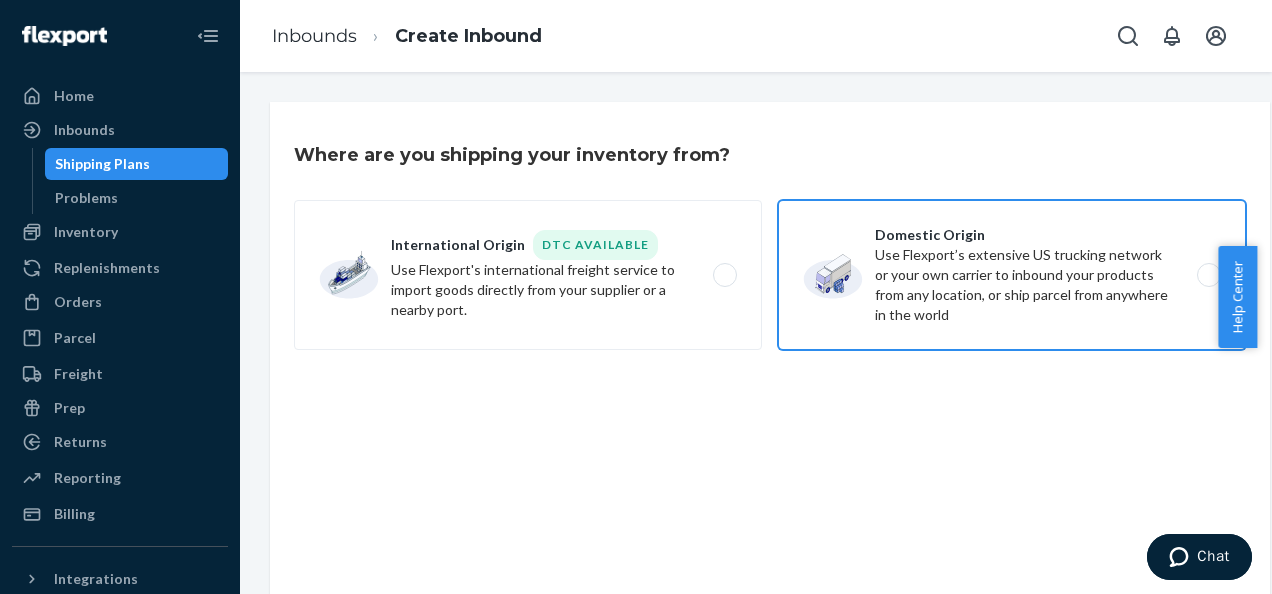 click on "Domestic Origin Use Flexport’s extensive US trucking network or your own carrier to inbound your products from any location, or ship parcel from anywhere in the world" at bounding box center [1012, 275] 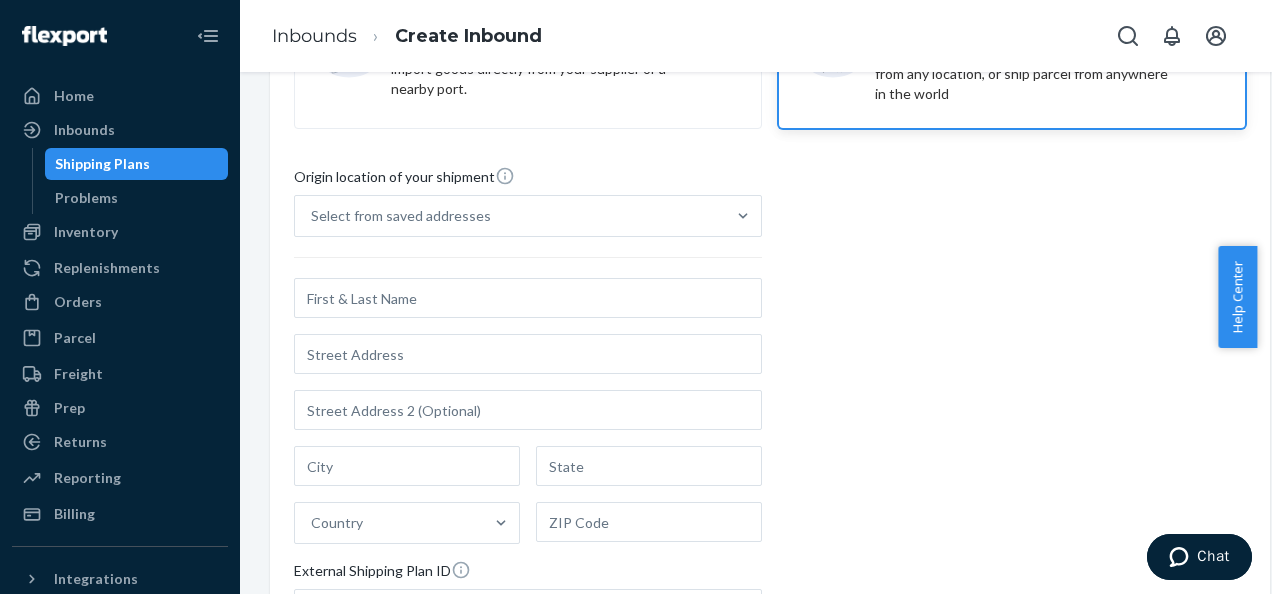 scroll, scrollTop: 216, scrollLeft: 0, axis: vertical 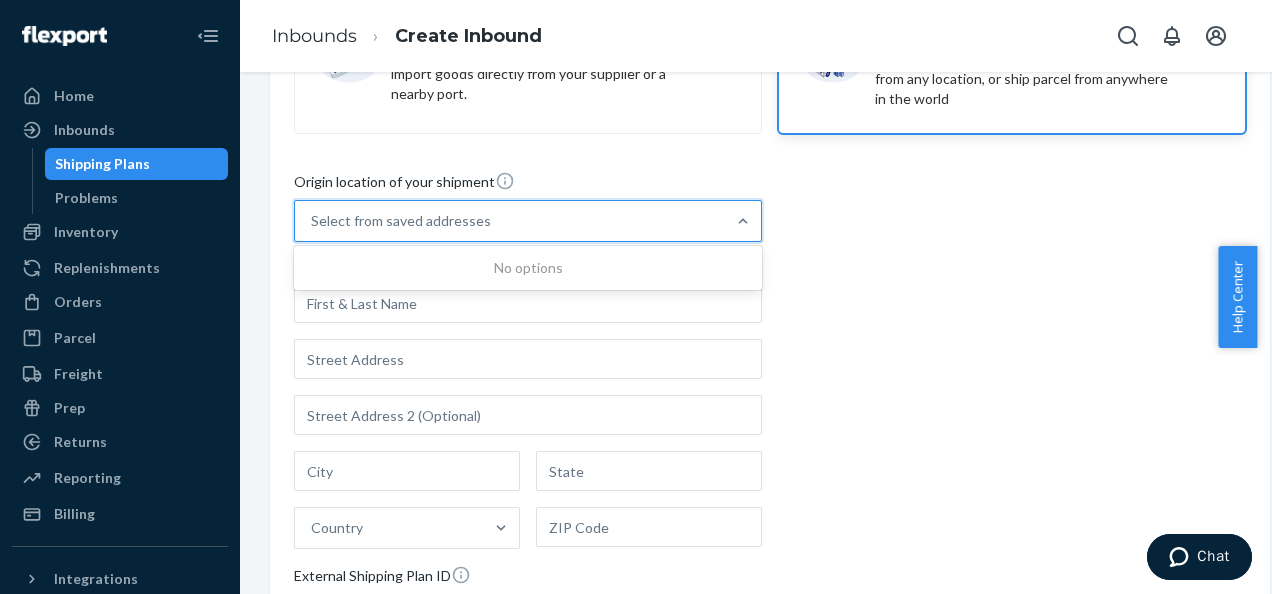 click on "Origin location of your shipment       0 results available. Use Up and Down to choose options, press Enter to select the currently focused option, press Escape to exit the menu, press Tab to select the option and exit the menu. Select from saved addresses No options Country External Shipping Plan ID This is a residential location This is a limited access location for freight pickup Maritime port, airport, military base" at bounding box center [770, 443] 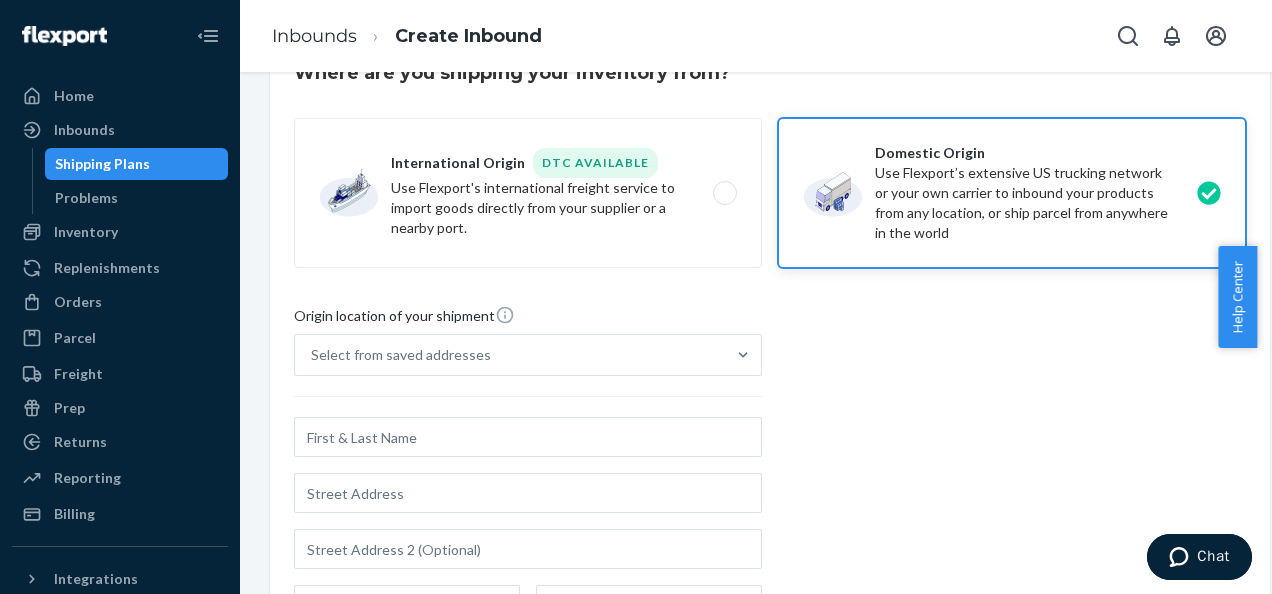 scroll, scrollTop: 142, scrollLeft: 0, axis: vertical 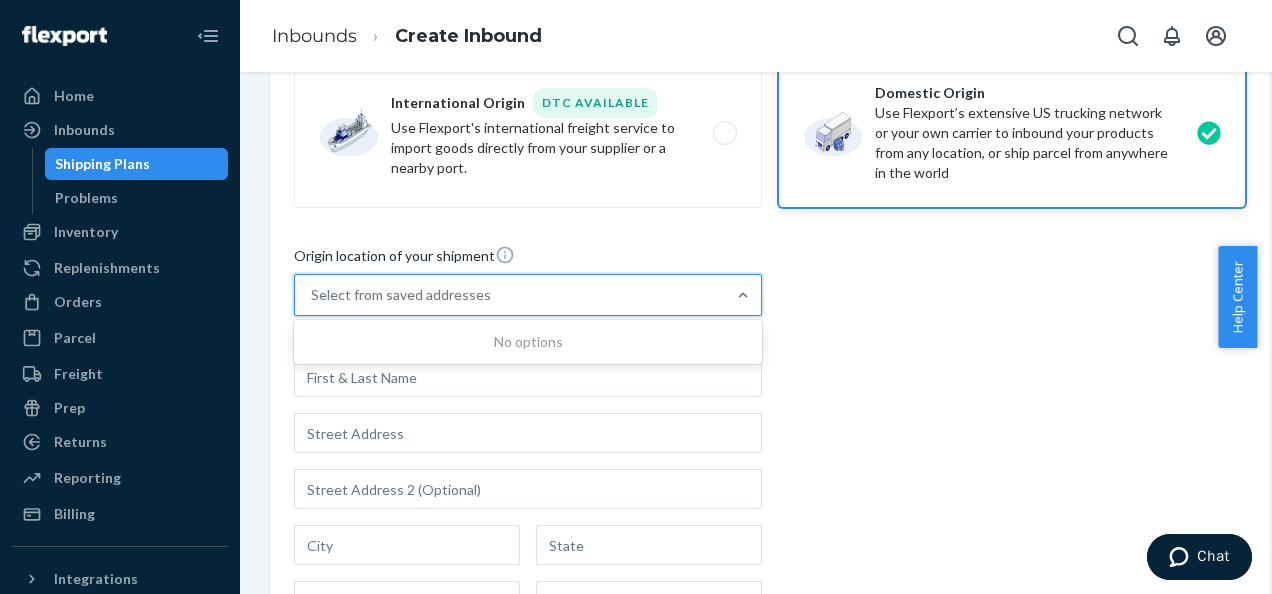 click on "No options" at bounding box center [528, 342] 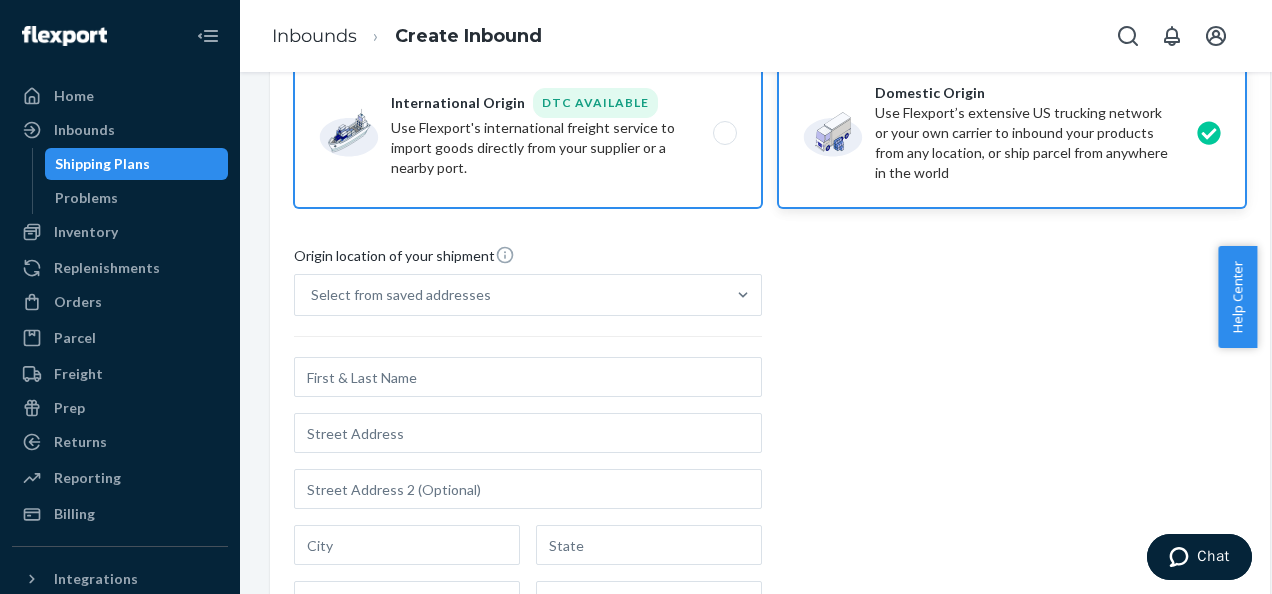 click on "International Origin DTC Available Use Flexport's international freight service to import goods directly from your supplier or a nearby port." at bounding box center (528, 133) 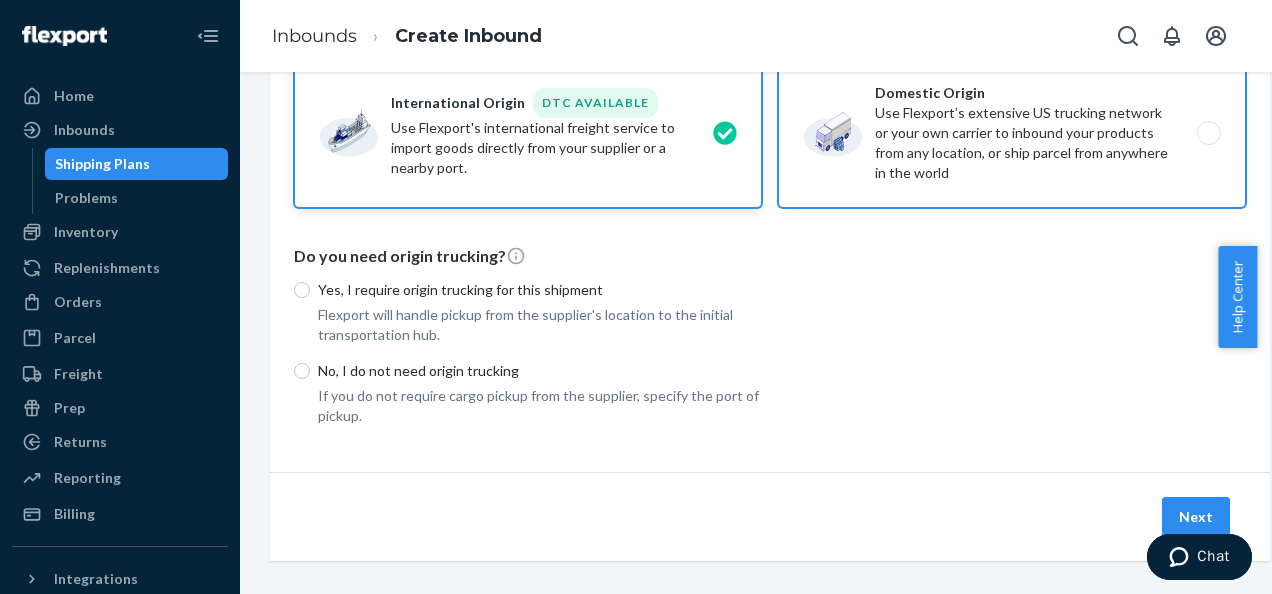 click on "Domestic Origin Use Flexport’s extensive US trucking network or your own carrier to inbound your products from any location, or ship parcel from anywhere in the world" at bounding box center (1012, 133) 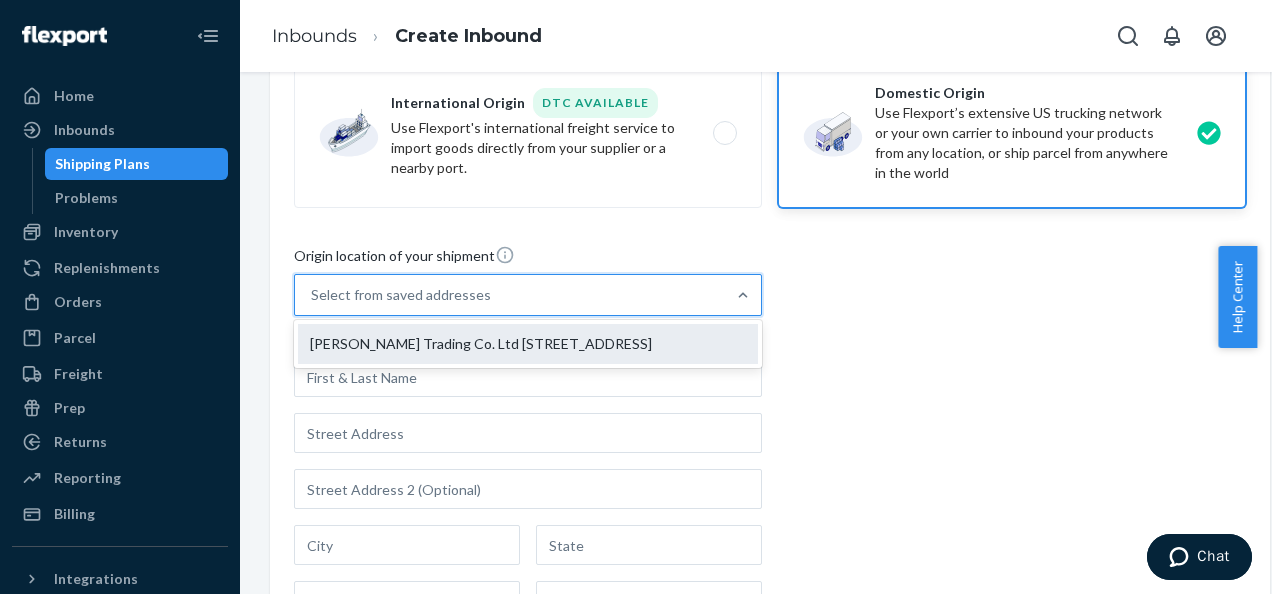 click on "Henan Weiyue Trading Co. Ltd
1203 Zijin Building, Zhengzhou City, Henan, China
ZhengZhou, Henan 450000" at bounding box center [528, 344] 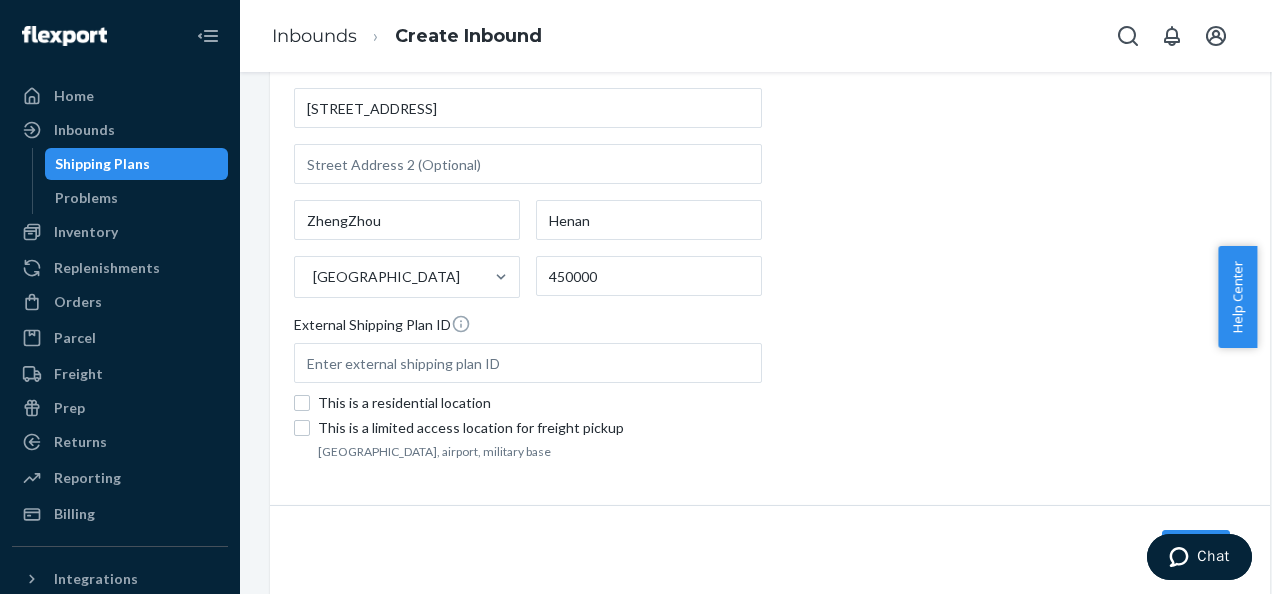 scroll, scrollTop: 479, scrollLeft: 0, axis: vertical 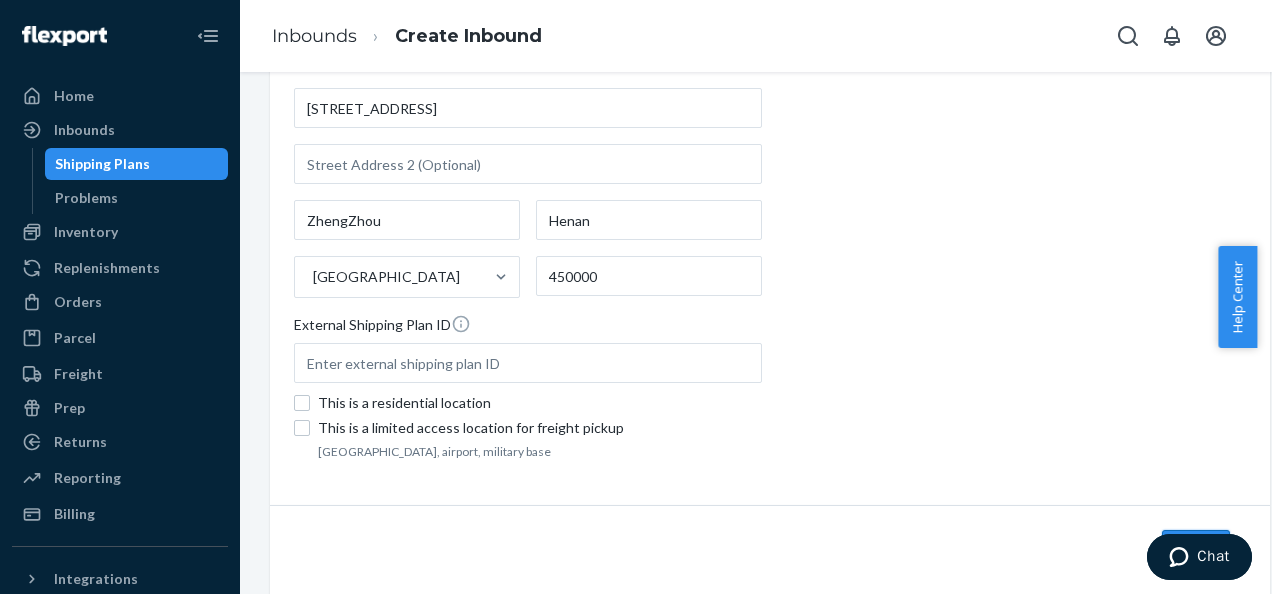 click on "Next" at bounding box center (1196, 550) 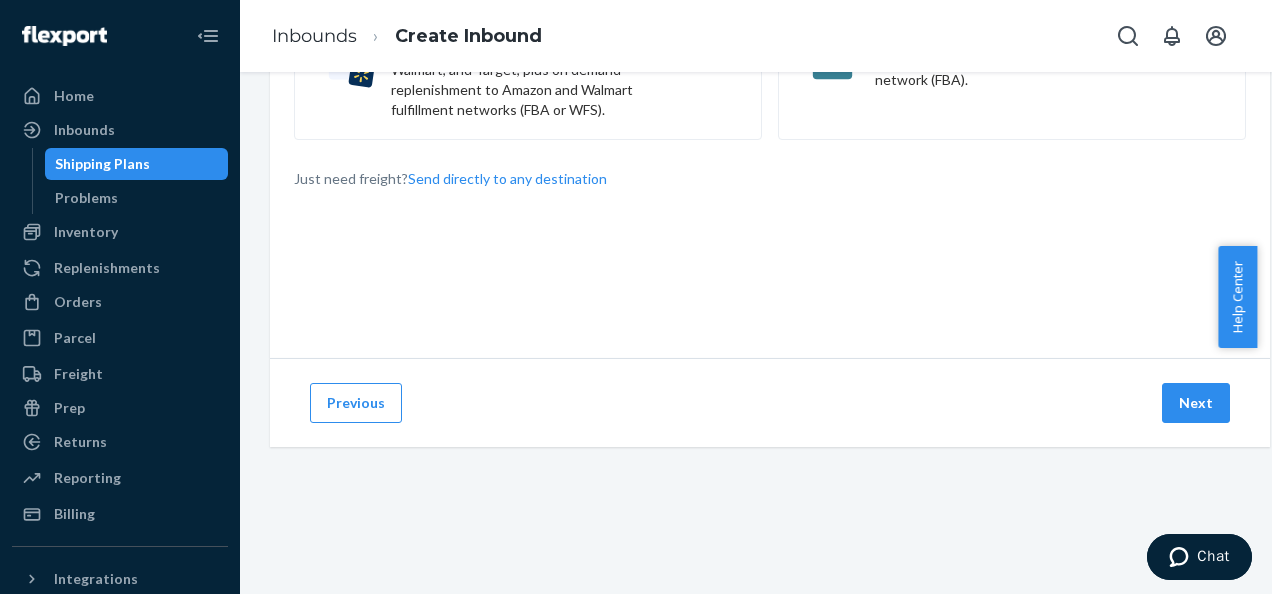 scroll, scrollTop: 0, scrollLeft: 0, axis: both 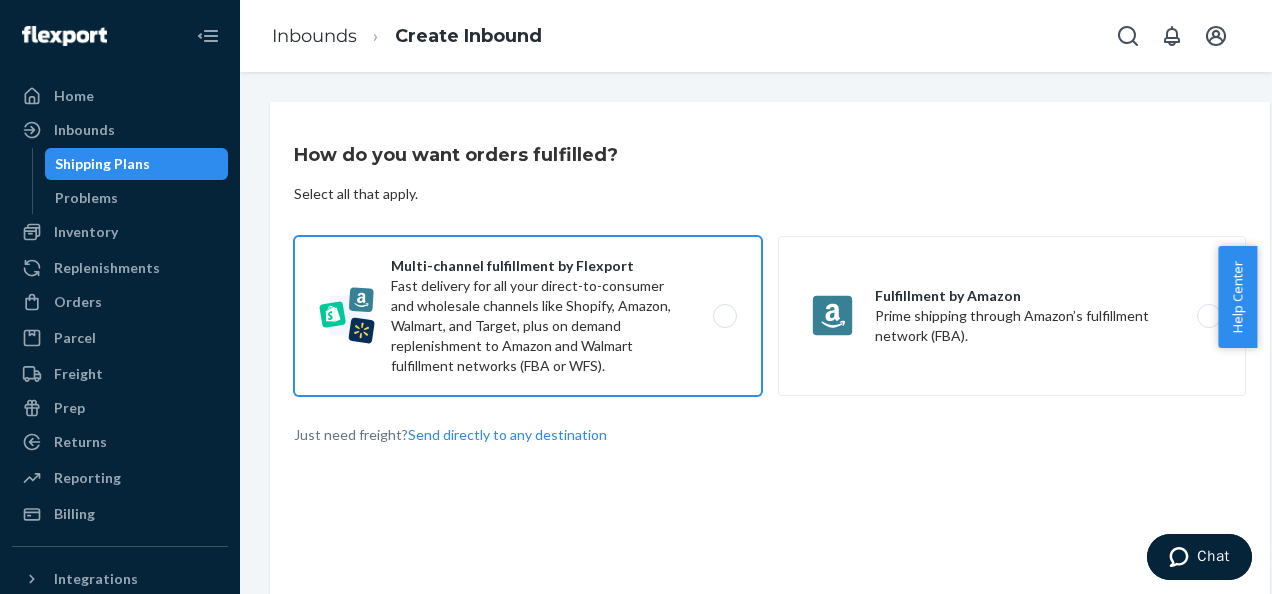 click on "Multi-channel fulfillment by Flexport Fast delivery for all your direct-to-consumer and wholesale channels like Shopify, Amazon, Walmart, and Target, plus on demand replenishment to Amazon and Walmart fulfillment networks (FBA or WFS)." at bounding box center [528, 316] 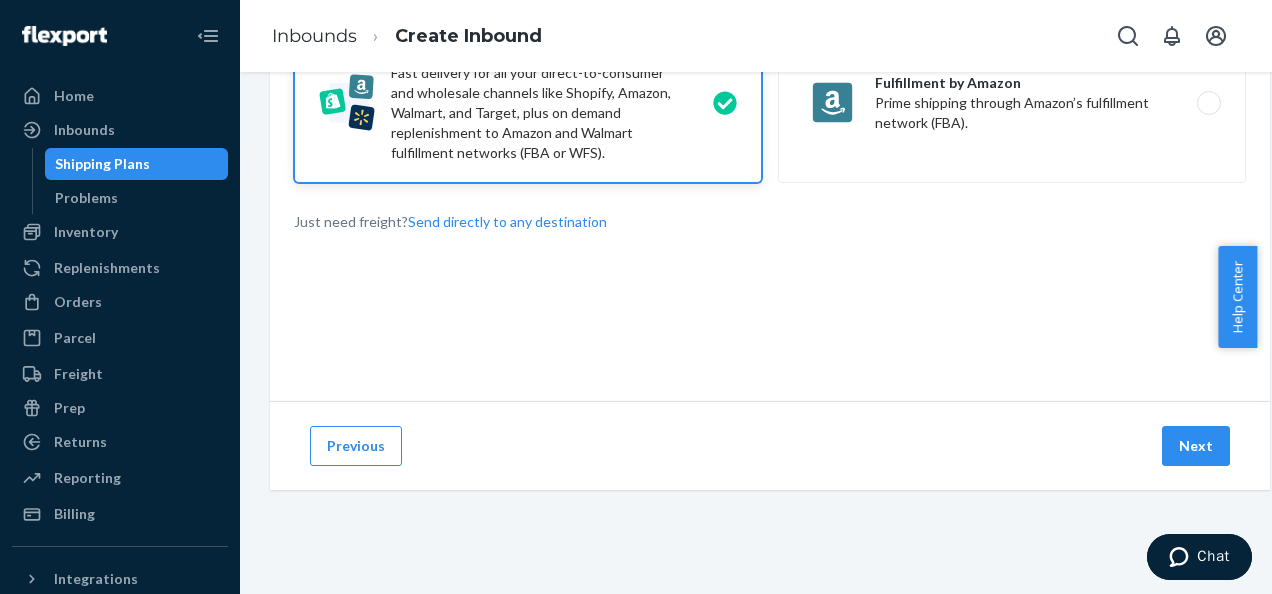 scroll, scrollTop: 212, scrollLeft: 0, axis: vertical 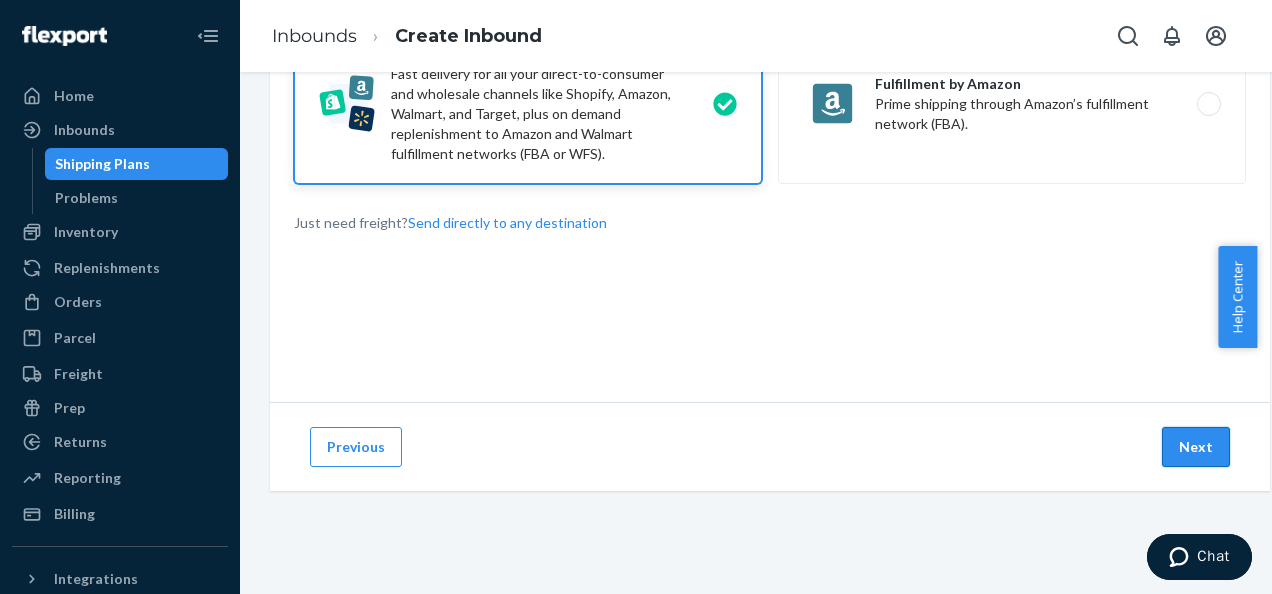 click on "Next" at bounding box center [1196, 447] 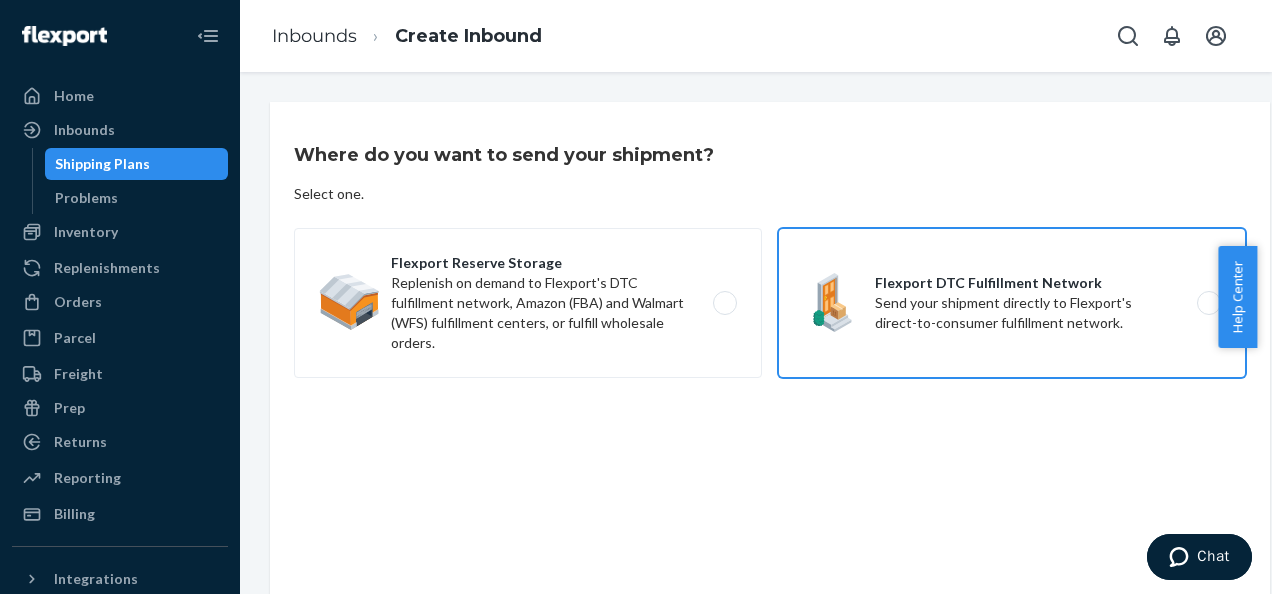 click on "Flexport DTC Fulfillment Network Send your shipment directly to Flexport's direct-to-consumer fulfillment network." at bounding box center [1012, 303] 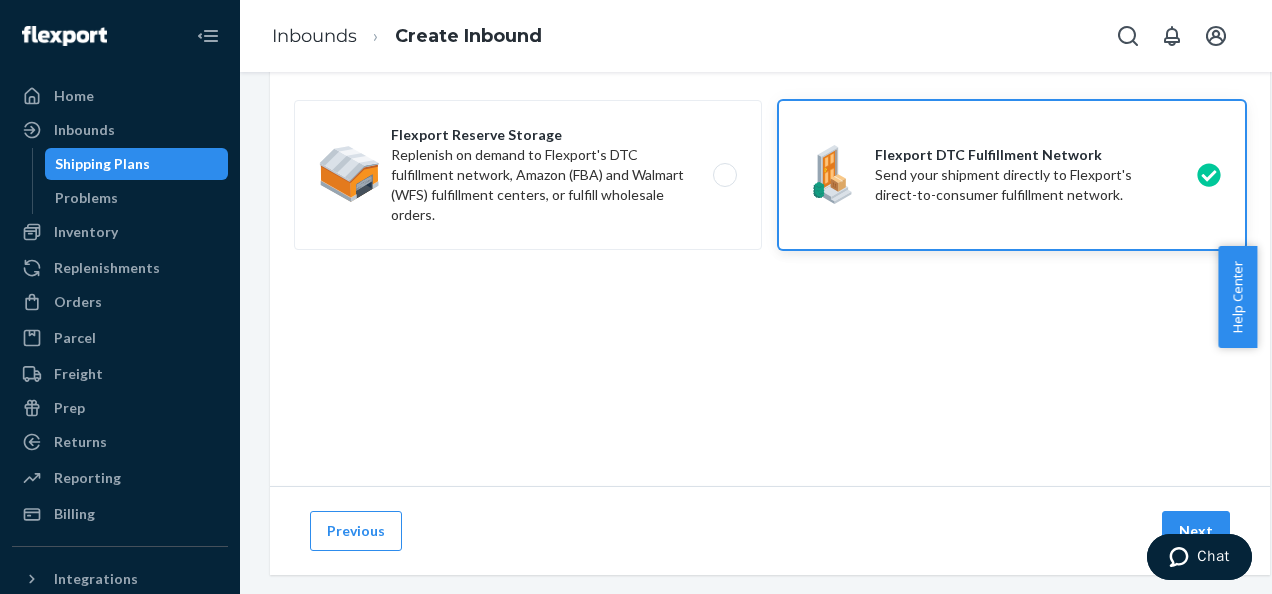 scroll, scrollTop: 271, scrollLeft: 0, axis: vertical 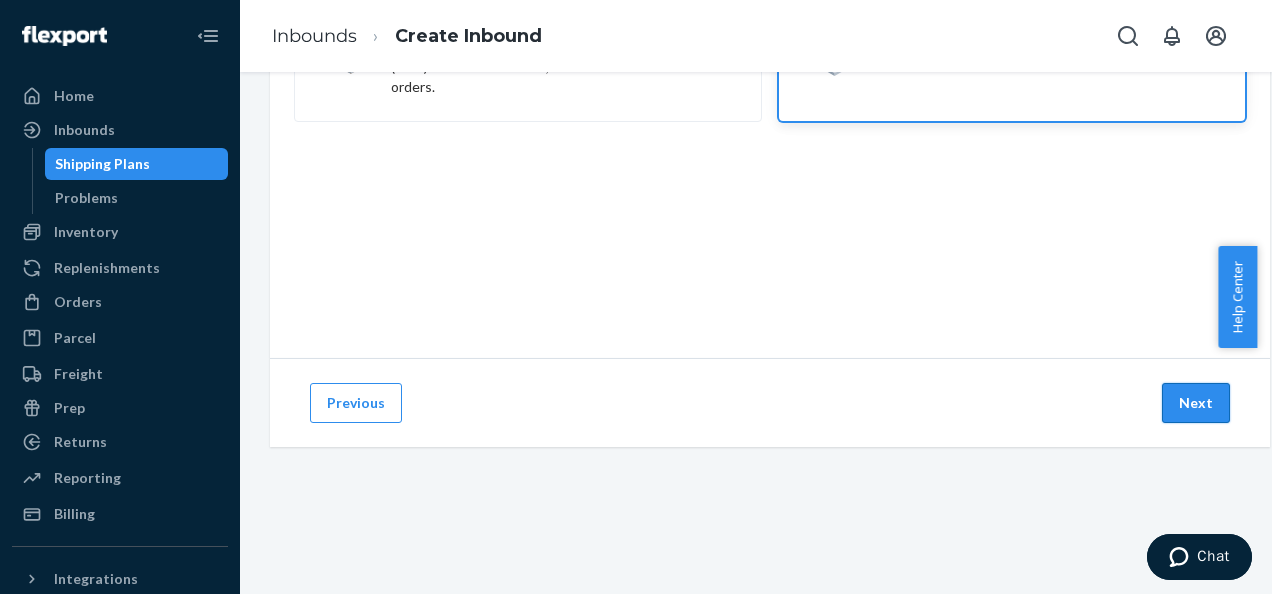 click on "Next" at bounding box center [1196, 403] 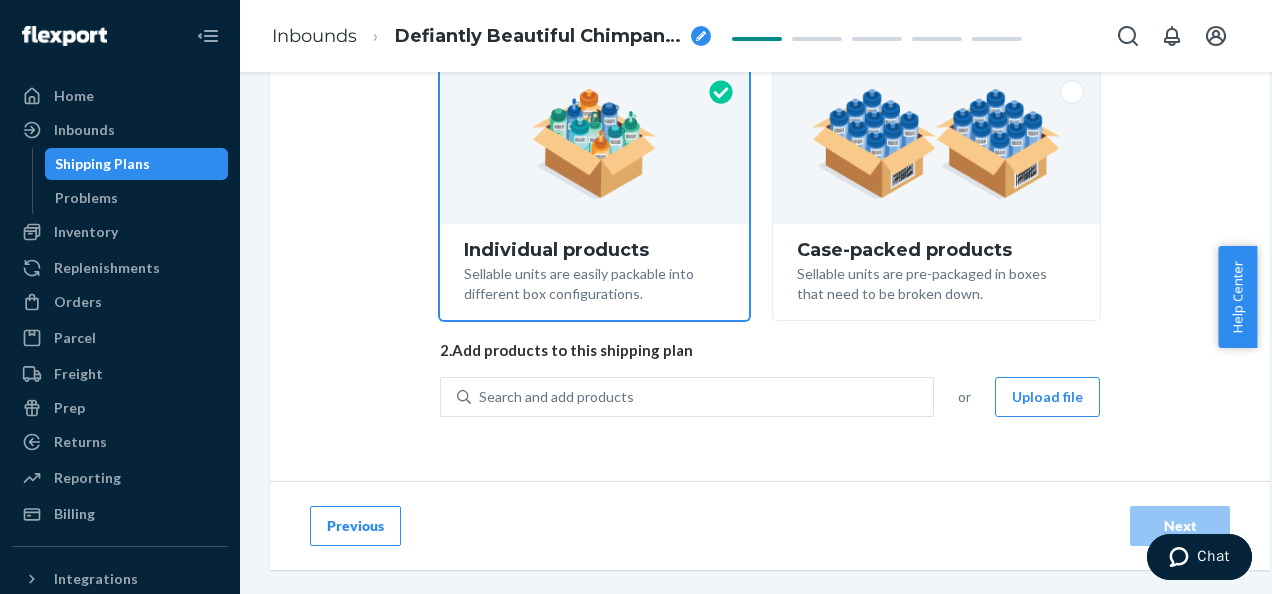 scroll, scrollTop: 228, scrollLeft: 0, axis: vertical 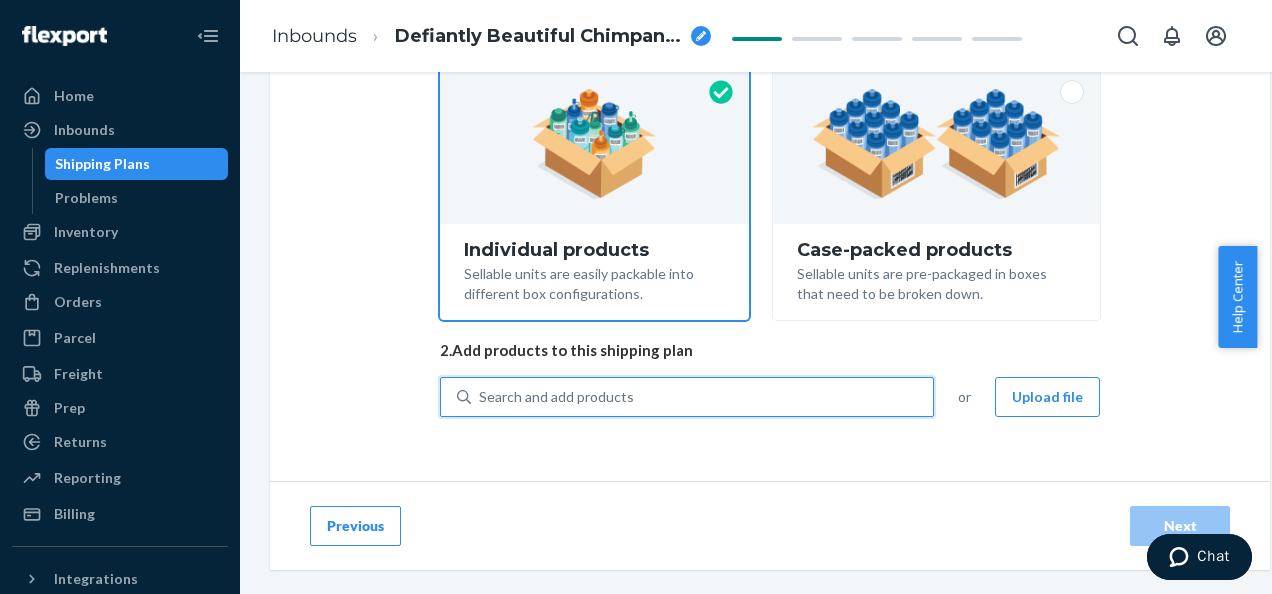 paste on "SVPUF" 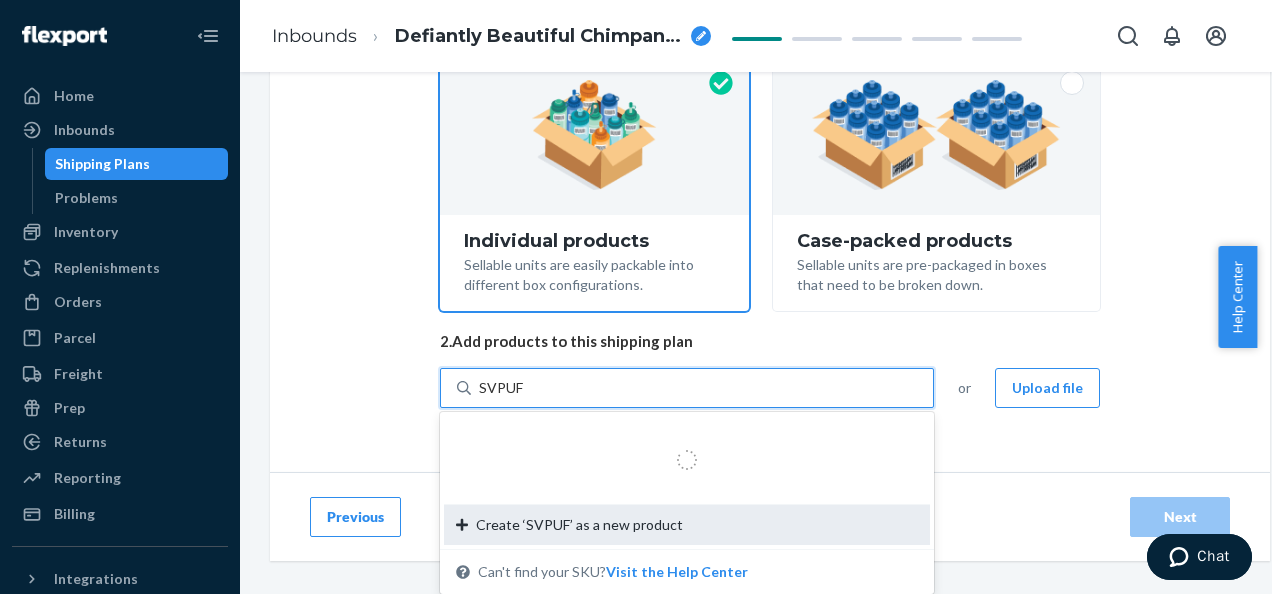 click on "Create ‘SVPUF’ as a new product" at bounding box center [579, 525] 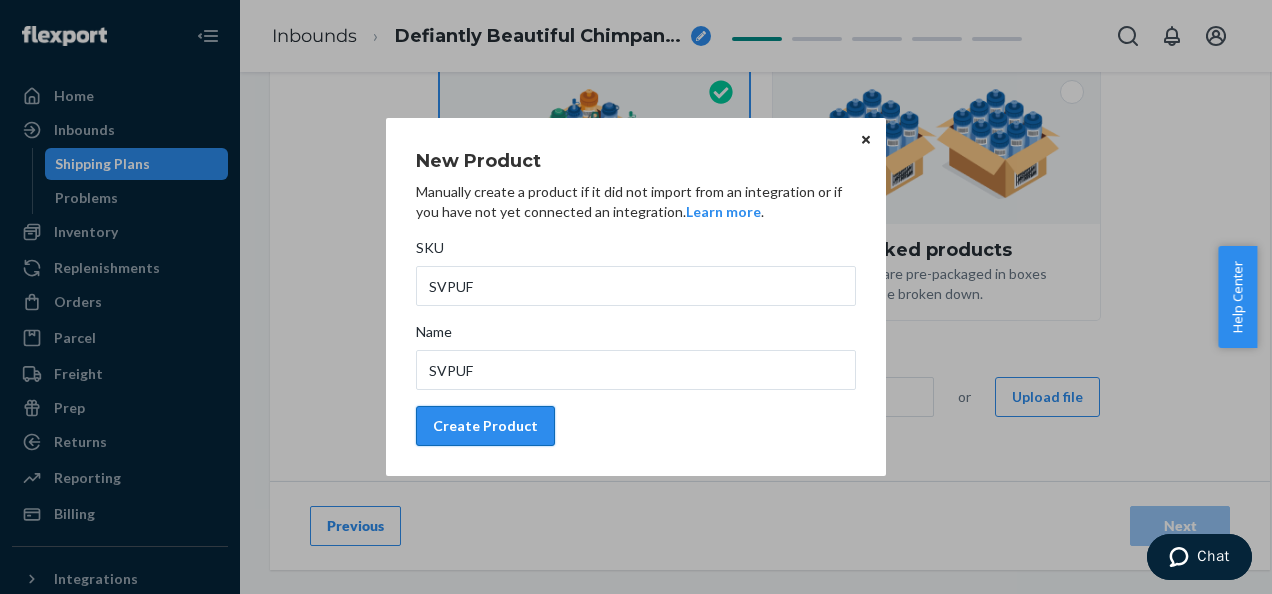 click on "Create Product" at bounding box center (485, 426) 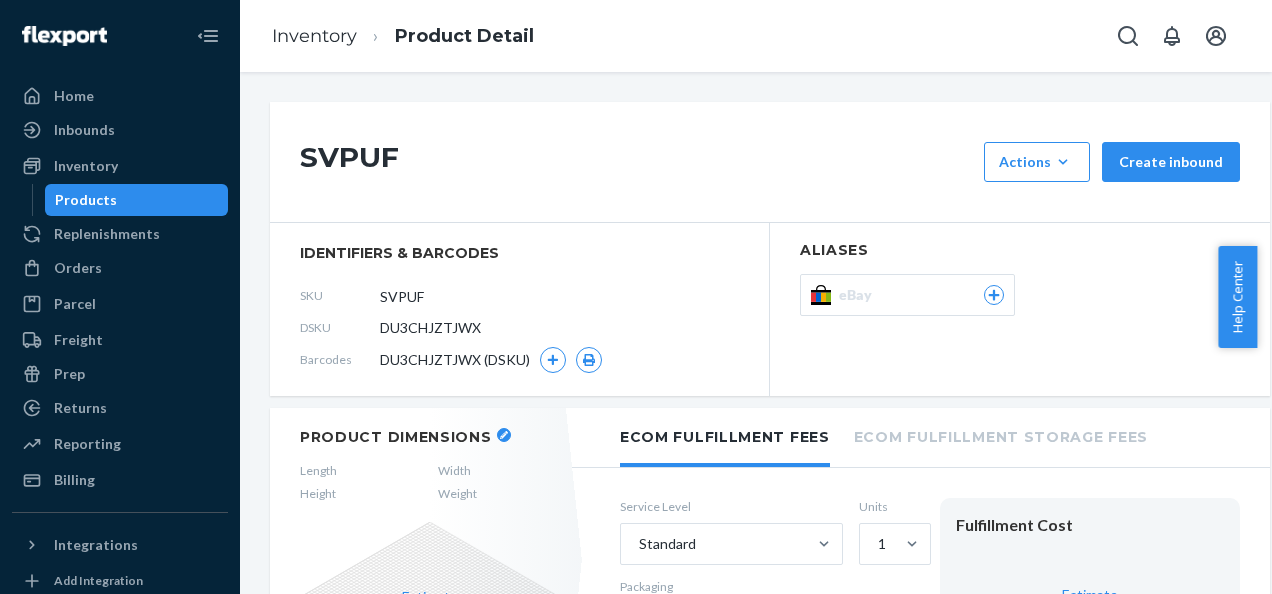 scroll, scrollTop: 0, scrollLeft: 0, axis: both 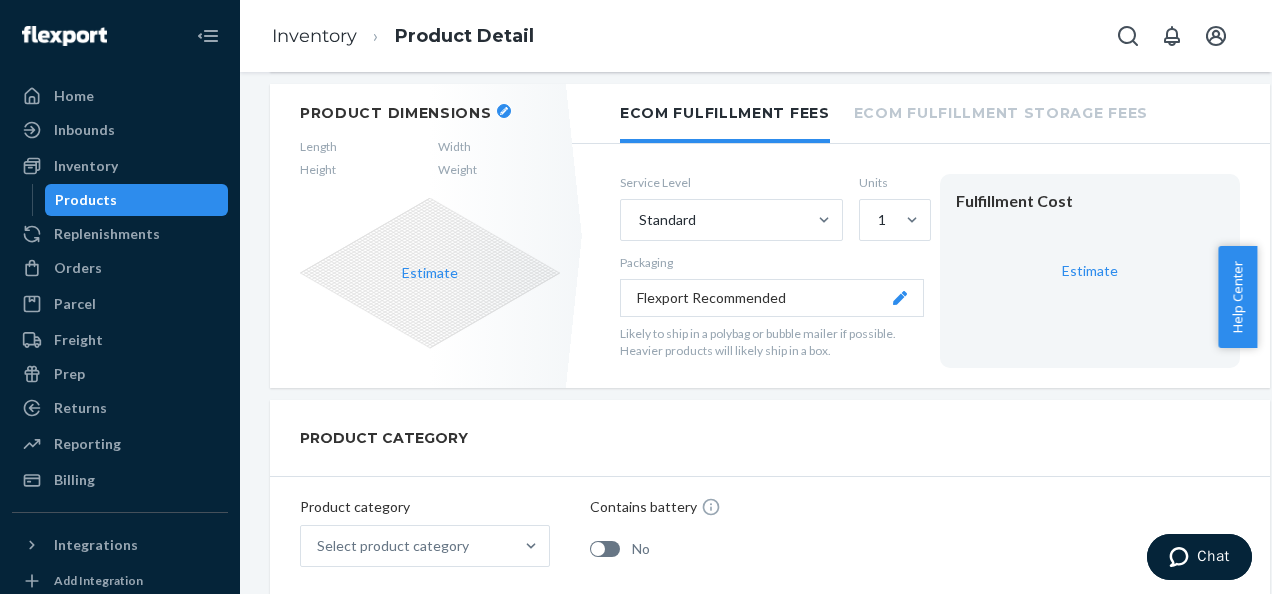 click 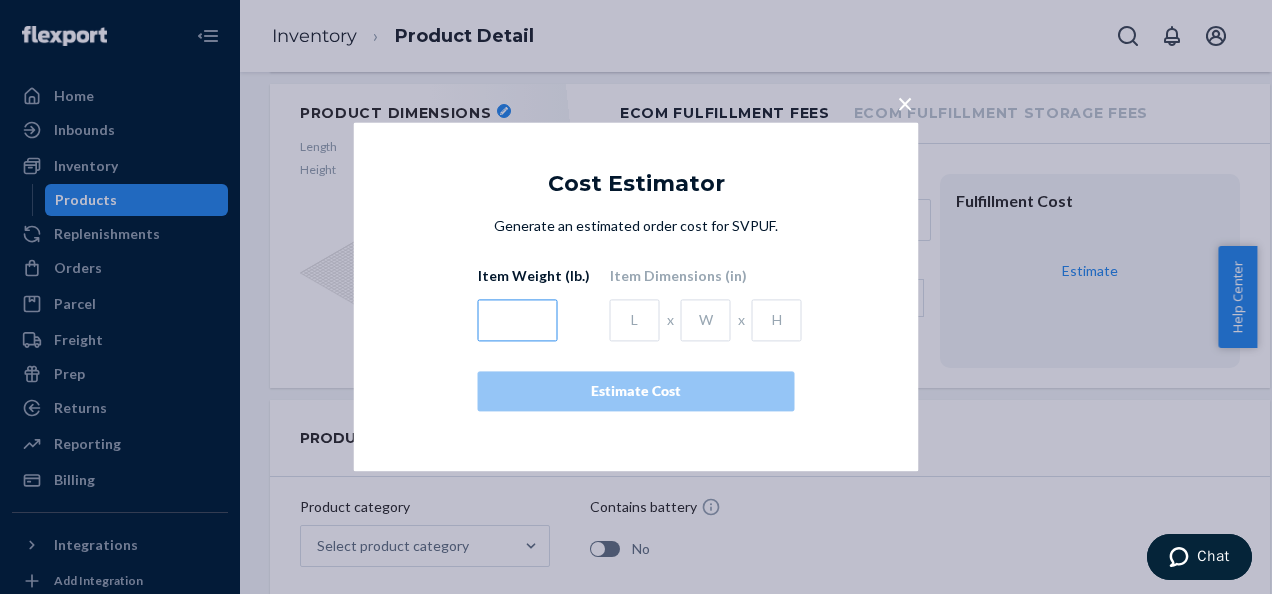 click at bounding box center (518, 321) 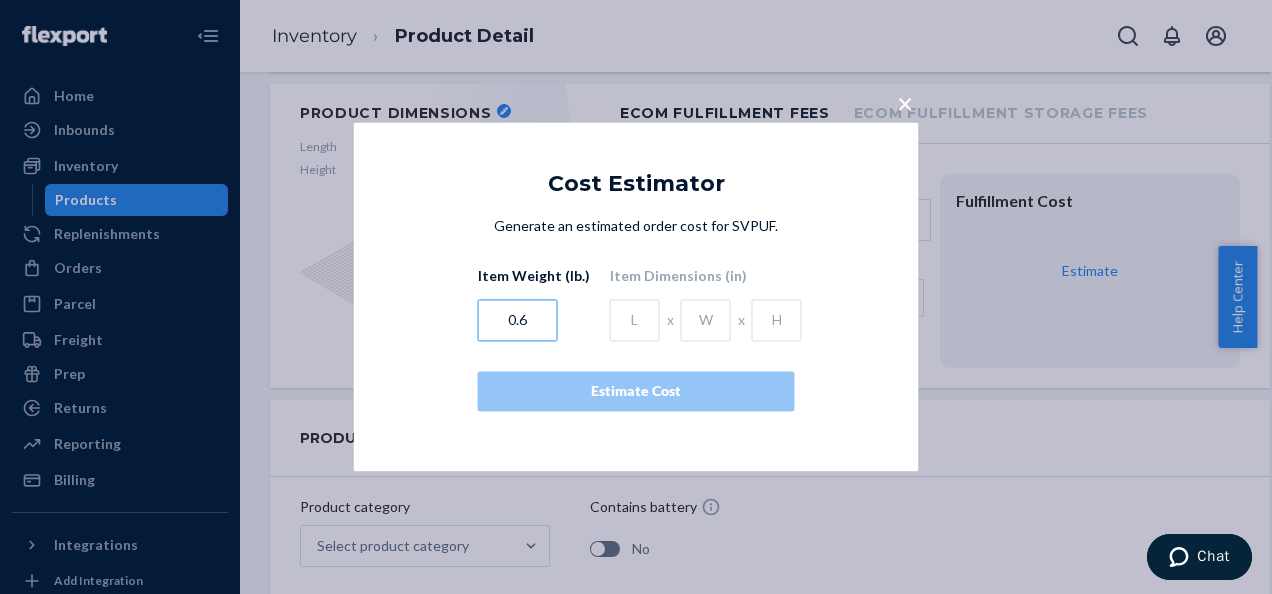 type on "0.6" 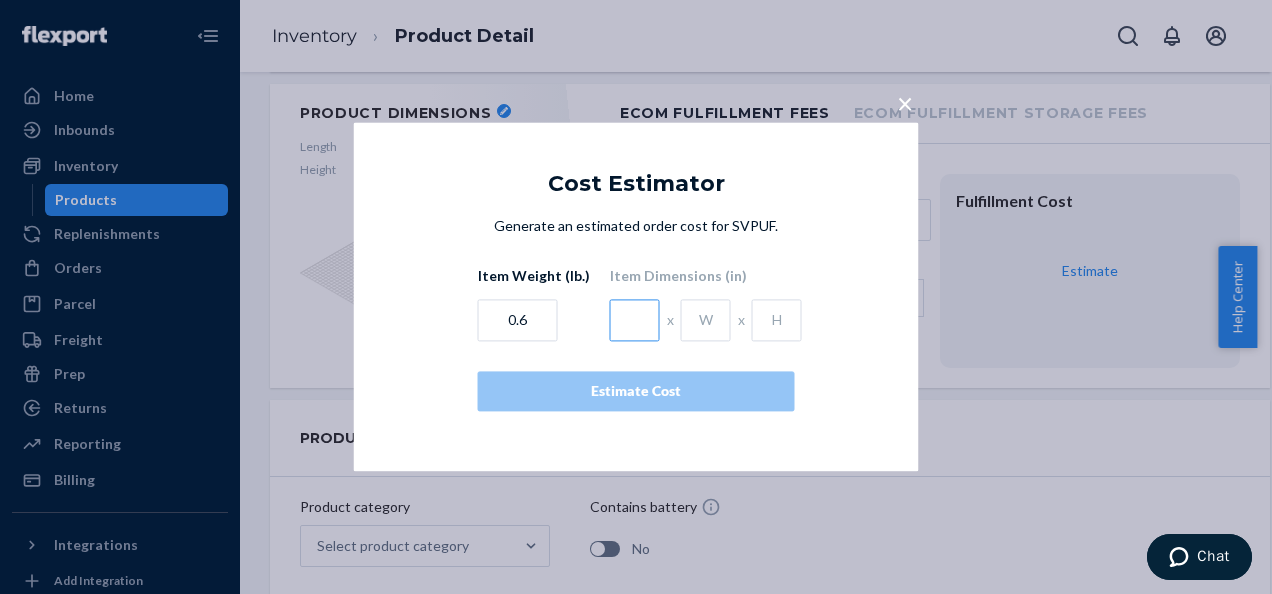click at bounding box center [635, 321] 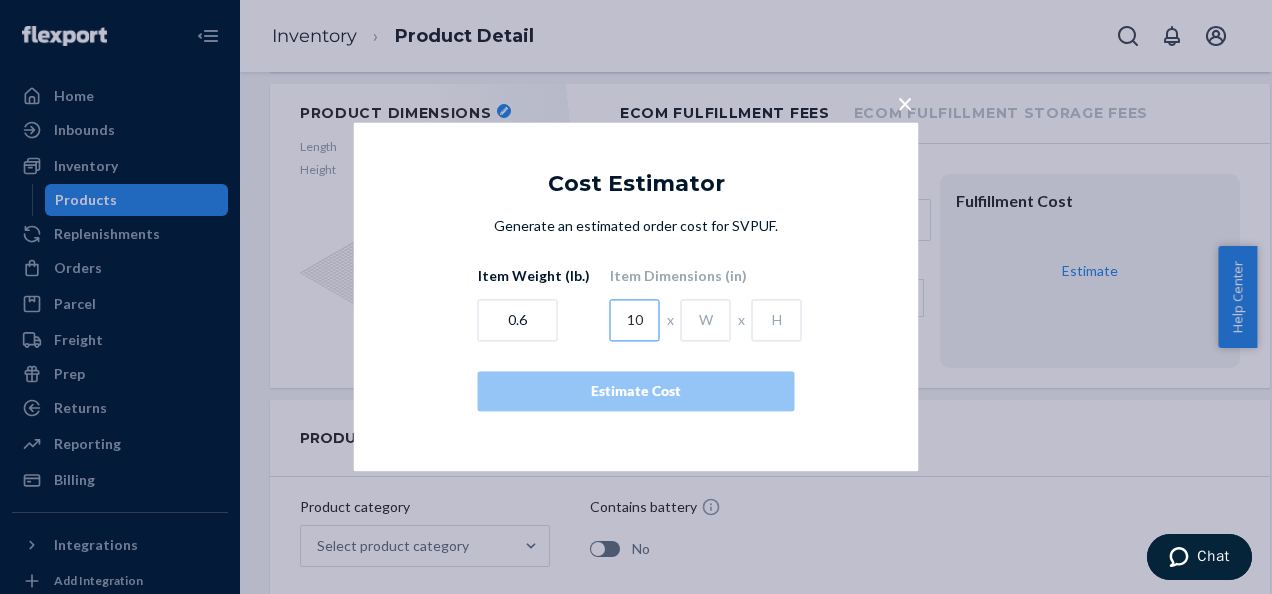 type on "10" 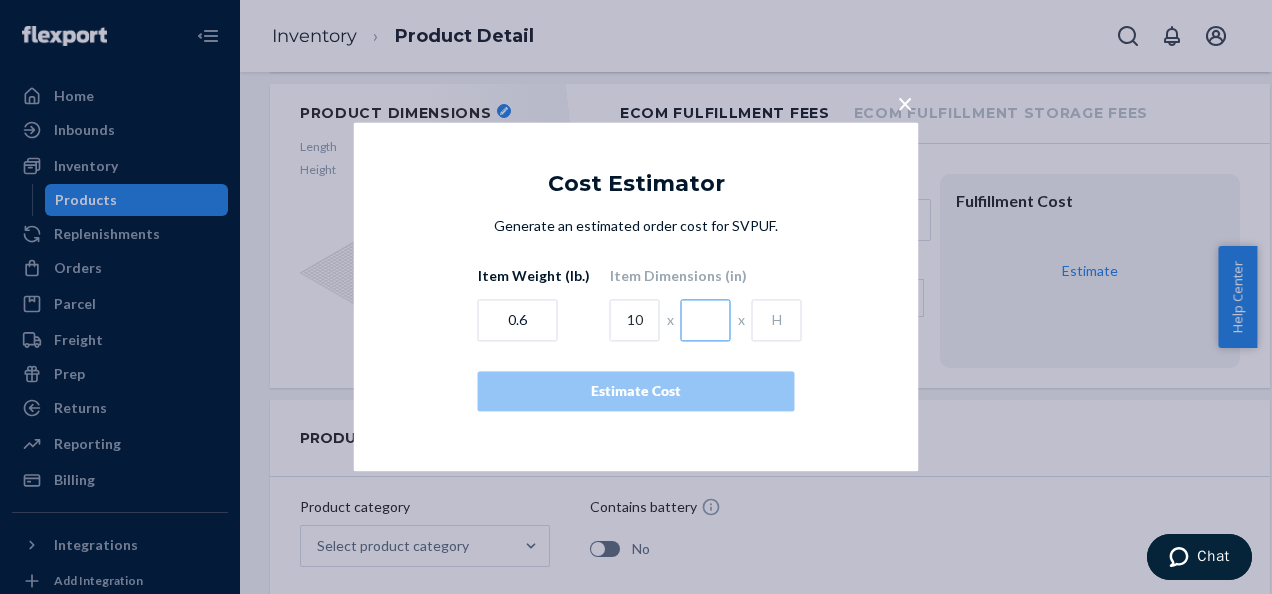 click at bounding box center [706, 321] 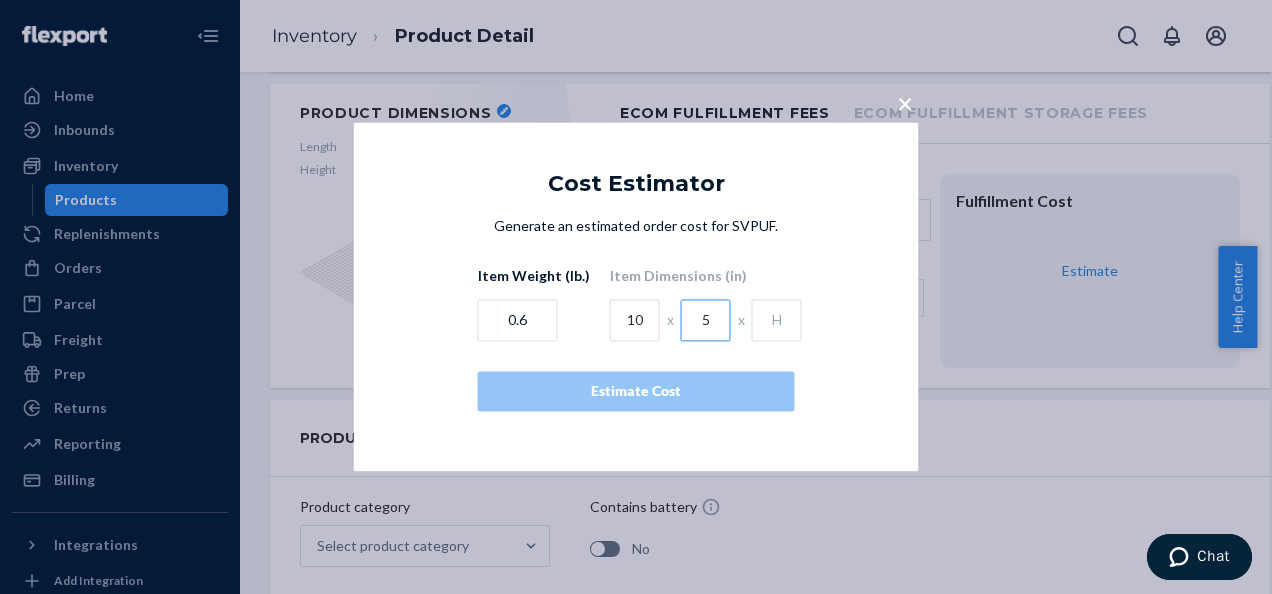 type on "5" 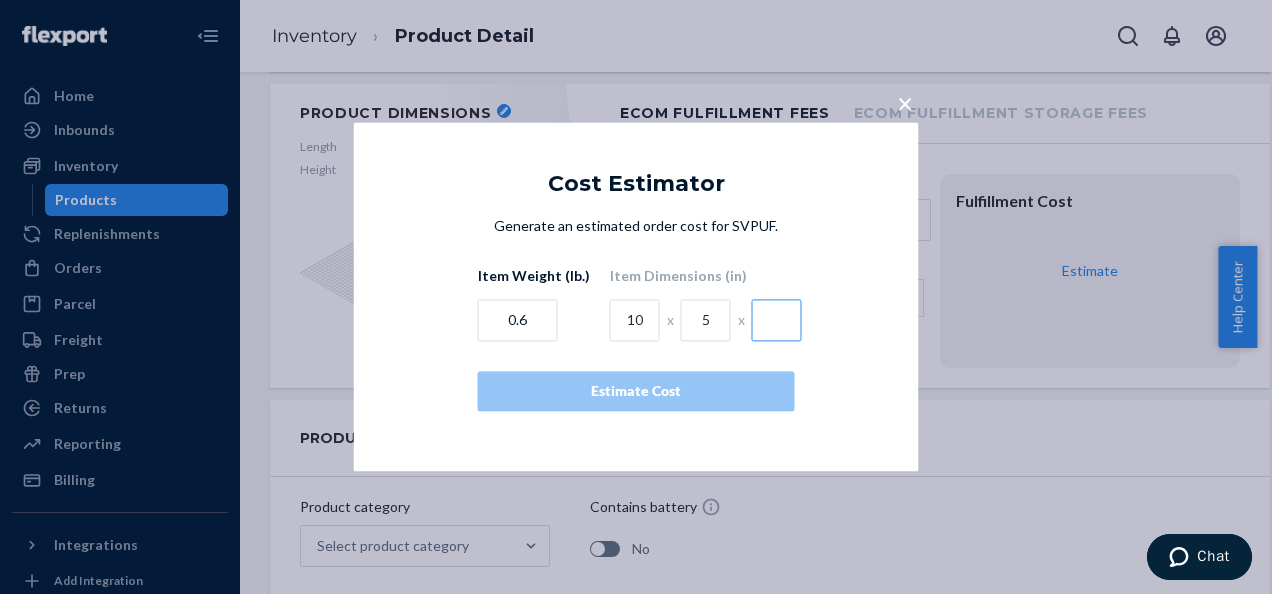 click at bounding box center (777, 321) 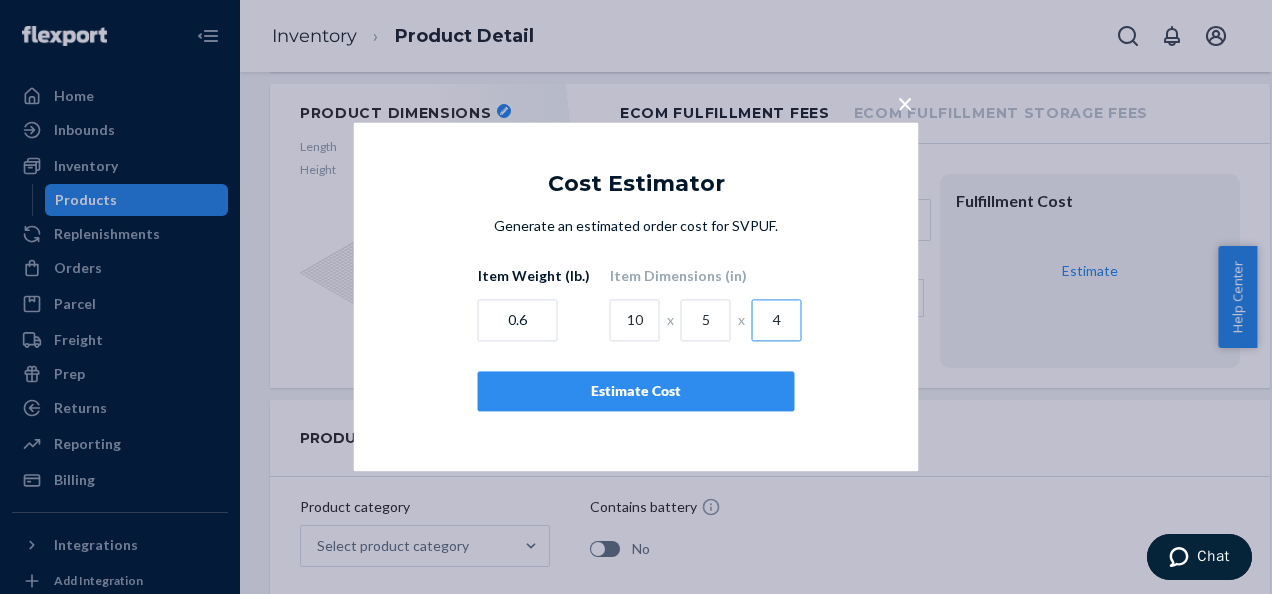 type on "4" 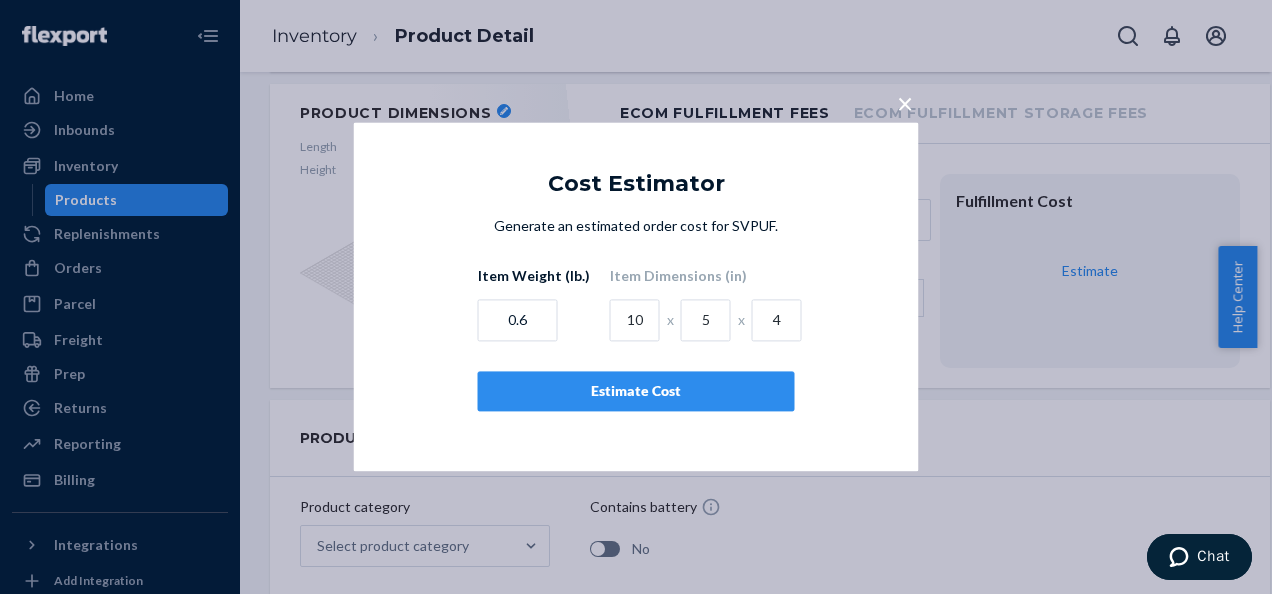 click on "Estimate Cost" at bounding box center [636, 392] 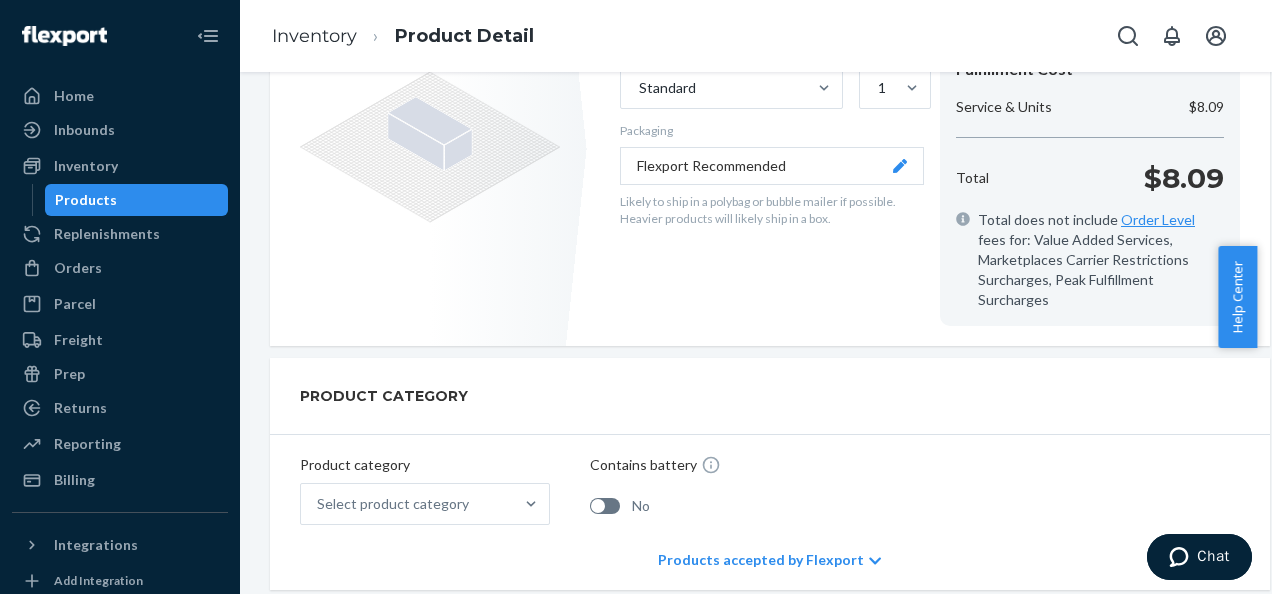 scroll, scrollTop: 564, scrollLeft: 0, axis: vertical 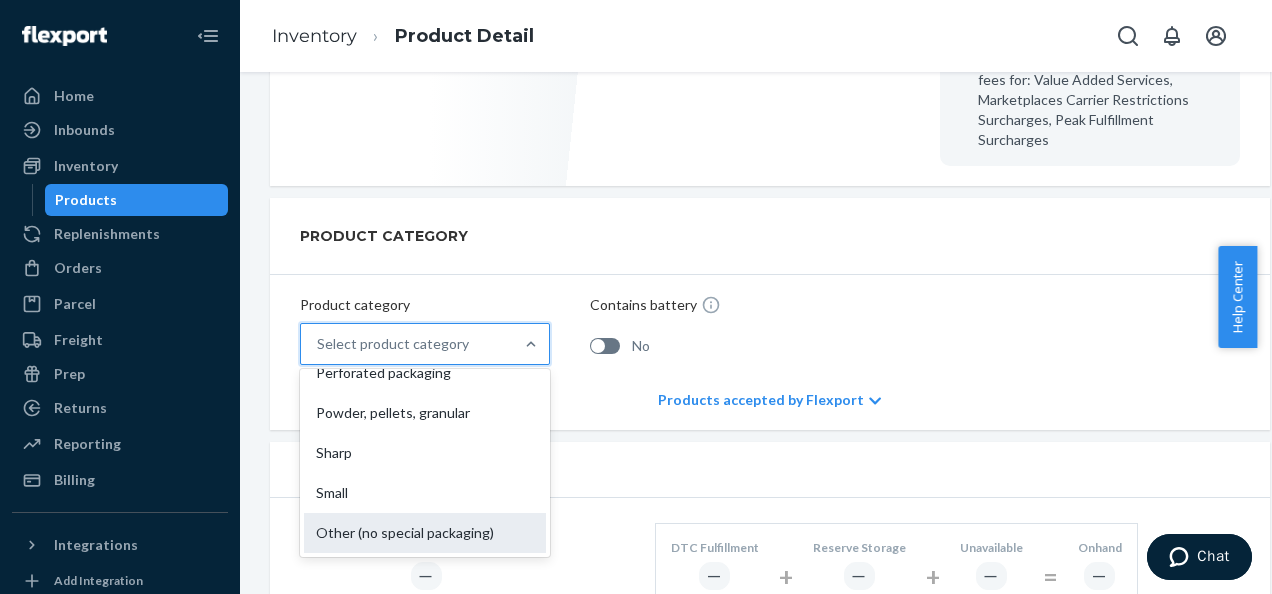 click on "Other (no special packaging)" at bounding box center (425, 533) 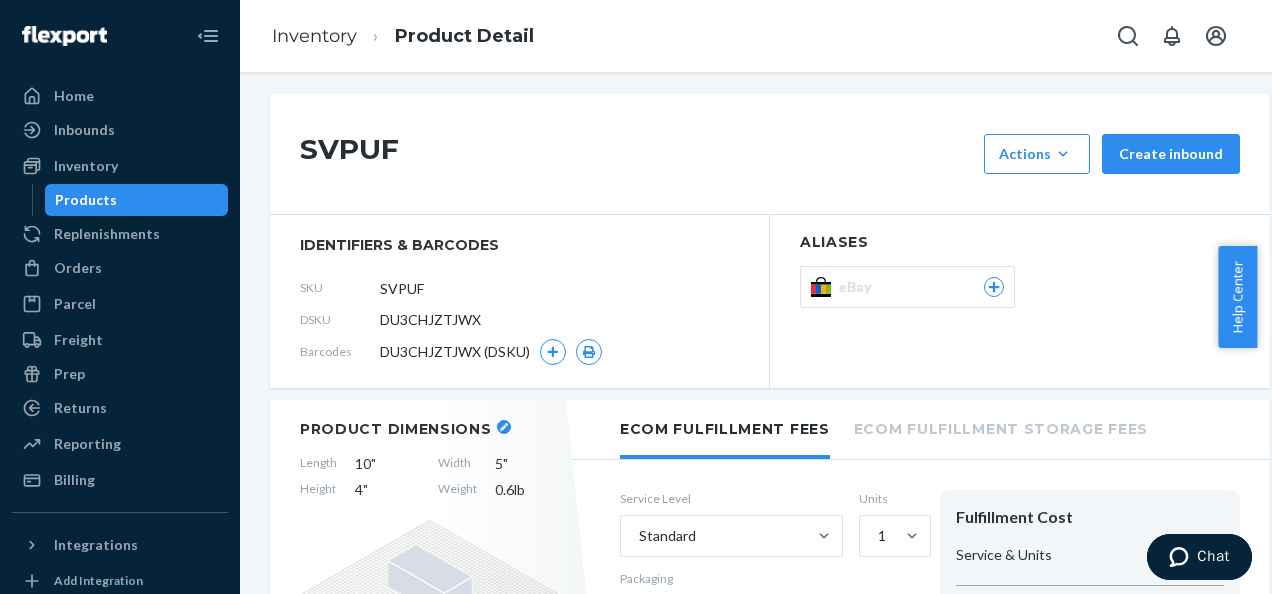 scroll, scrollTop: 0, scrollLeft: 0, axis: both 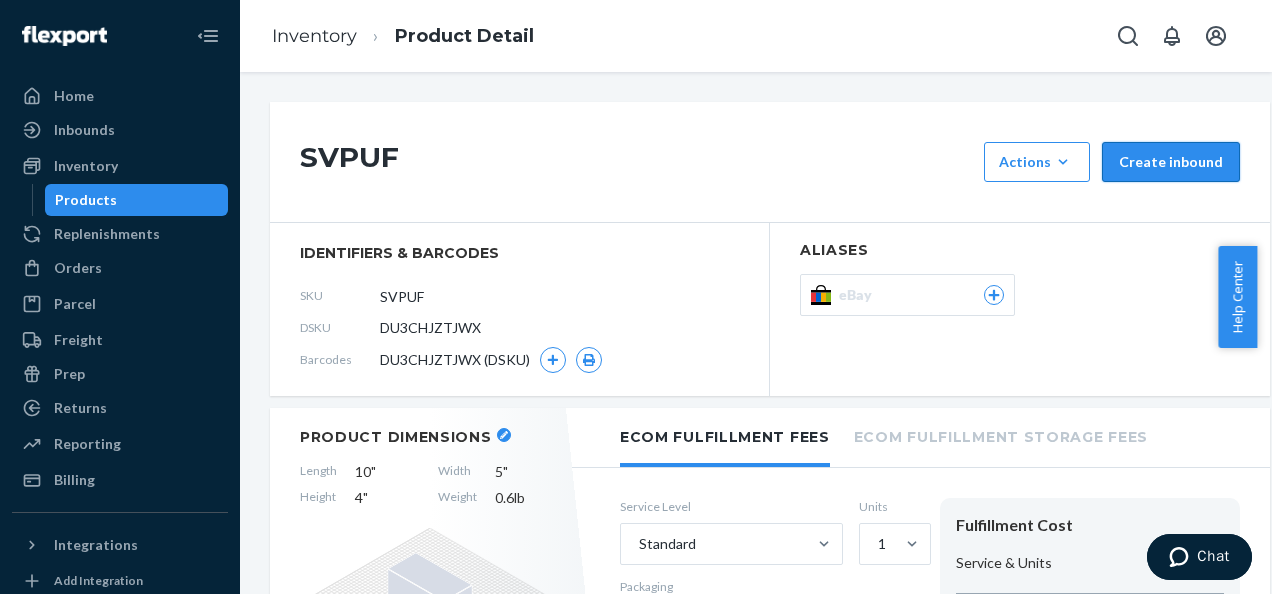 click on "Create inbound" at bounding box center [1171, 162] 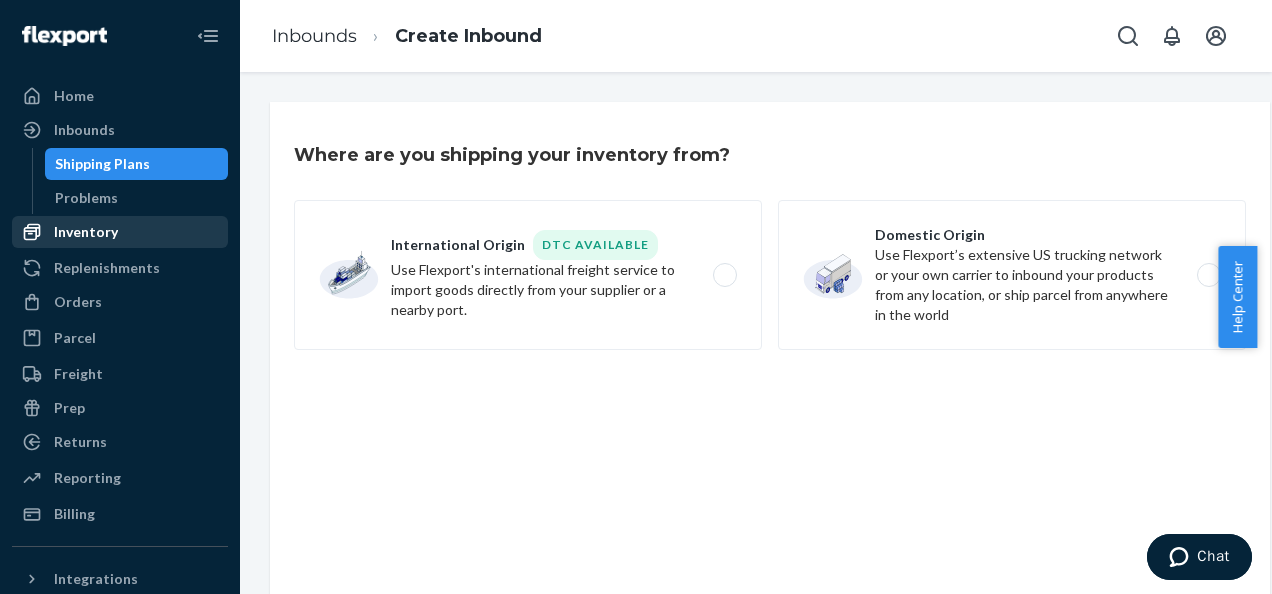 click on "Inventory" at bounding box center (120, 232) 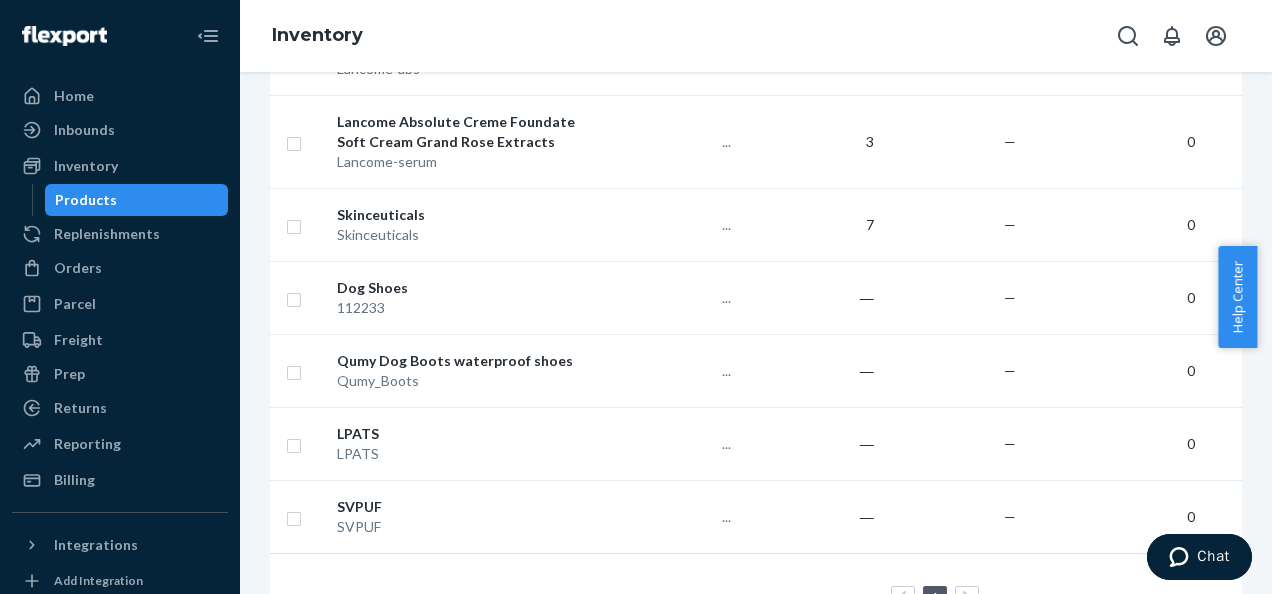 scroll, scrollTop: 567, scrollLeft: 0, axis: vertical 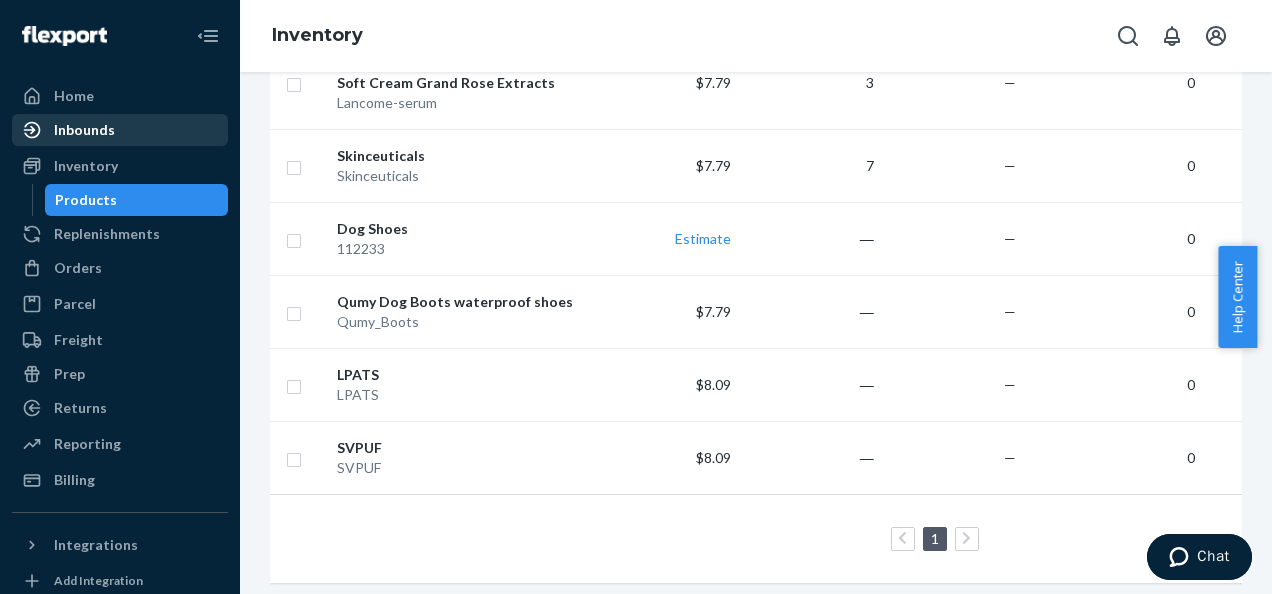 click on "Inbounds" at bounding box center [120, 130] 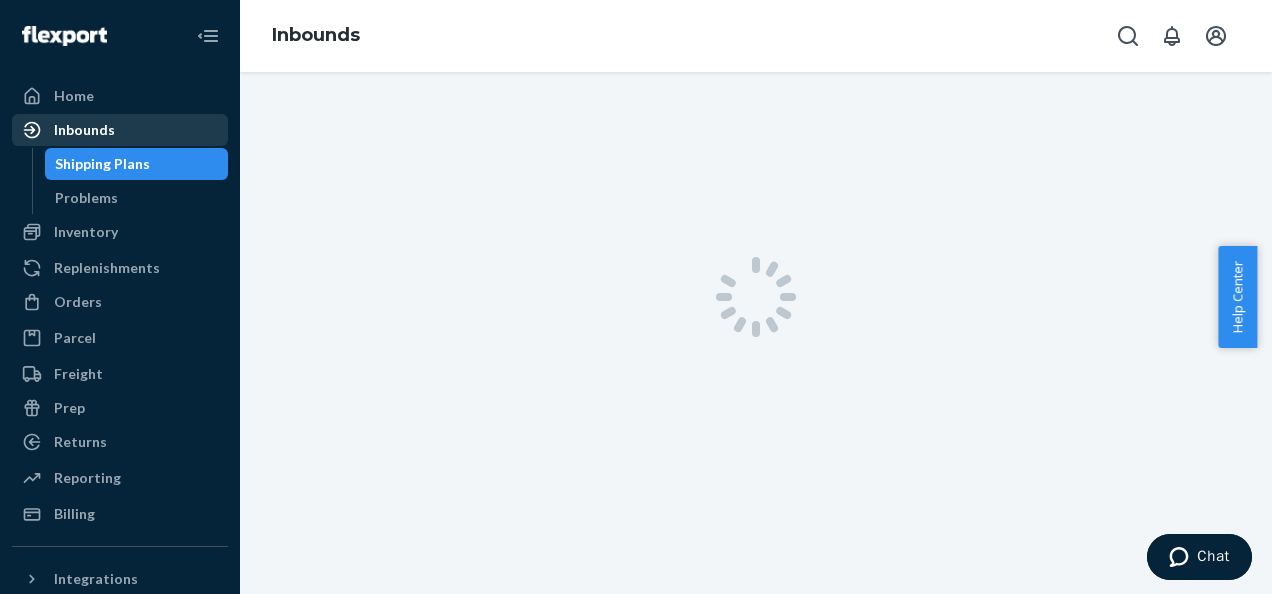 scroll, scrollTop: 0, scrollLeft: 0, axis: both 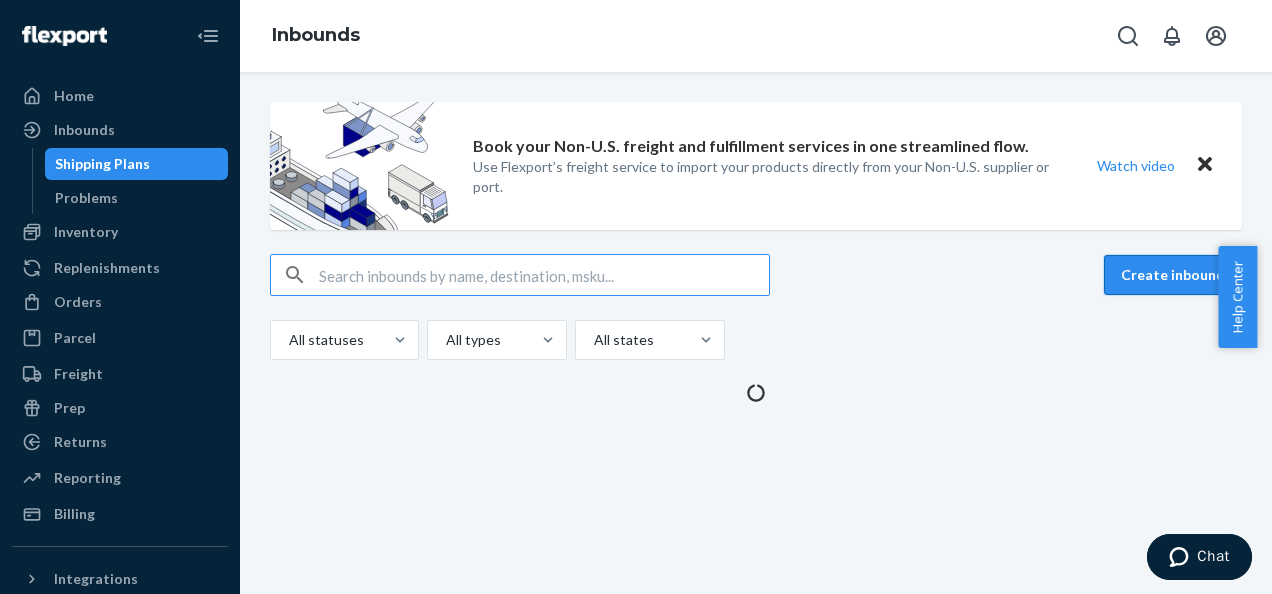 click on "Create inbound" at bounding box center (1173, 275) 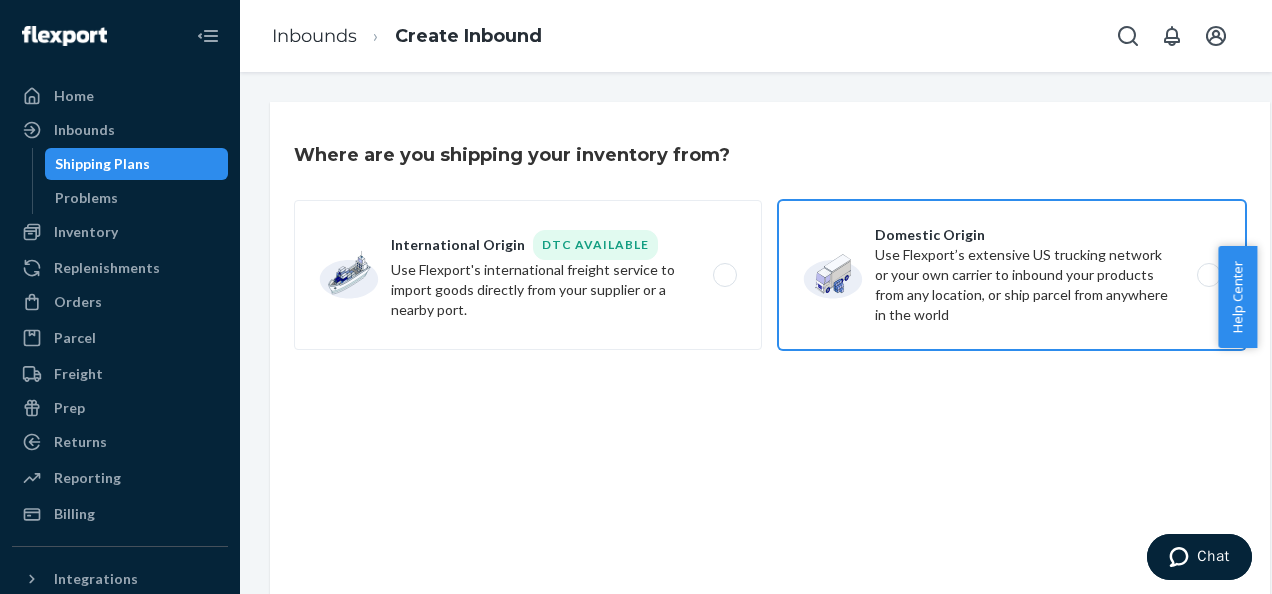 click on "Domestic Origin Use Flexport’s extensive US trucking network or your own carrier to inbound your products from any location, or ship parcel from anywhere in the world" at bounding box center (1012, 275) 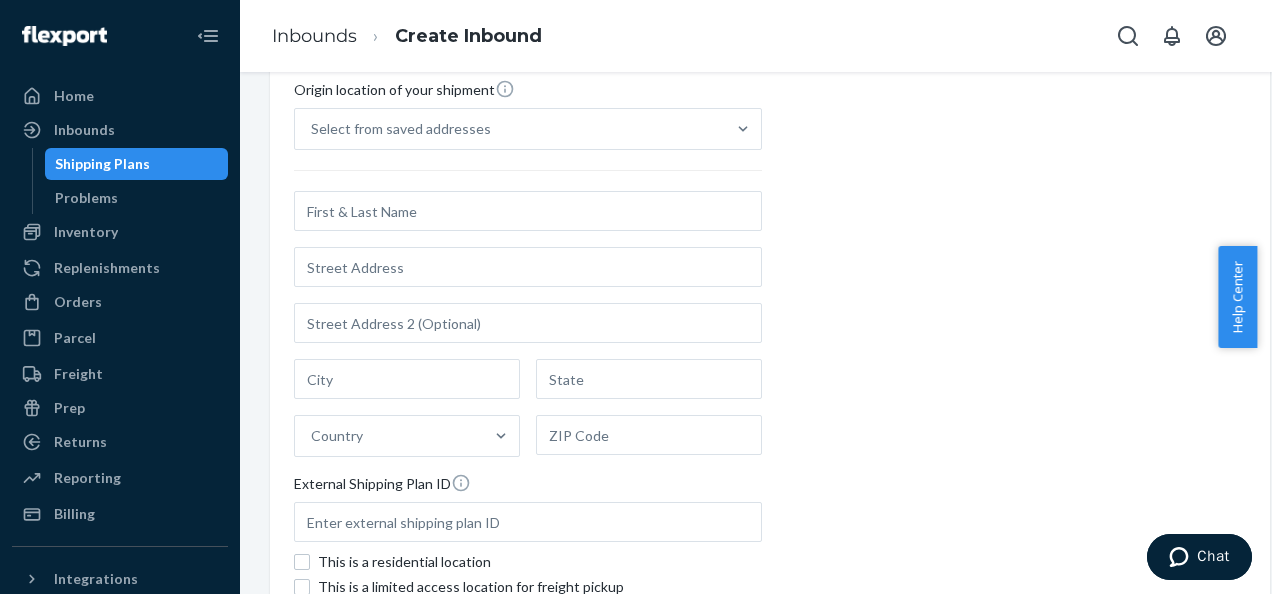 scroll, scrollTop: 306, scrollLeft: 0, axis: vertical 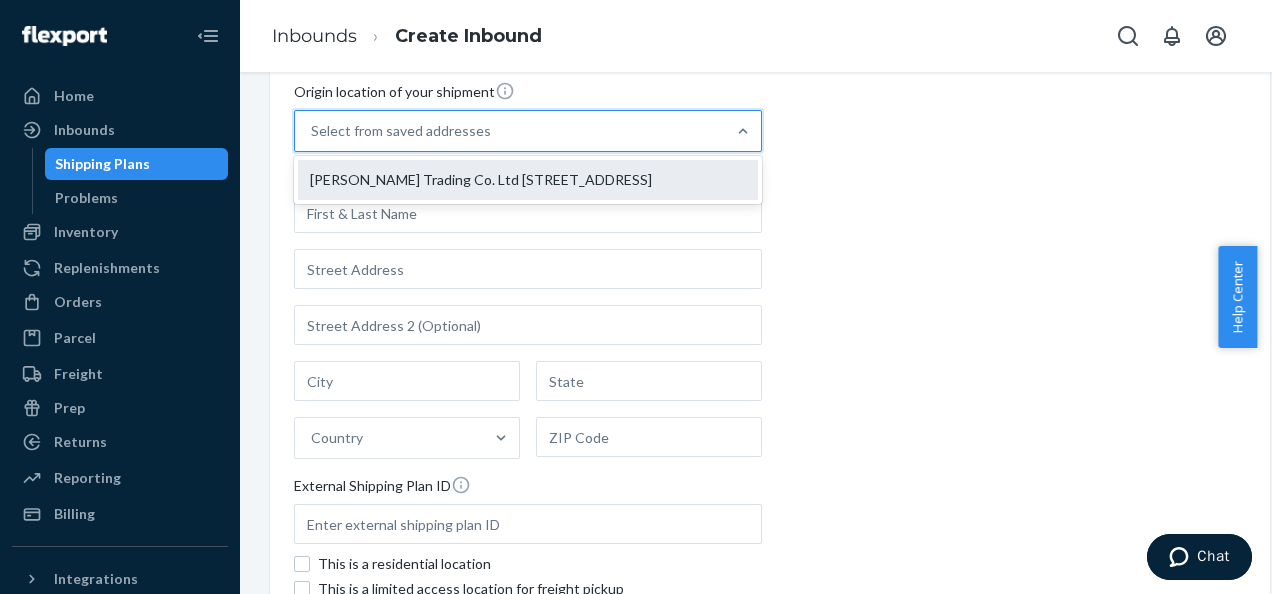 click on "Henan Weiyue Trading Co. Ltd
1203 Zijin Building, Zhengzhou City, Henan, China
ZhengZhou, Henan 450000" at bounding box center [528, 180] 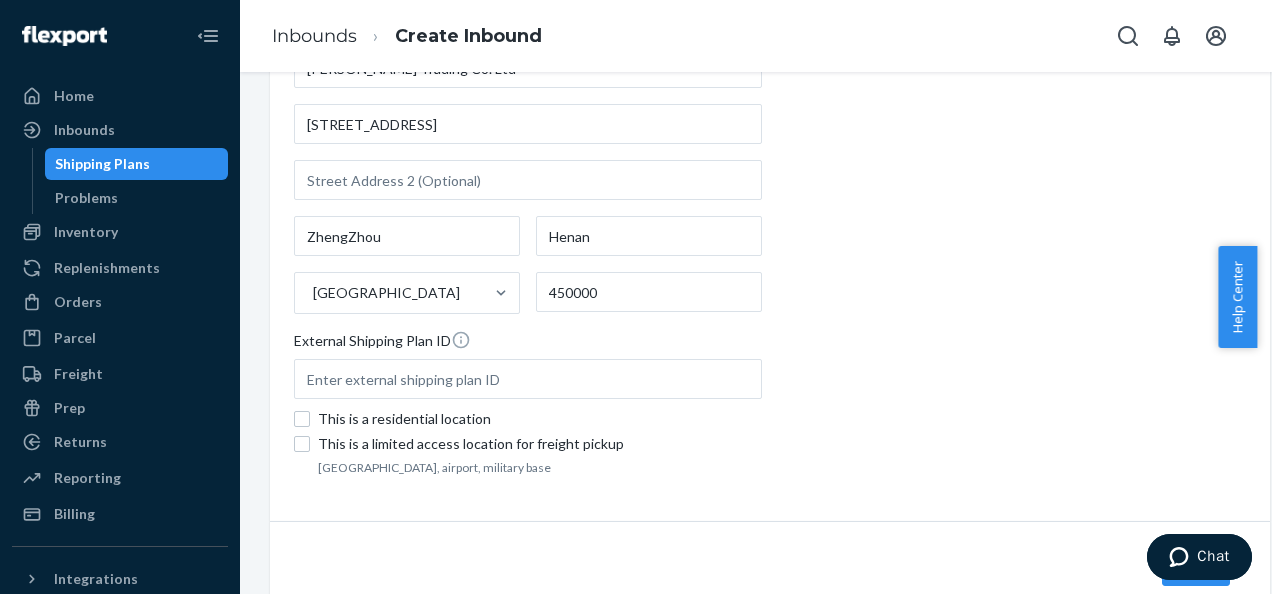 scroll, scrollTop: 479, scrollLeft: 0, axis: vertical 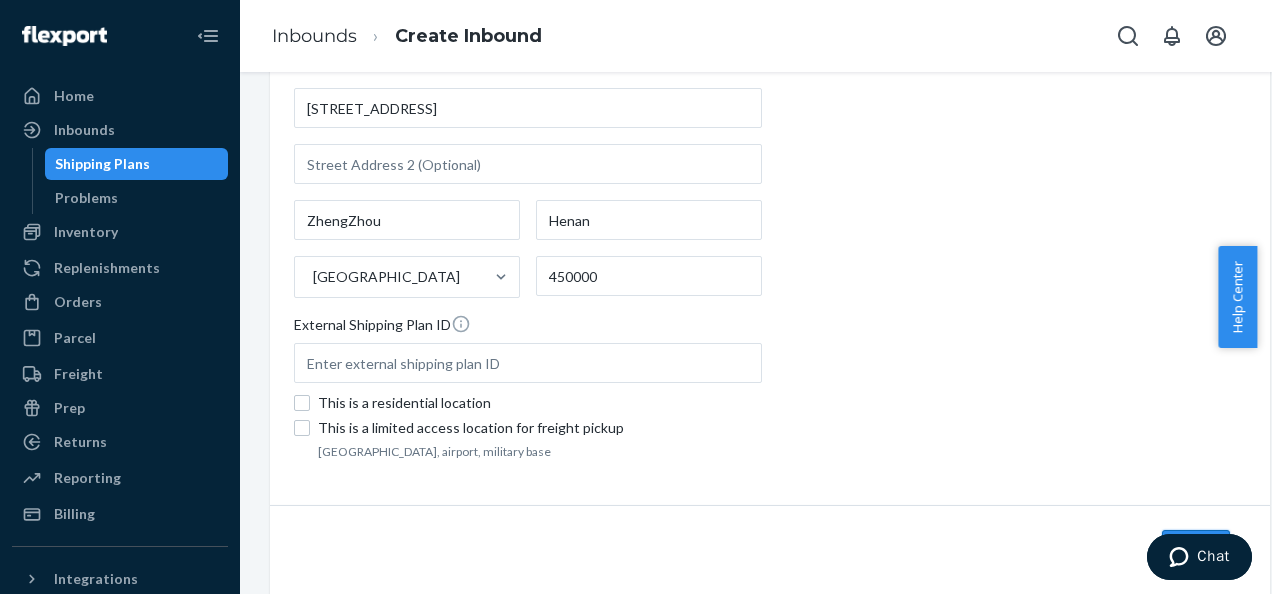 click on "Next" at bounding box center [1196, 550] 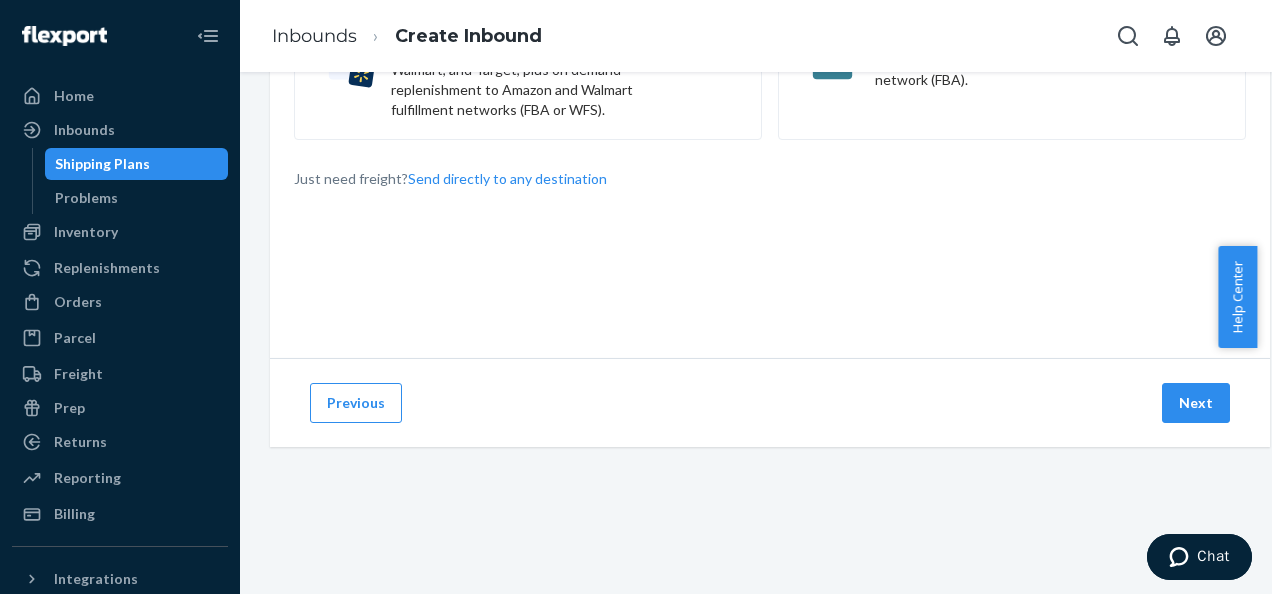 scroll, scrollTop: 0, scrollLeft: 0, axis: both 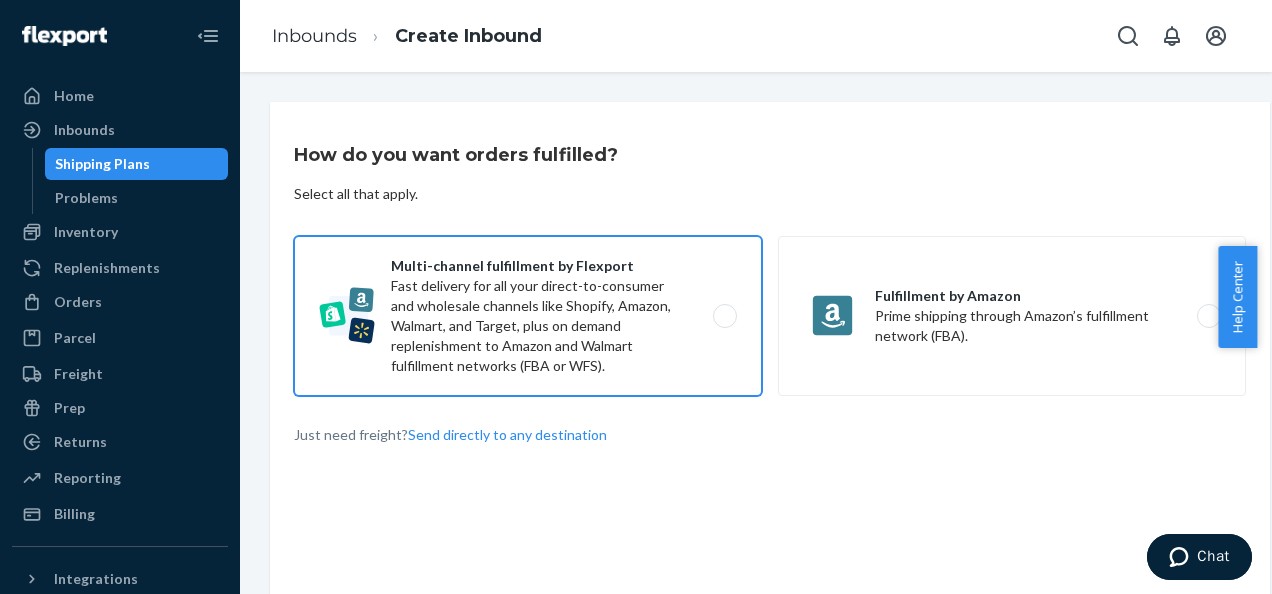 click on "Multi-channel fulfillment by Flexport Fast delivery for all your direct-to-consumer and wholesale channels like Shopify, Amazon, Walmart, and Target, plus on demand replenishment to Amazon and Walmart fulfillment networks (FBA or WFS)." at bounding box center [528, 316] 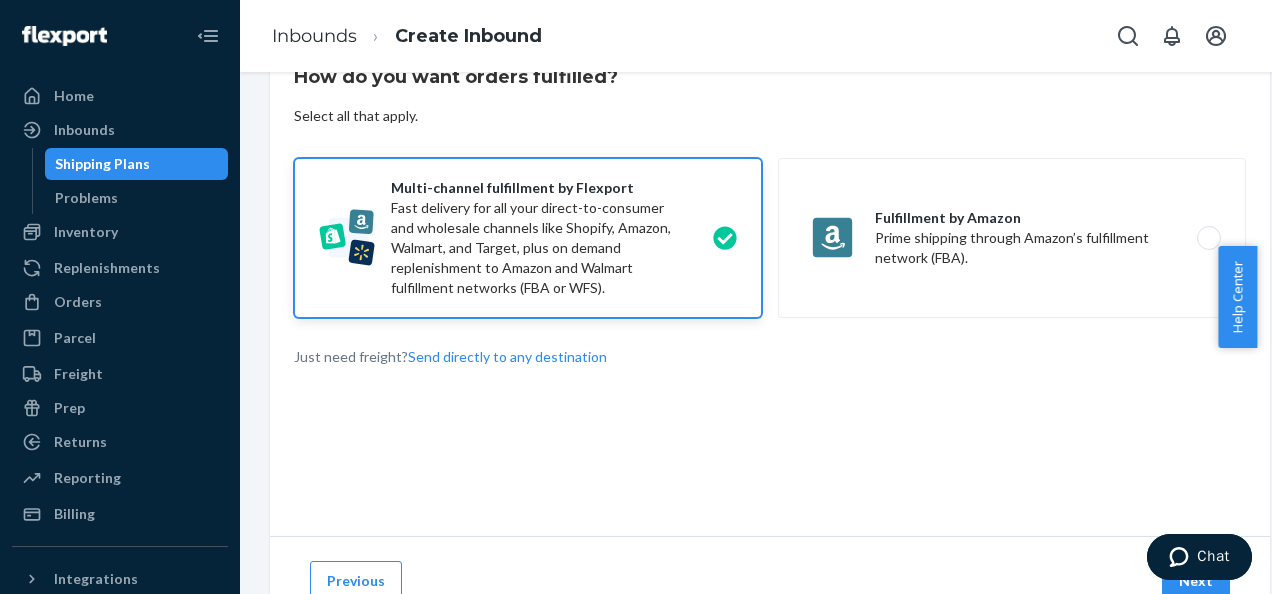 scroll, scrollTop: 271, scrollLeft: 0, axis: vertical 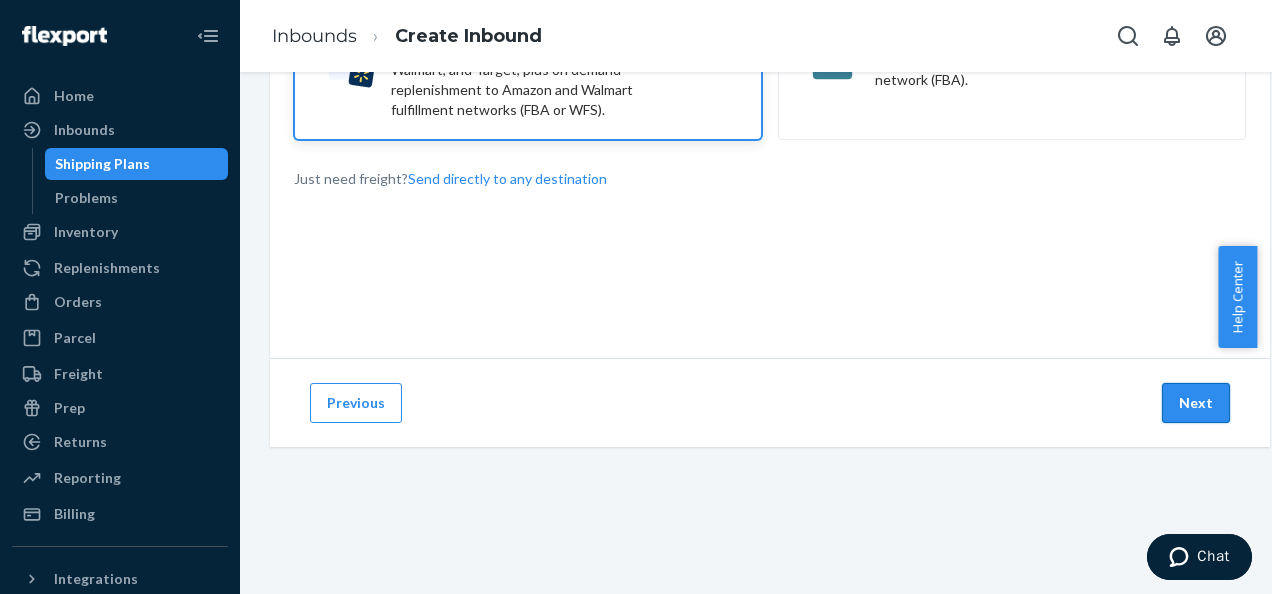 click on "Next" at bounding box center (1196, 403) 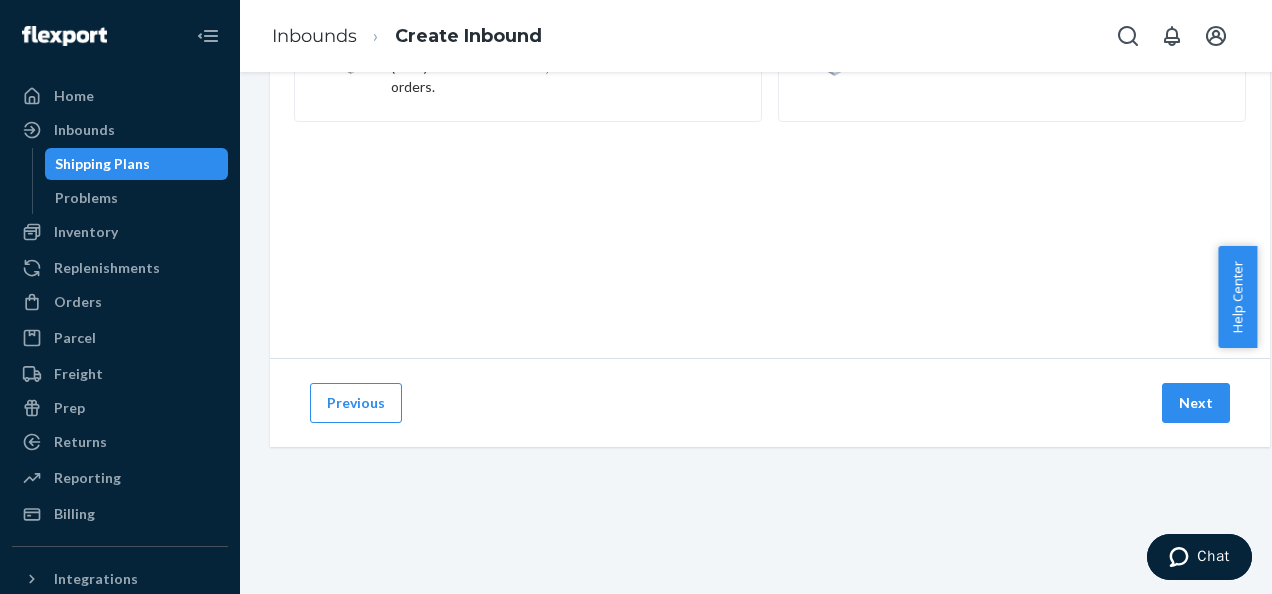 scroll, scrollTop: 0, scrollLeft: 0, axis: both 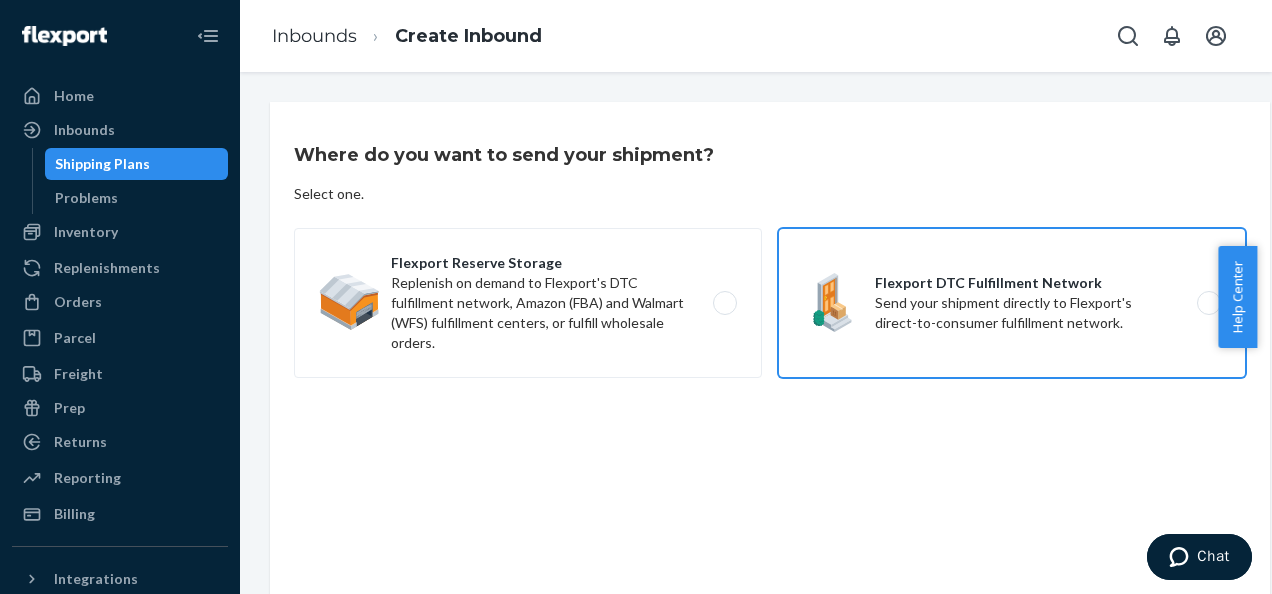 click on "Flexport DTC Fulfillment Network Send your shipment directly to Flexport's direct-to-consumer fulfillment network." at bounding box center [1012, 303] 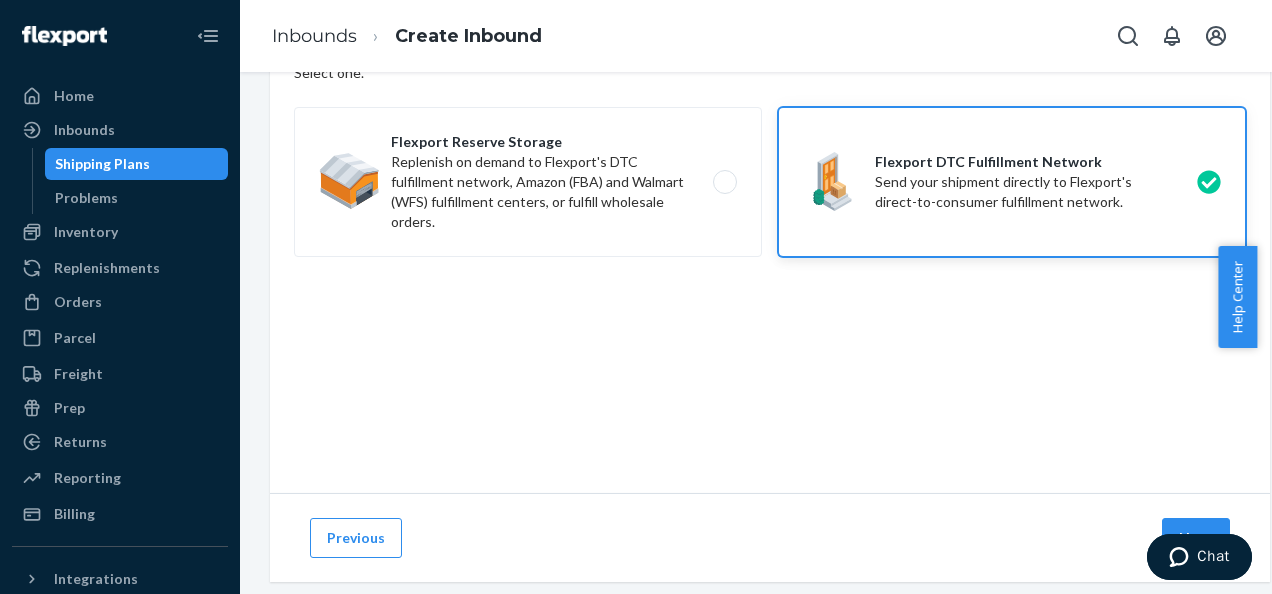 scroll, scrollTop: 271, scrollLeft: 0, axis: vertical 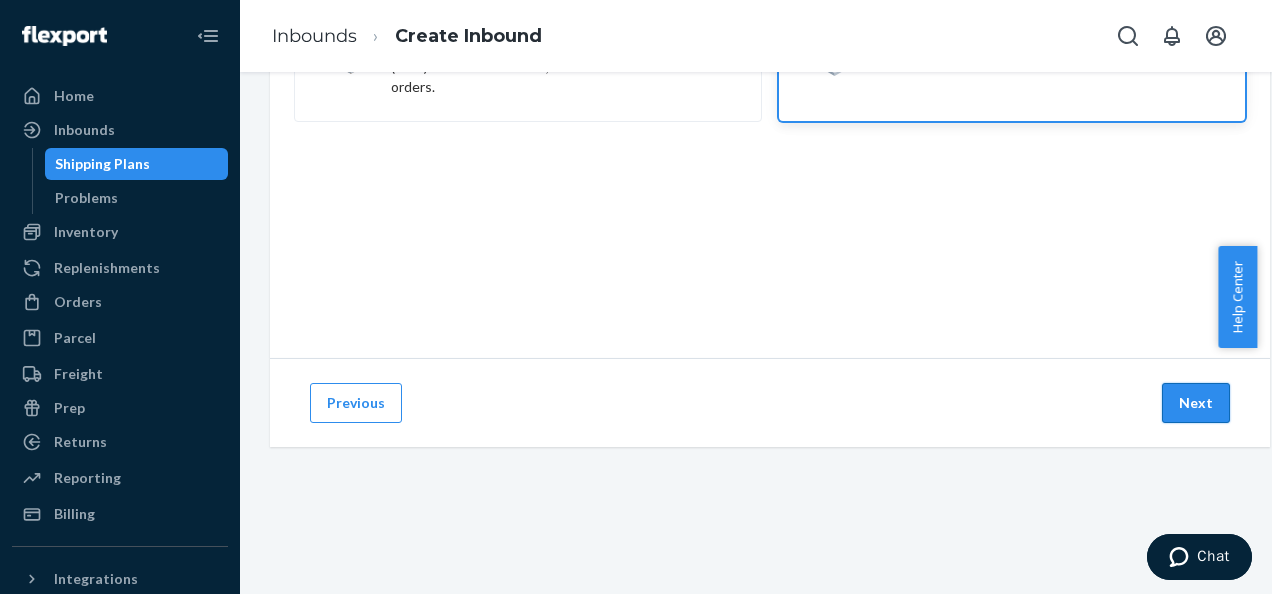 click on "Next" at bounding box center [1196, 403] 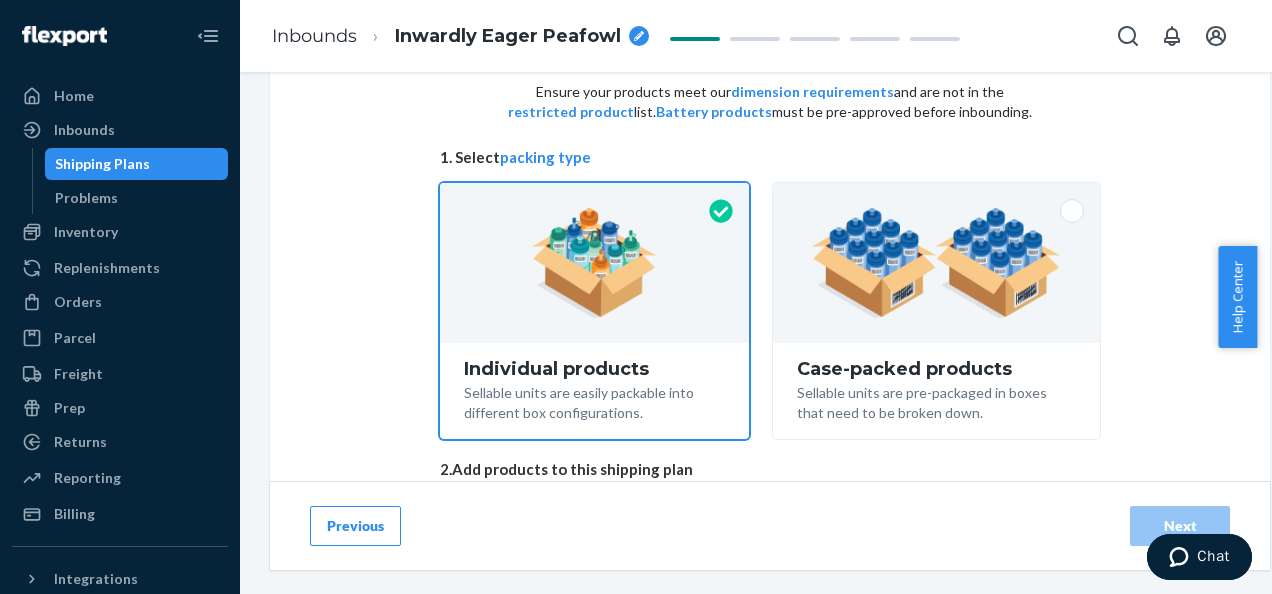 scroll, scrollTop: 228, scrollLeft: 0, axis: vertical 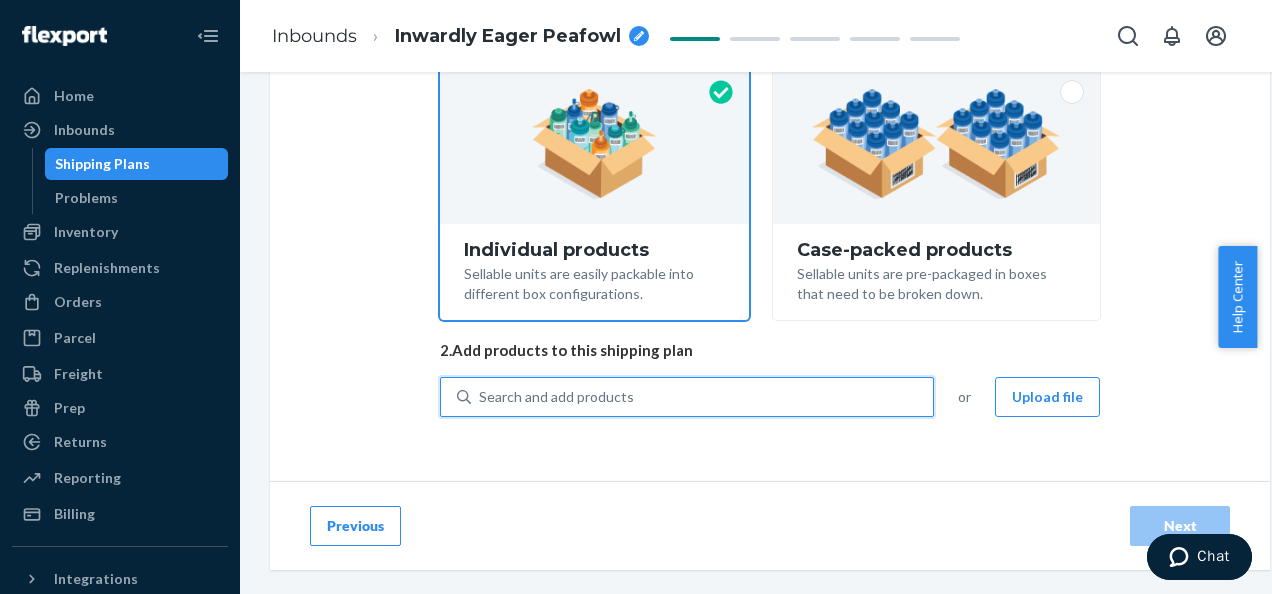 paste on "SBWSC" 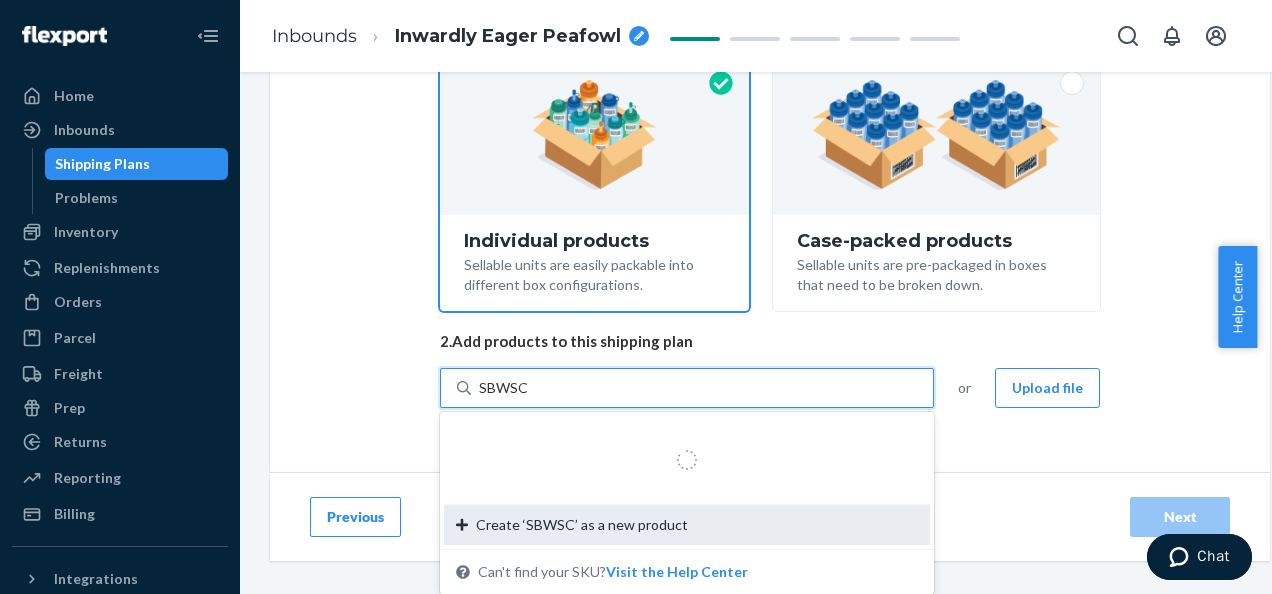 click on "Create ‘SBWSC’ as a new product" at bounding box center [582, 525] 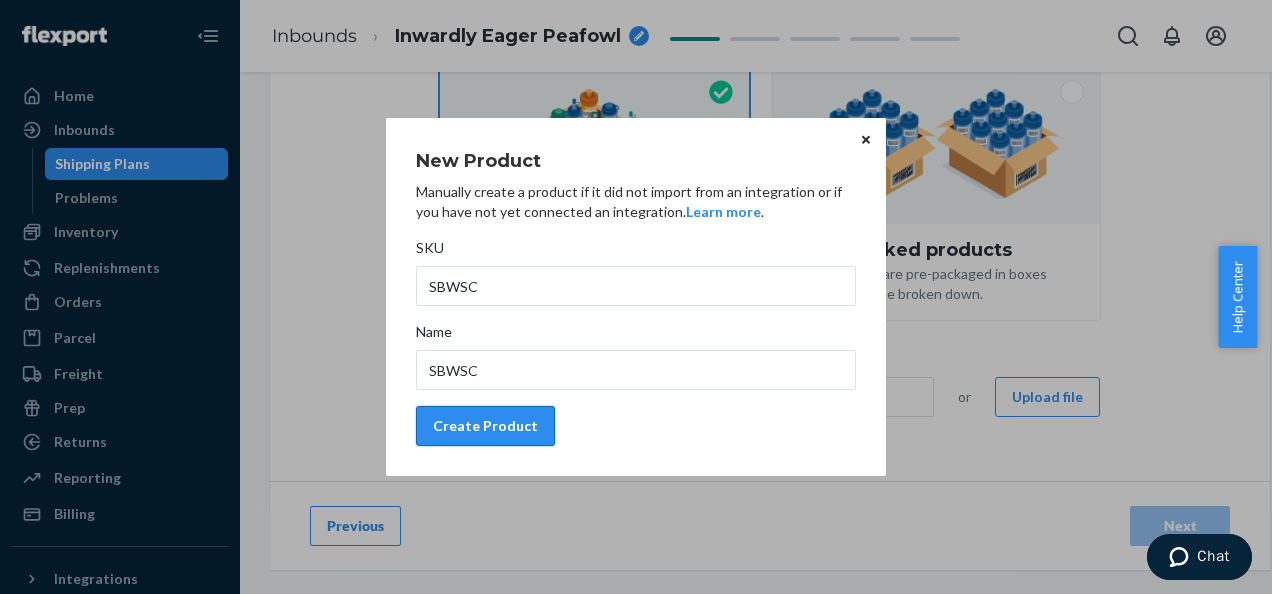 click on "Create Product" at bounding box center [485, 426] 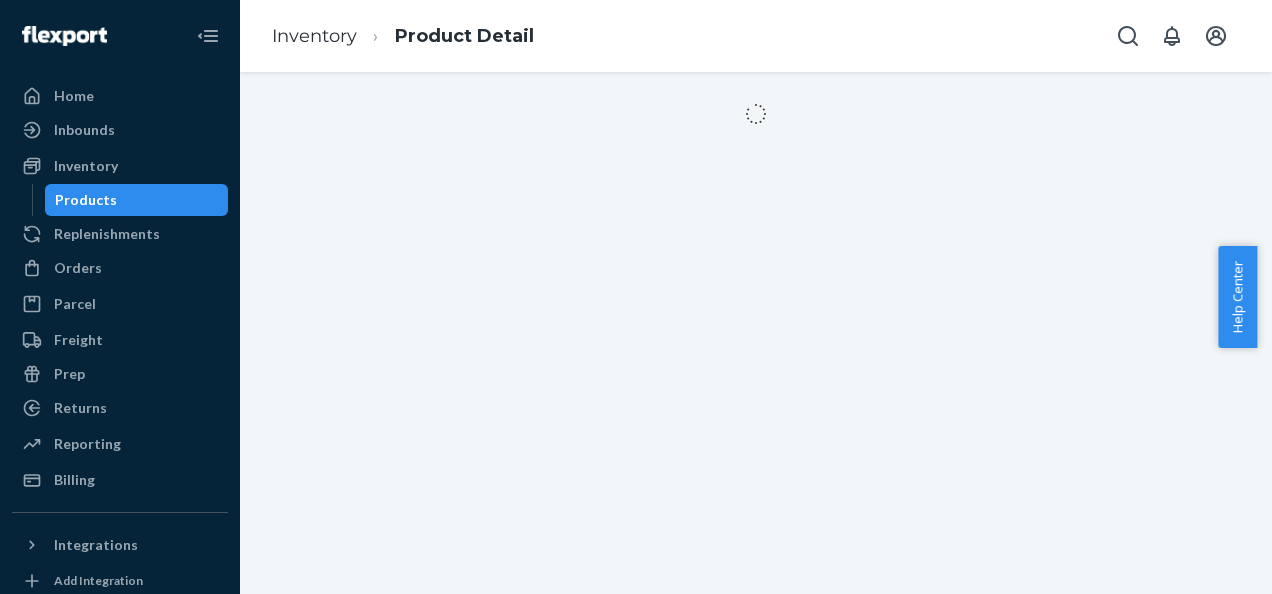 scroll, scrollTop: 0, scrollLeft: 0, axis: both 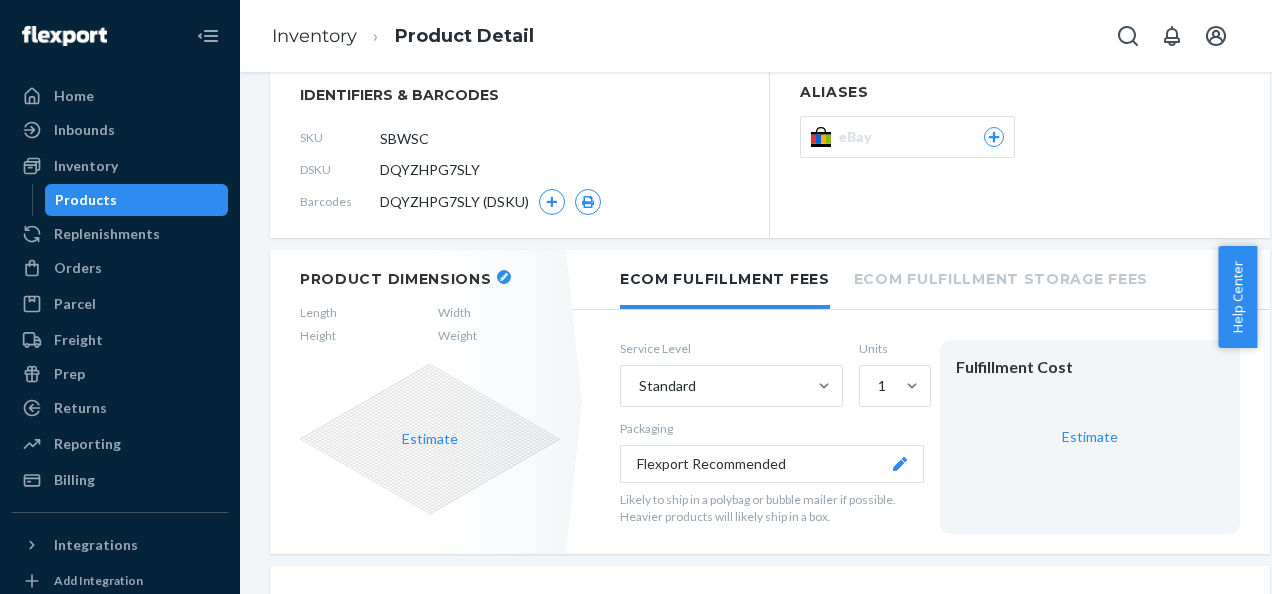 click at bounding box center [504, 277] 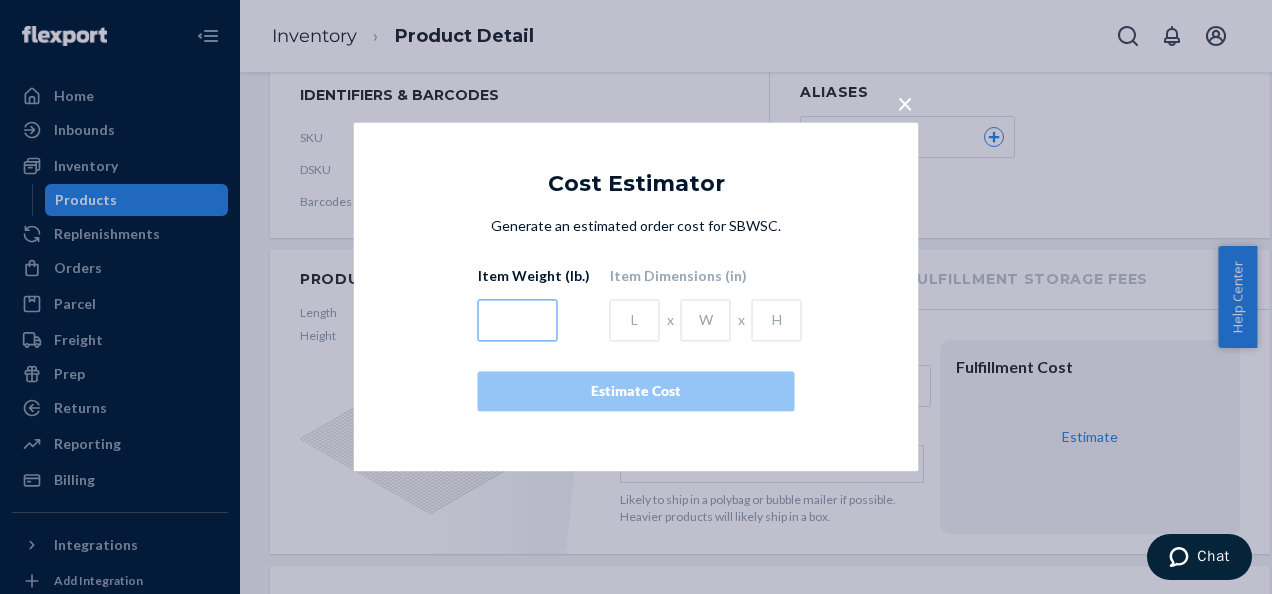 click at bounding box center (518, 321) 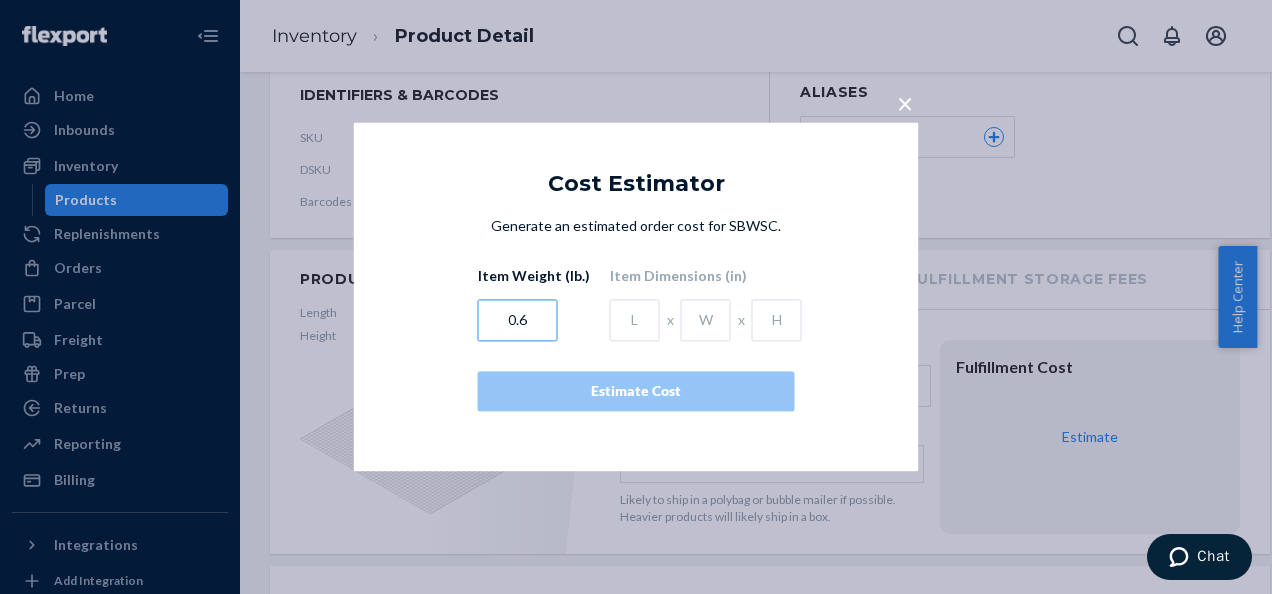 type on "0.6" 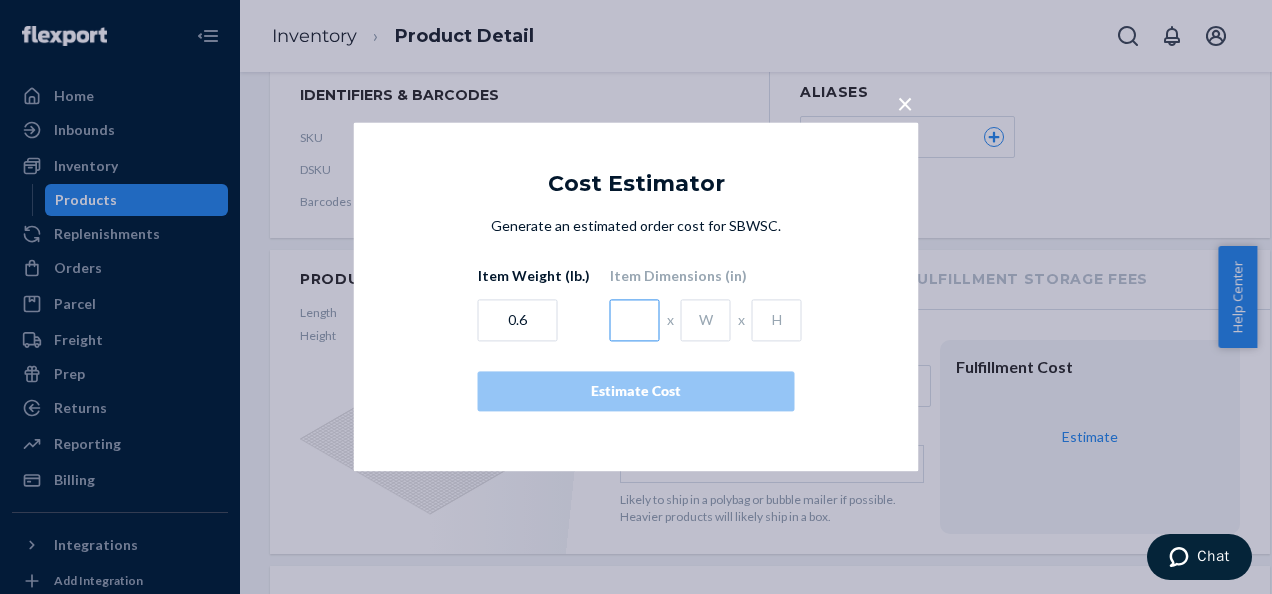 click at bounding box center [635, 321] 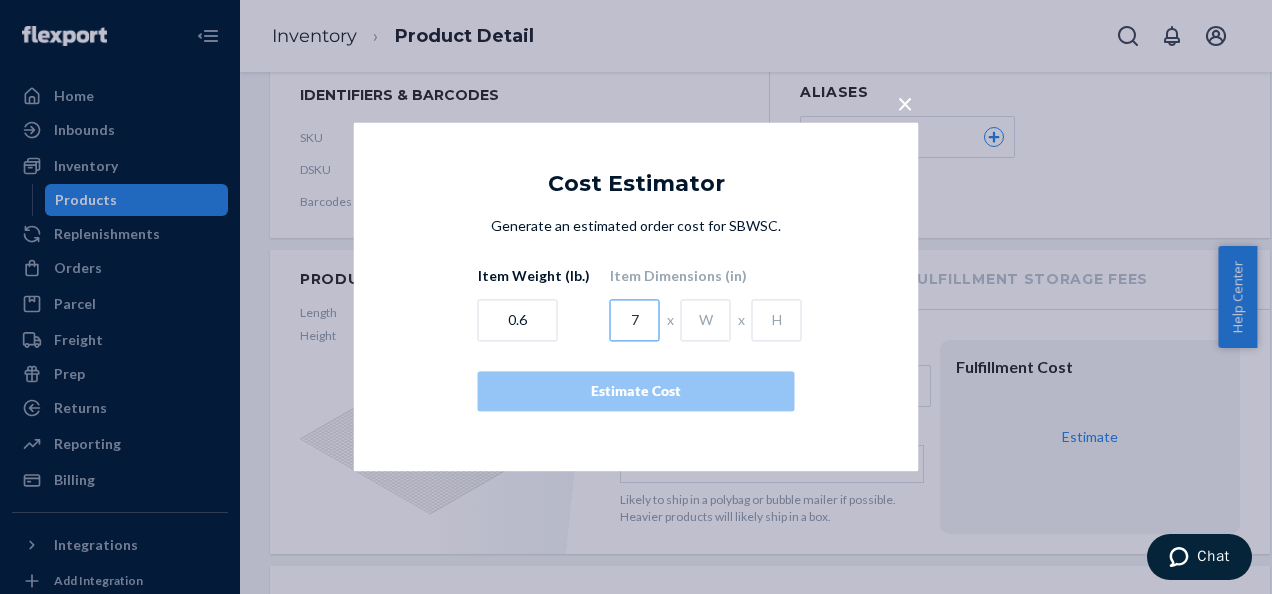type on "7" 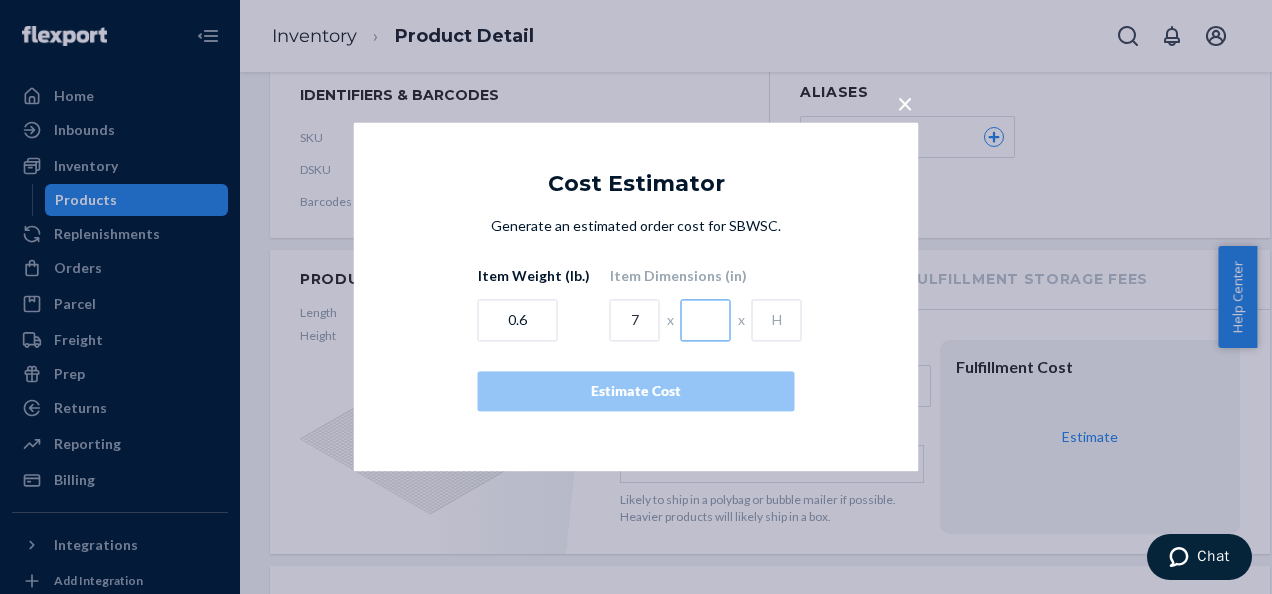 click at bounding box center [706, 321] 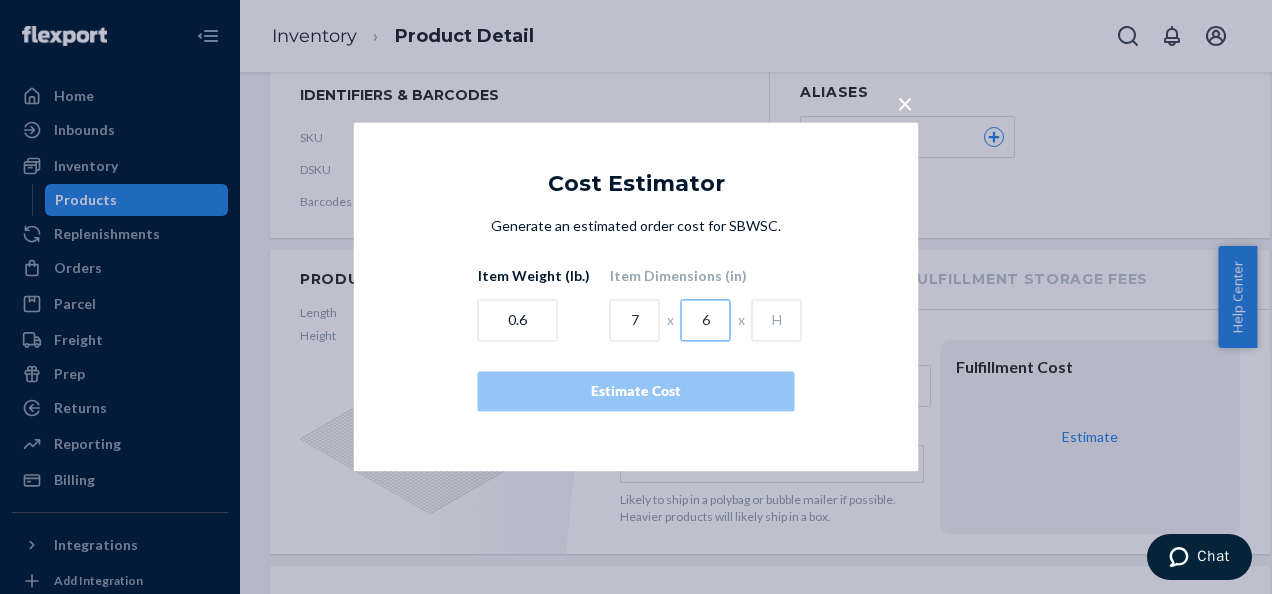 type on "6" 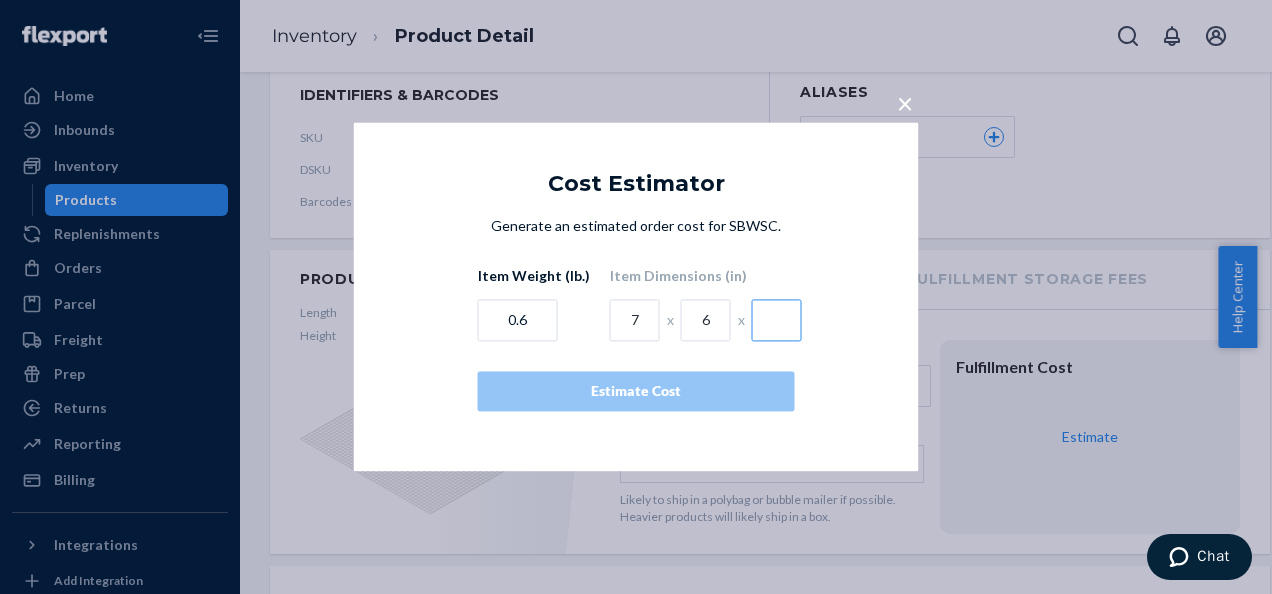 click at bounding box center (777, 321) 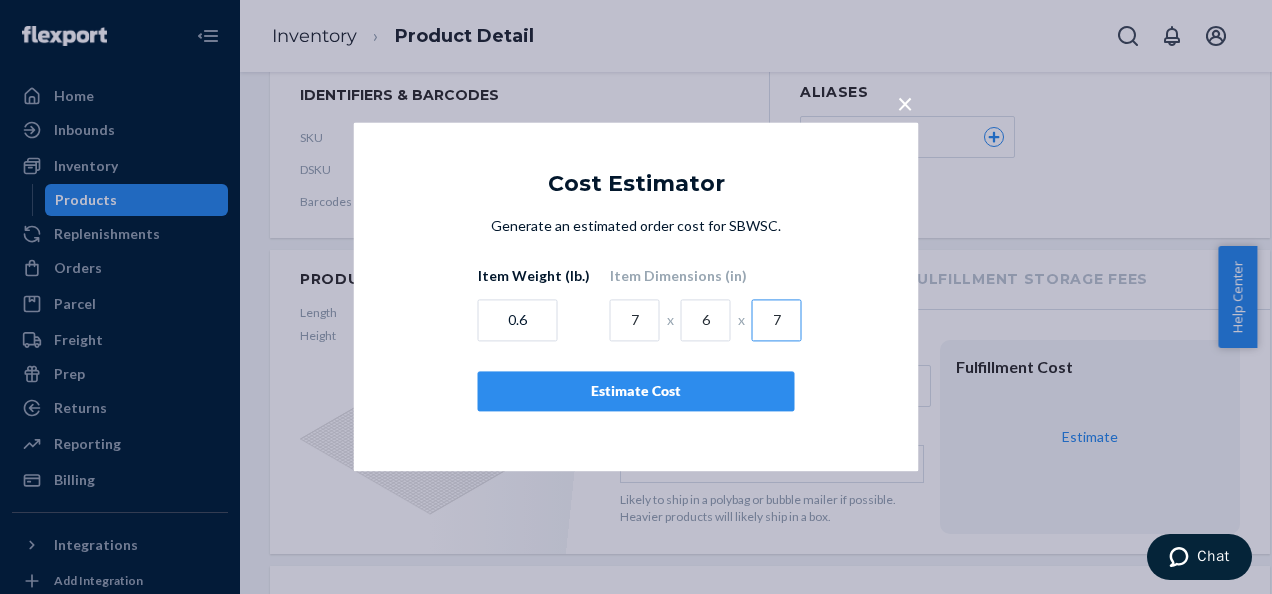 type on "7" 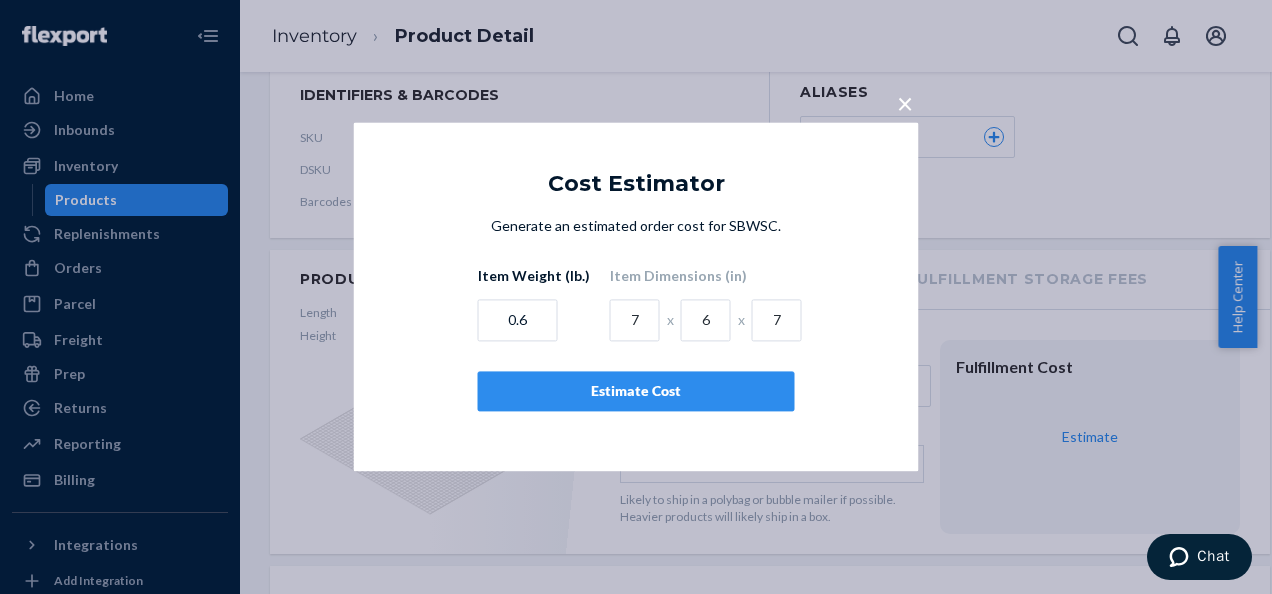 click on "Estimate Cost" at bounding box center [636, 392] 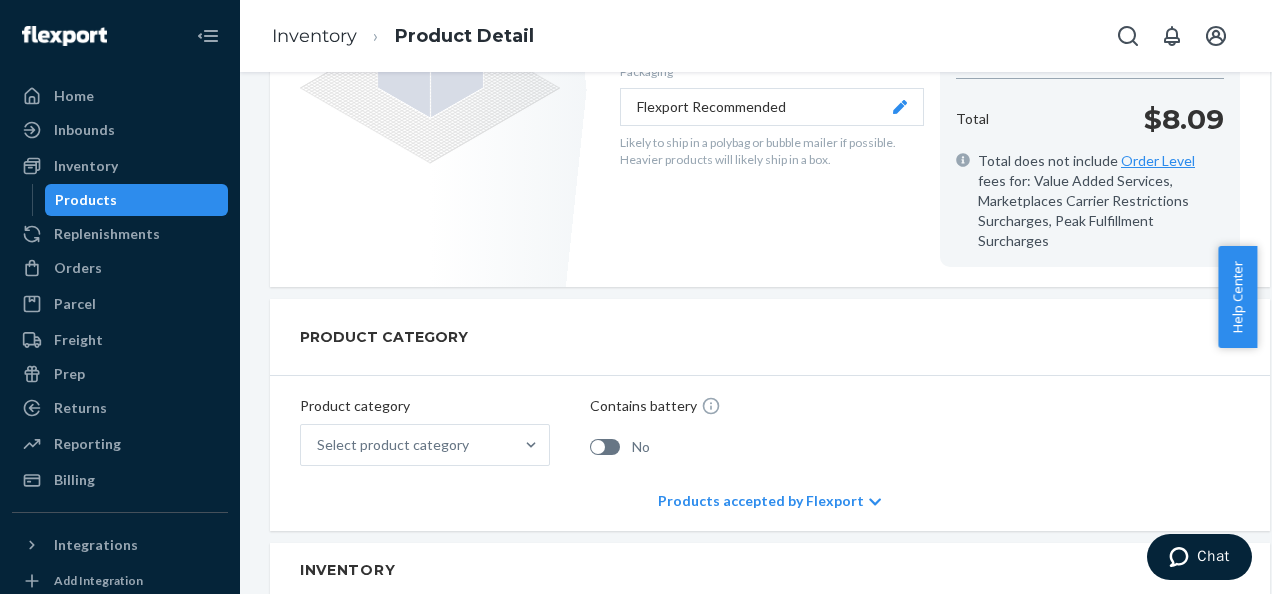 scroll, scrollTop: 518, scrollLeft: 0, axis: vertical 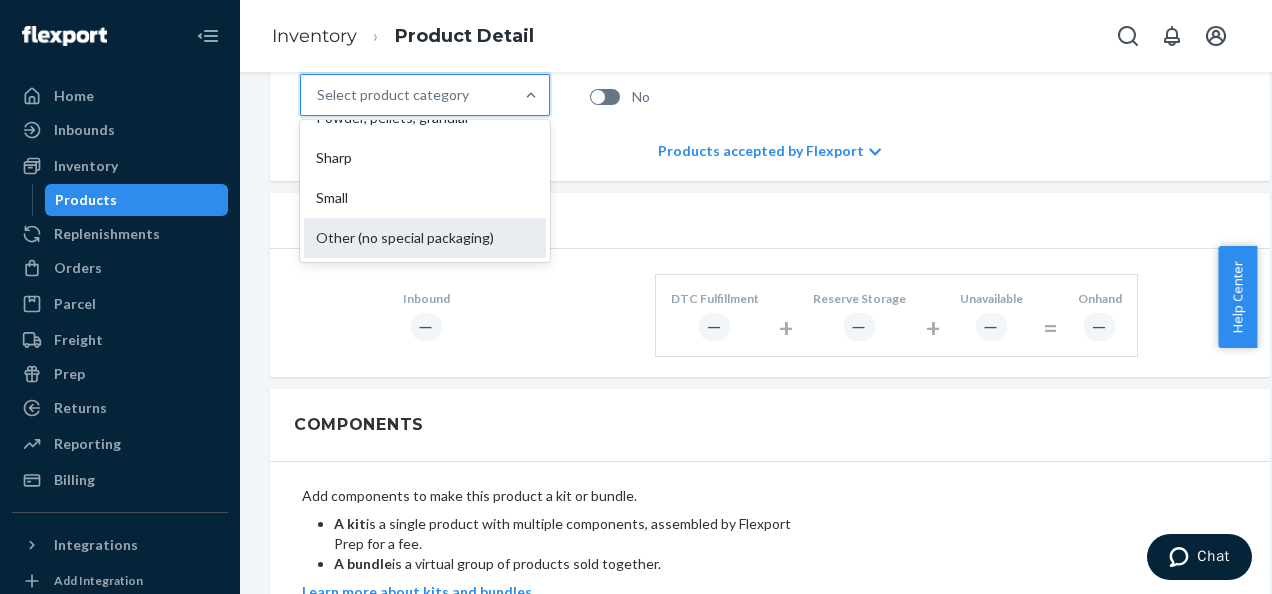 click on "Other (no special packaging)" at bounding box center (425, 238) 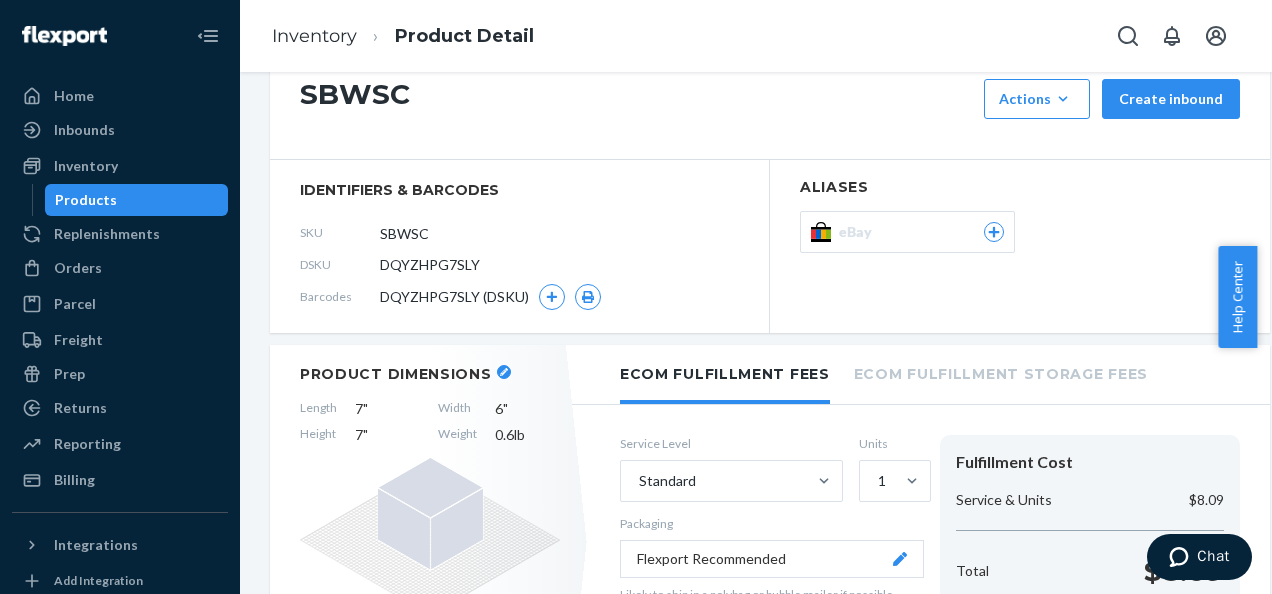 scroll, scrollTop: 0, scrollLeft: 0, axis: both 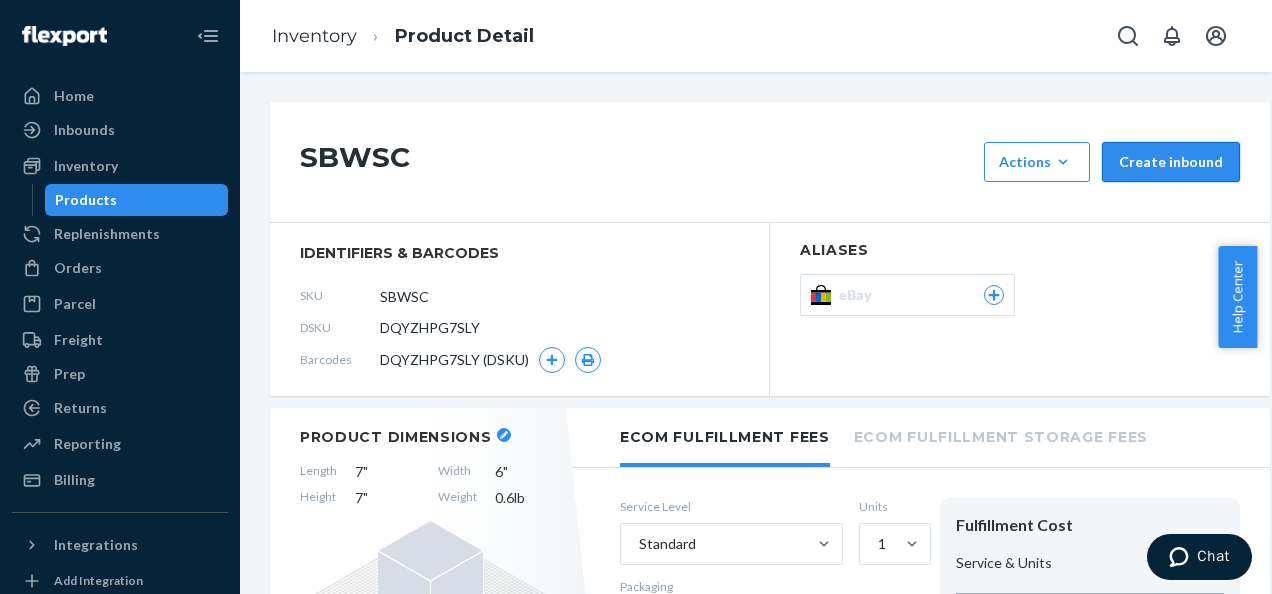 click on "Create inbound" at bounding box center (1171, 162) 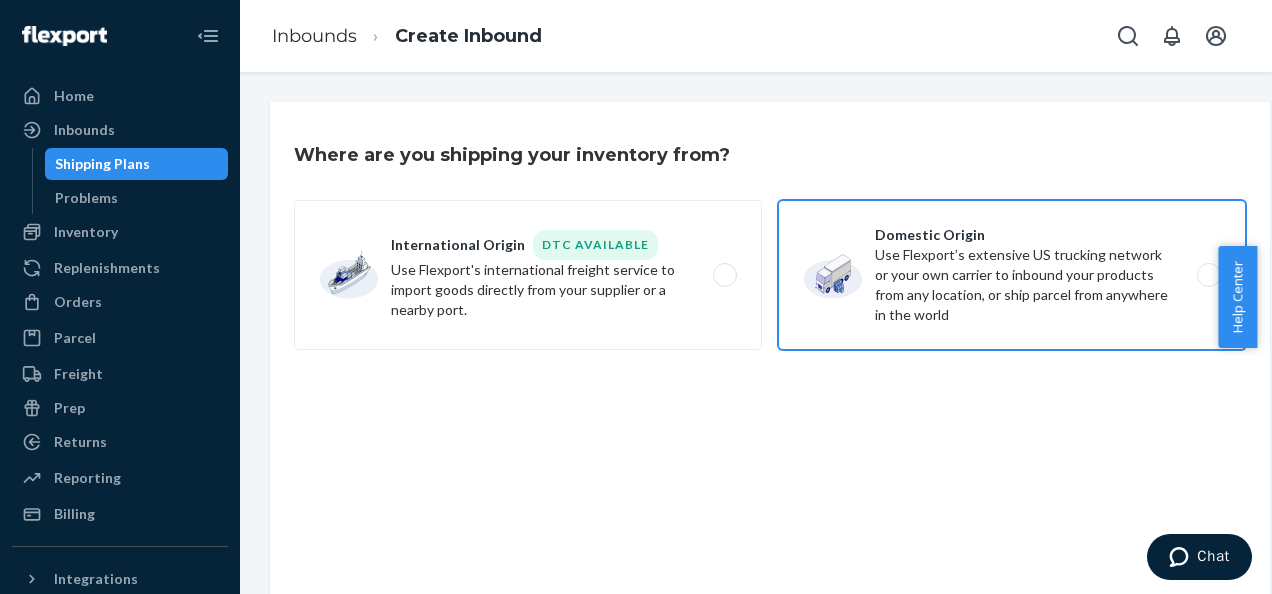 click on "Domestic Origin Use Flexport’s extensive US trucking network or your own carrier to inbound your products from any location, or ship parcel from anywhere in the world" at bounding box center [1012, 275] 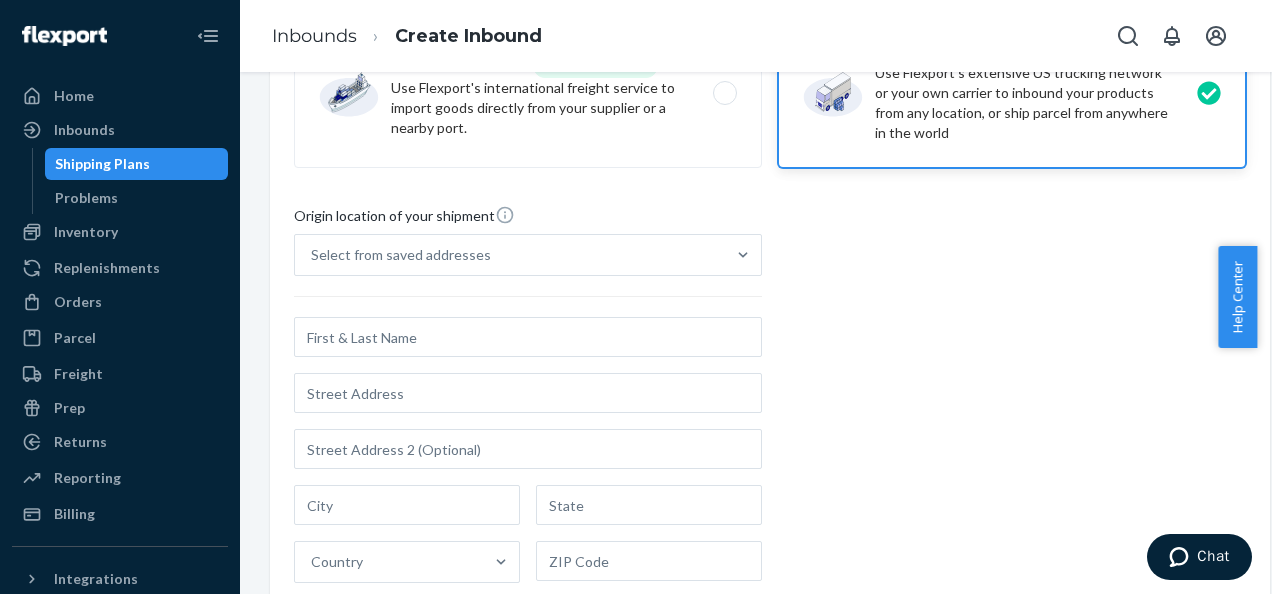 scroll, scrollTop: 183, scrollLeft: 0, axis: vertical 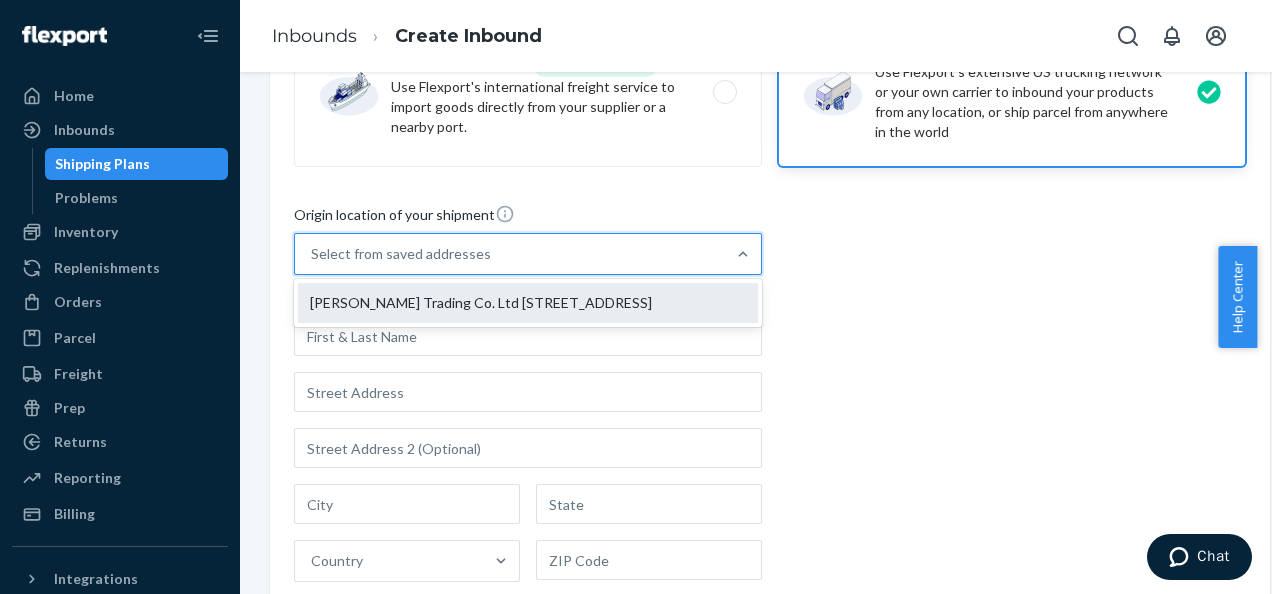 click on "[PERSON_NAME] Trading Co. Ltd
[STREET_ADDRESS]" at bounding box center (528, 303) 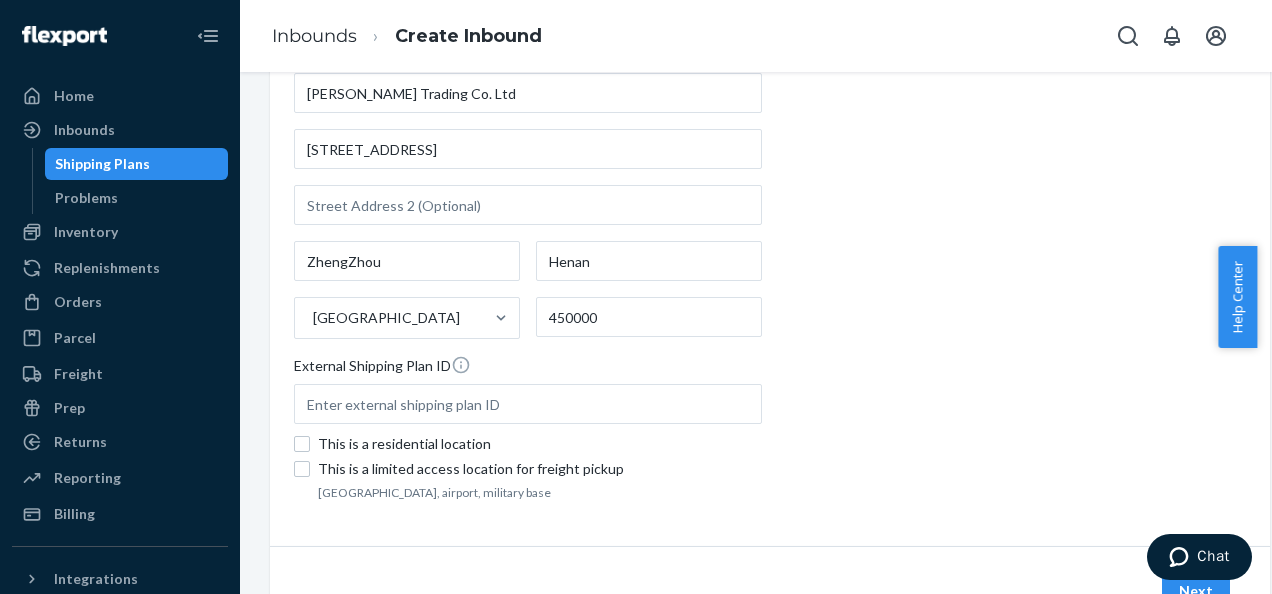 scroll, scrollTop: 479, scrollLeft: 0, axis: vertical 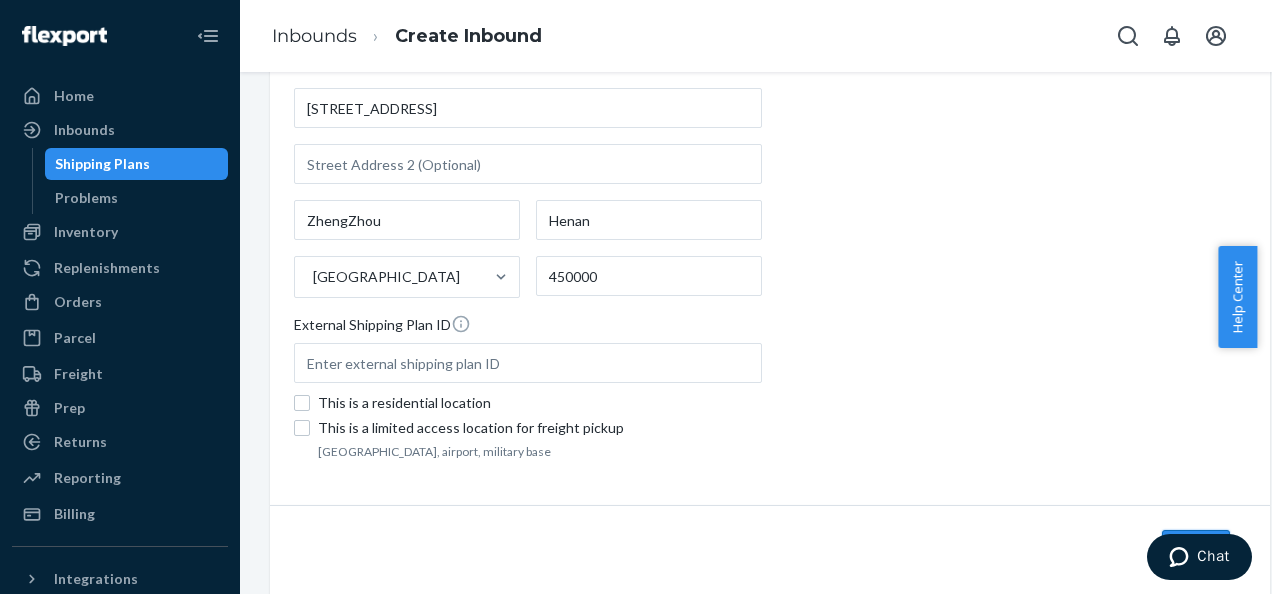 click on "Next" at bounding box center (1196, 550) 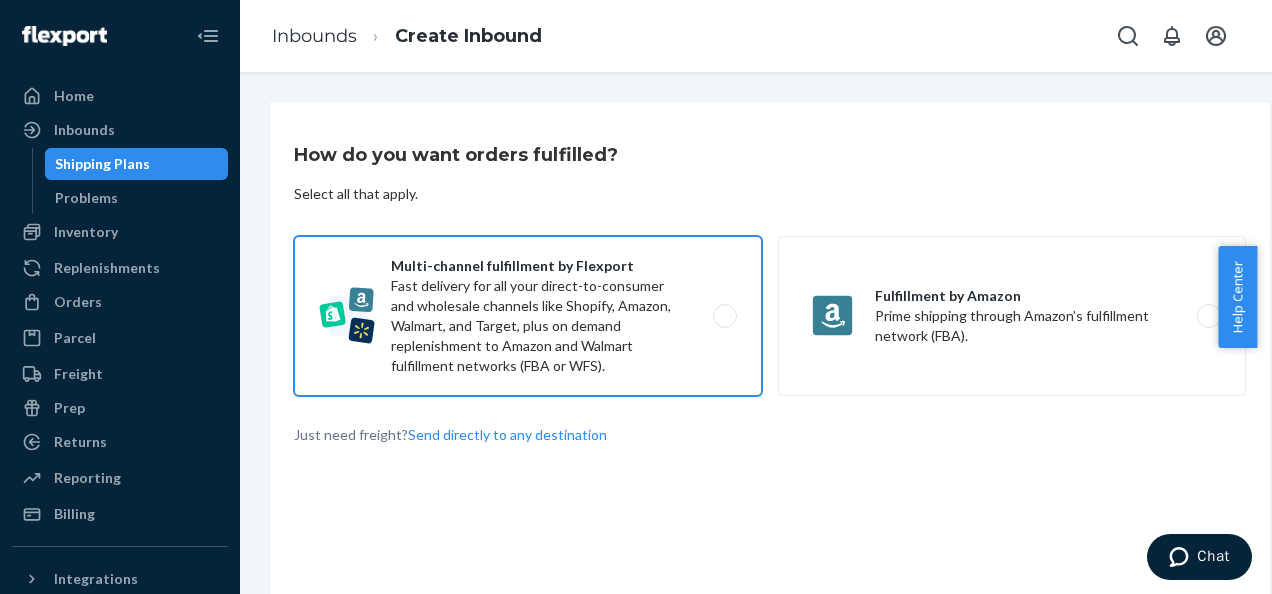 click on "Multi-channel fulfillment by Flexport Fast delivery for all your direct-to-consumer and wholesale channels like Shopify, Amazon, Walmart, and Target, plus on demand replenishment to Amazon and Walmart fulfillment networks (FBA or WFS)." at bounding box center [528, 316] 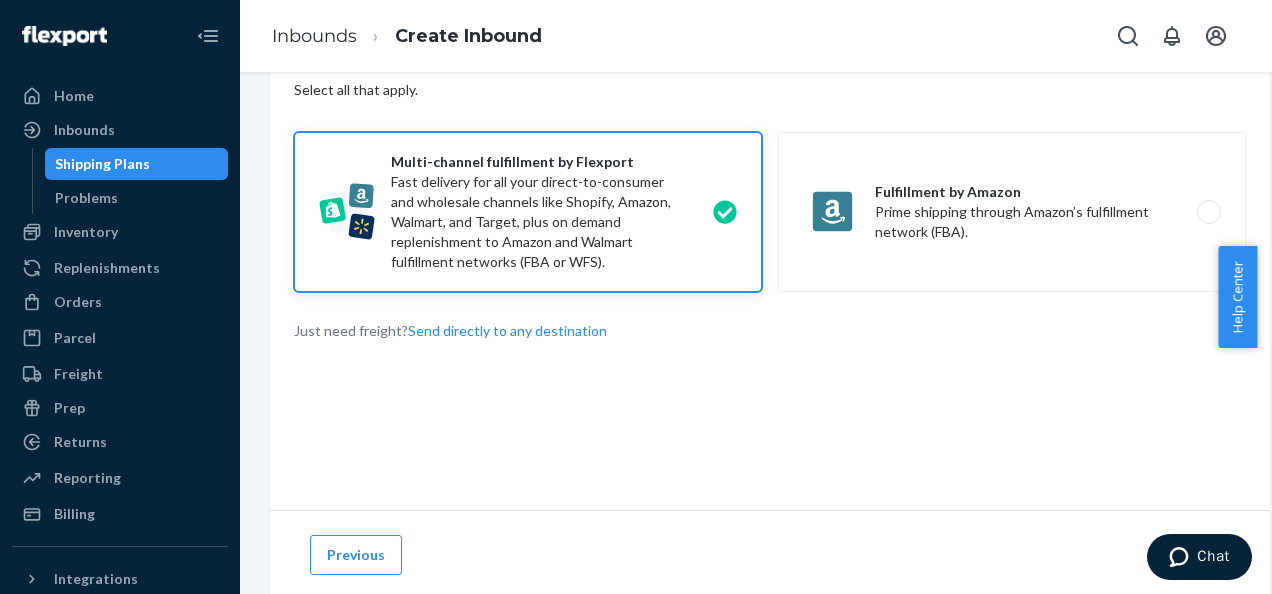 scroll, scrollTop: 230, scrollLeft: 0, axis: vertical 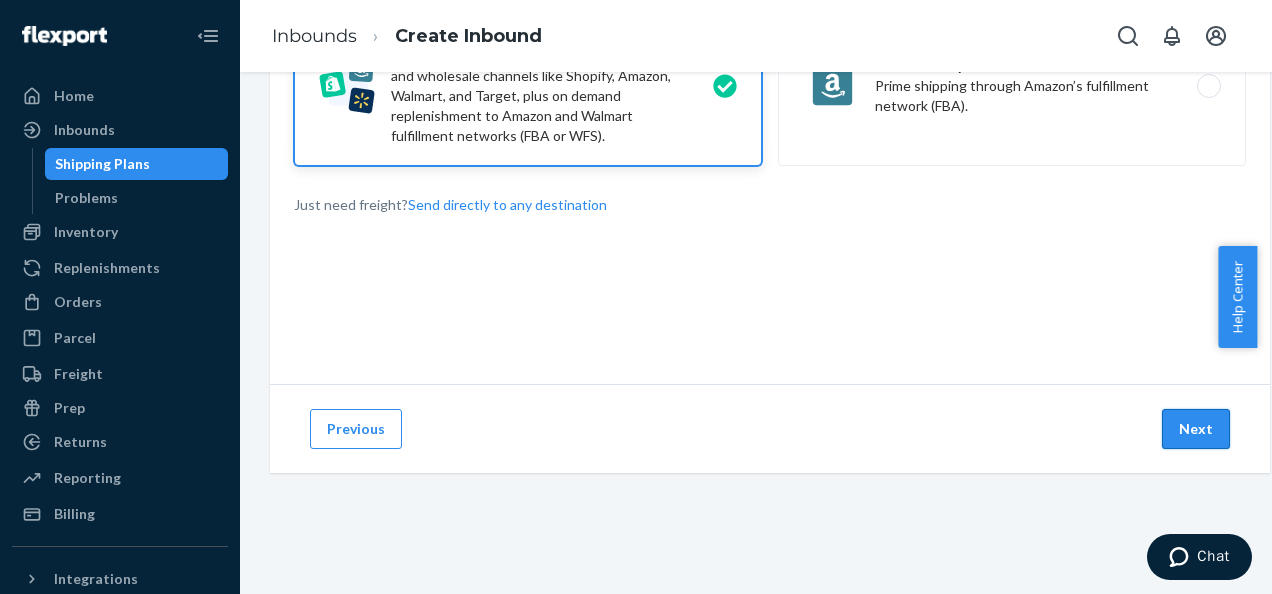click on "Next" at bounding box center [1196, 429] 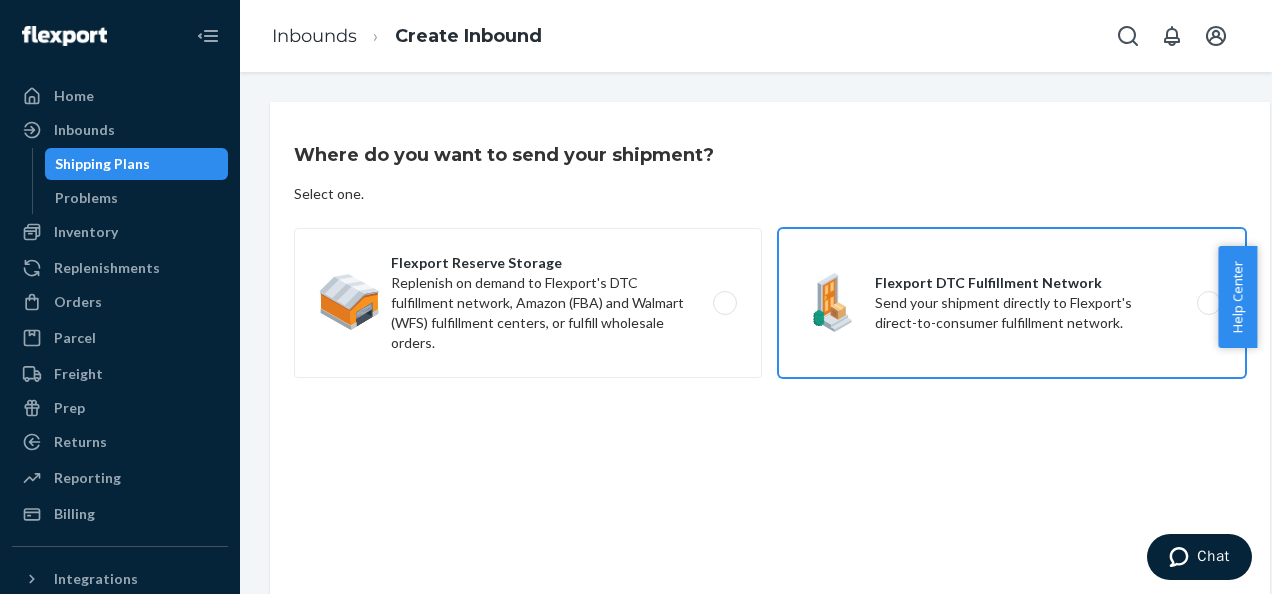 click on "Flexport DTC Fulfillment Network Send your shipment directly to Flexport's direct-to-consumer fulfillment network." at bounding box center [1012, 303] 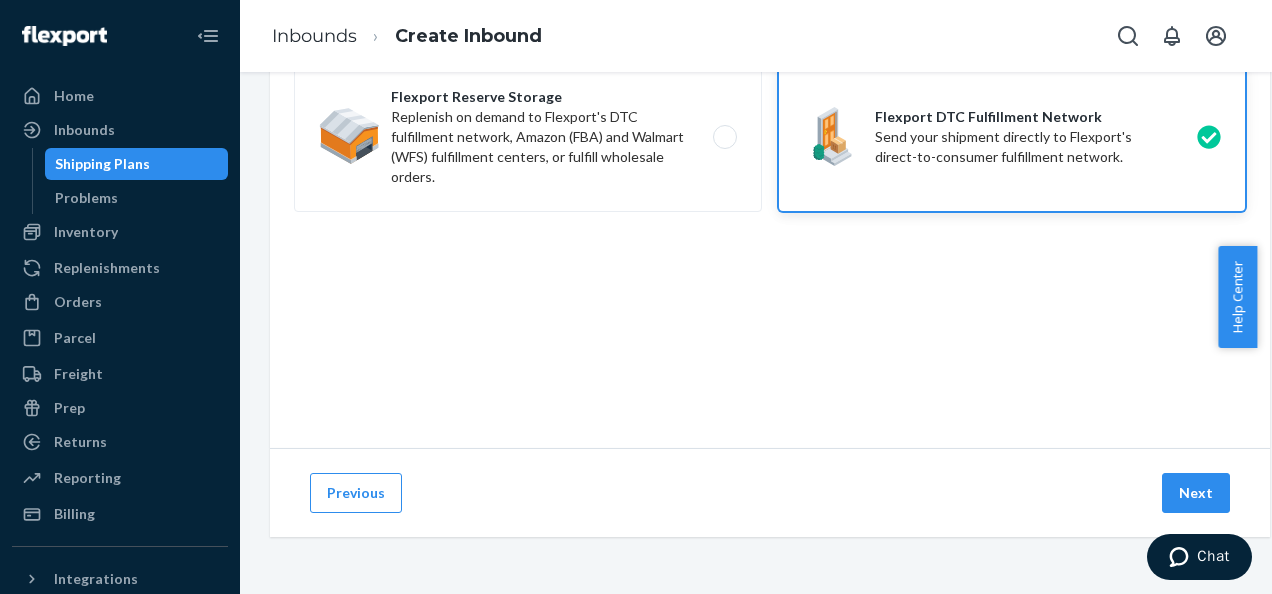 scroll, scrollTop: 271, scrollLeft: 0, axis: vertical 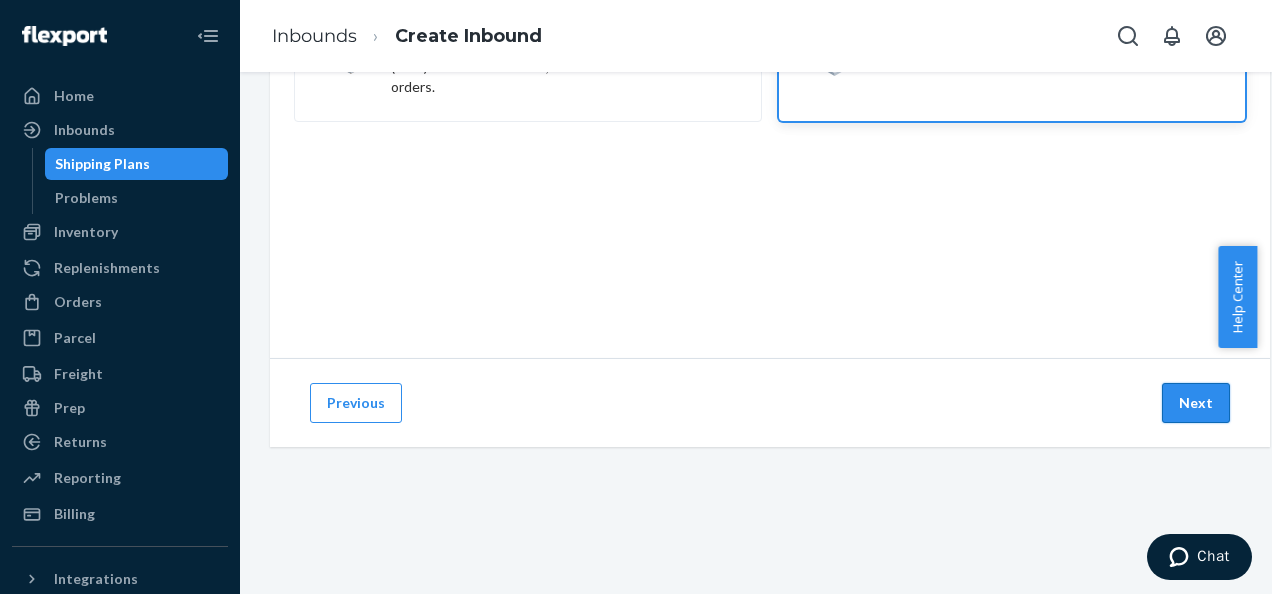 click on "Next" at bounding box center [1196, 403] 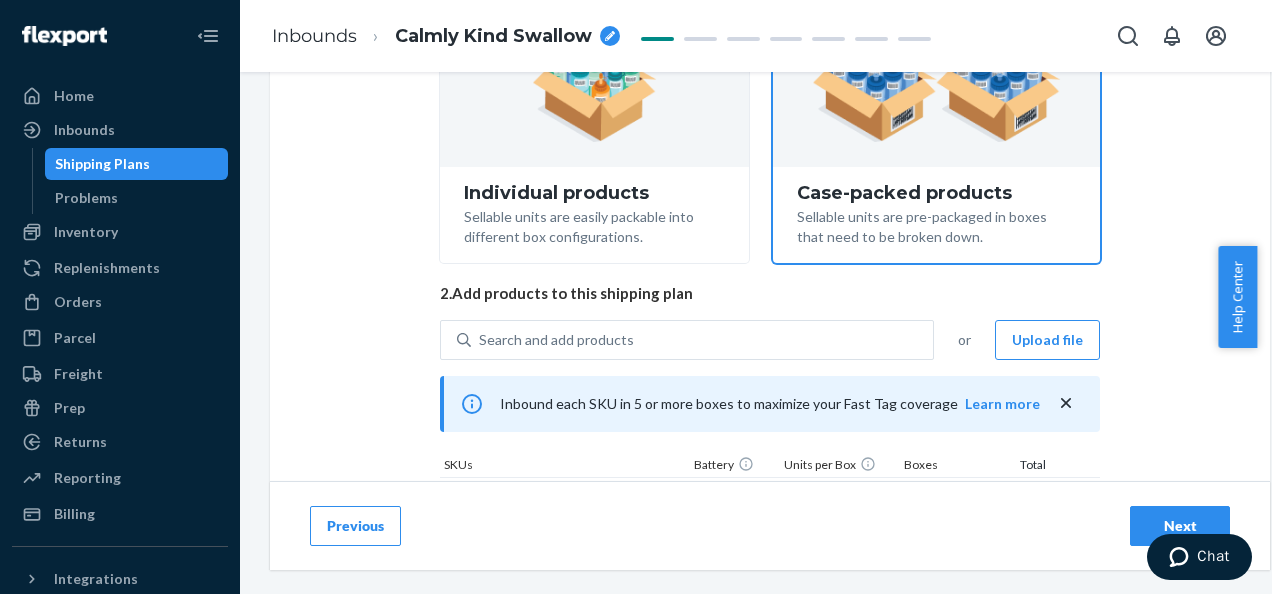 scroll, scrollTop: 0, scrollLeft: 0, axis: both 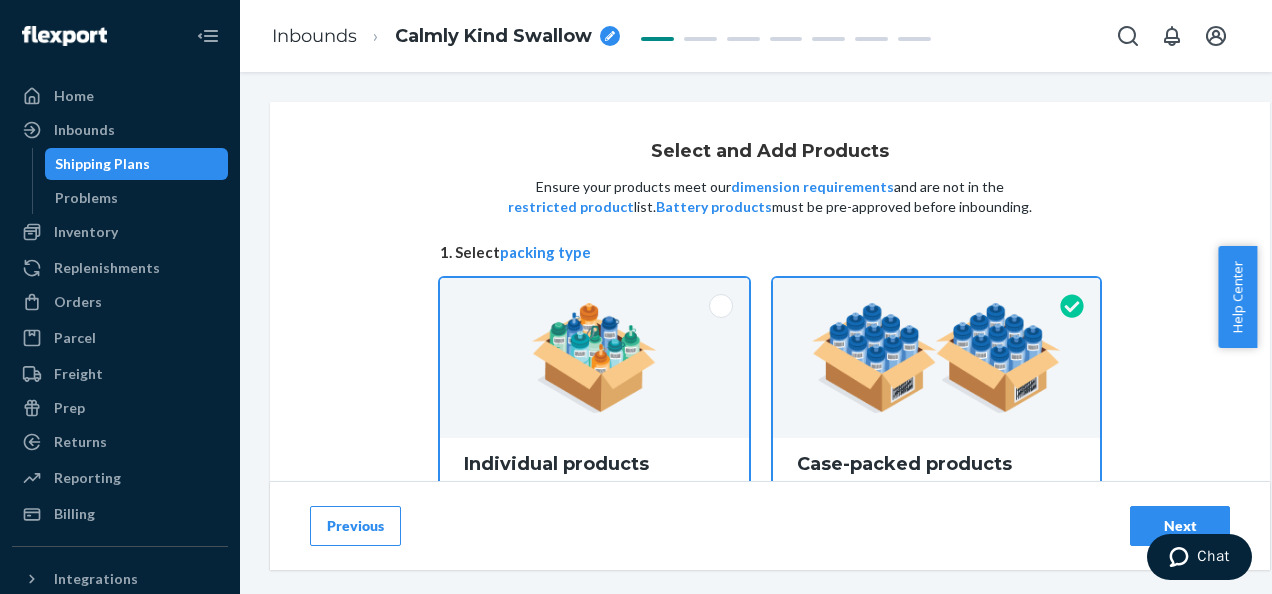 click at bounding box center (594, 358) 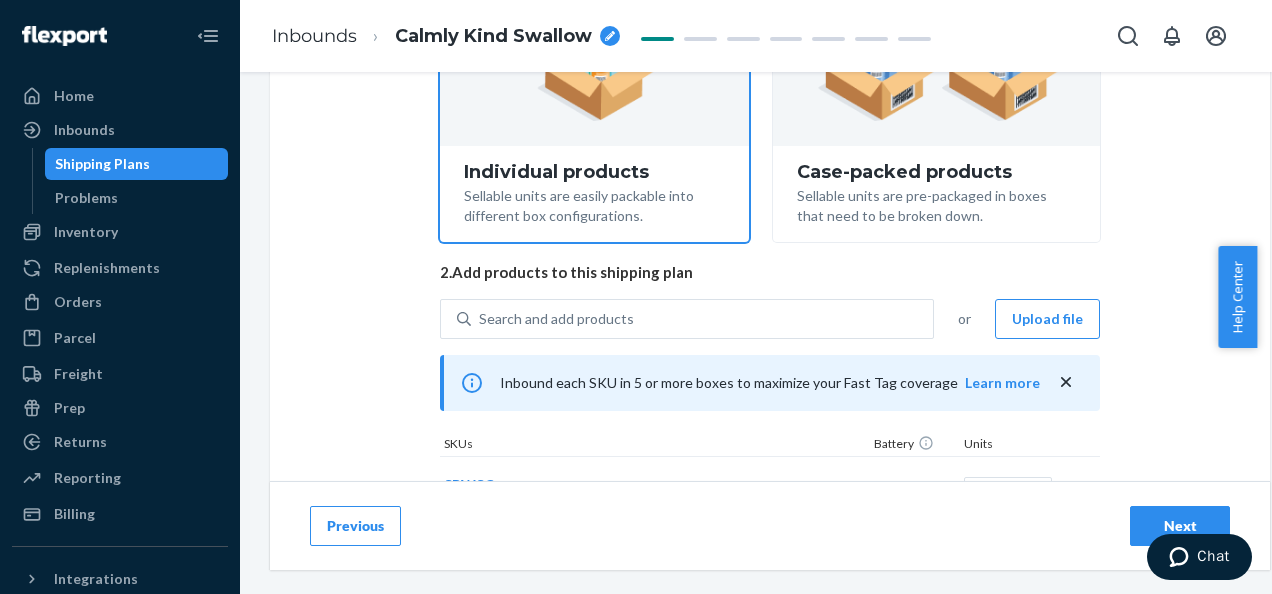 scroll, scrollTop: 327, scrollLeft: 0, axis: vertical 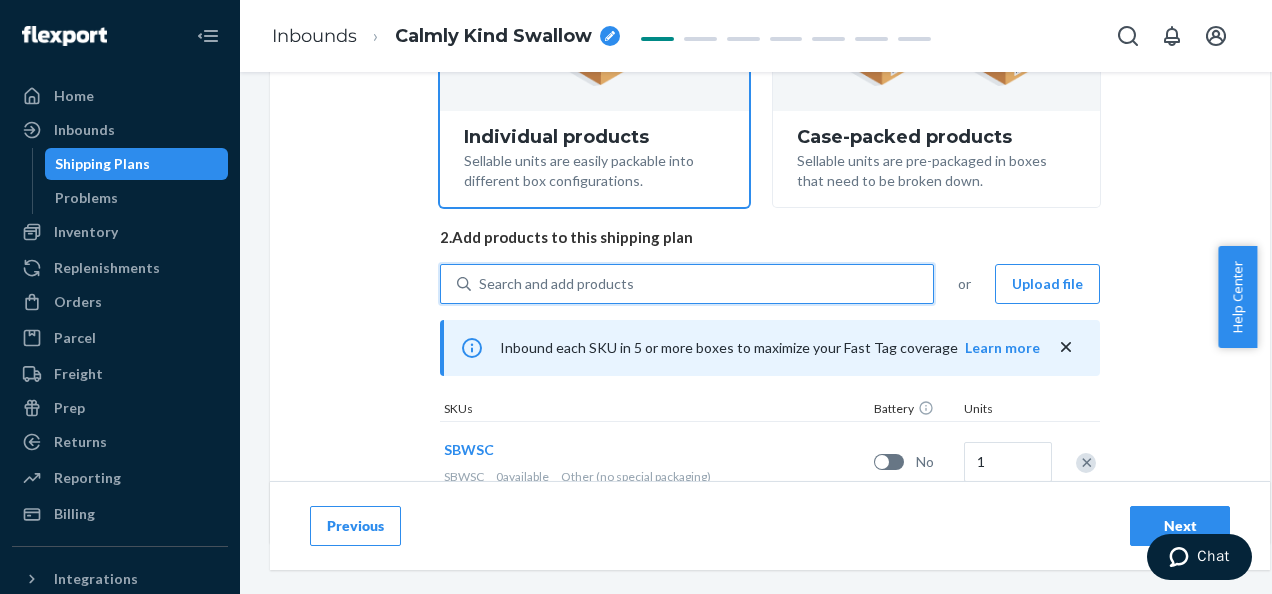 paste on "LAGYA" 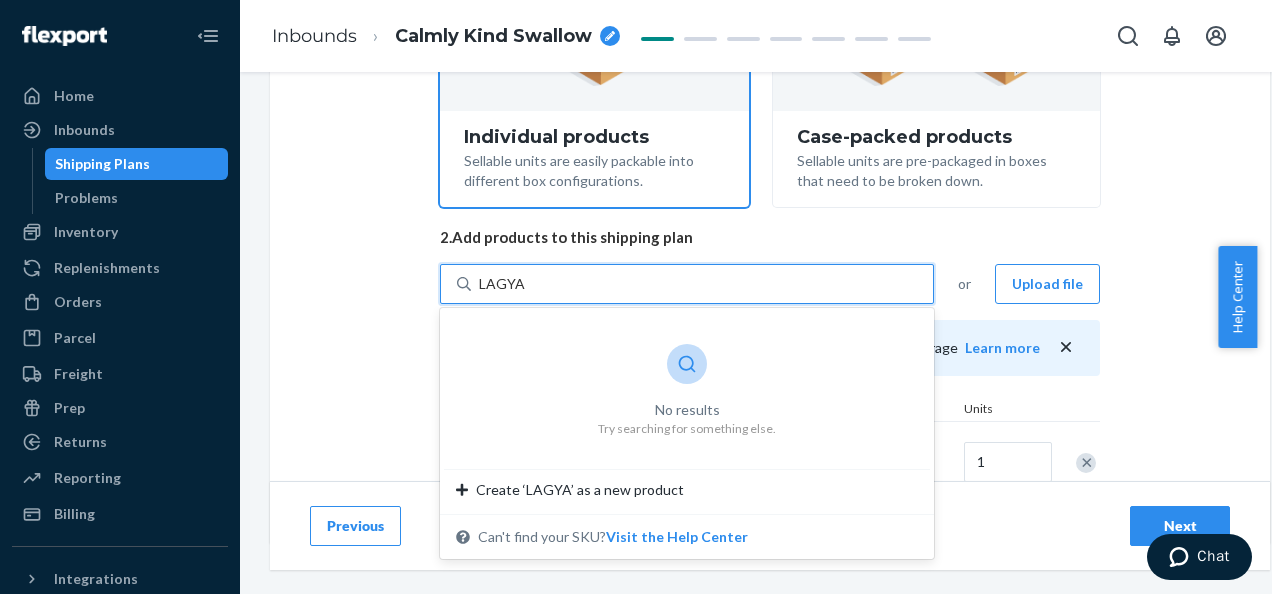 click on "No results Try searching for something else." at bounding box center [687, 390] 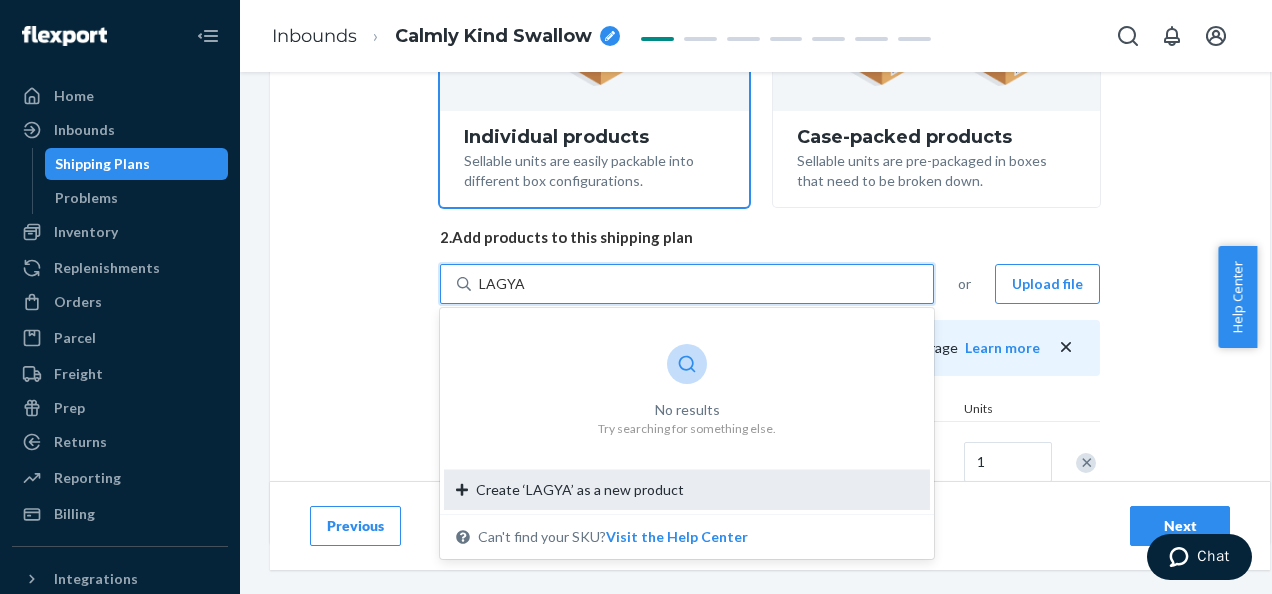 click on "Create ‘LAGYA’ as a new product" at bounding box center [580, 490] 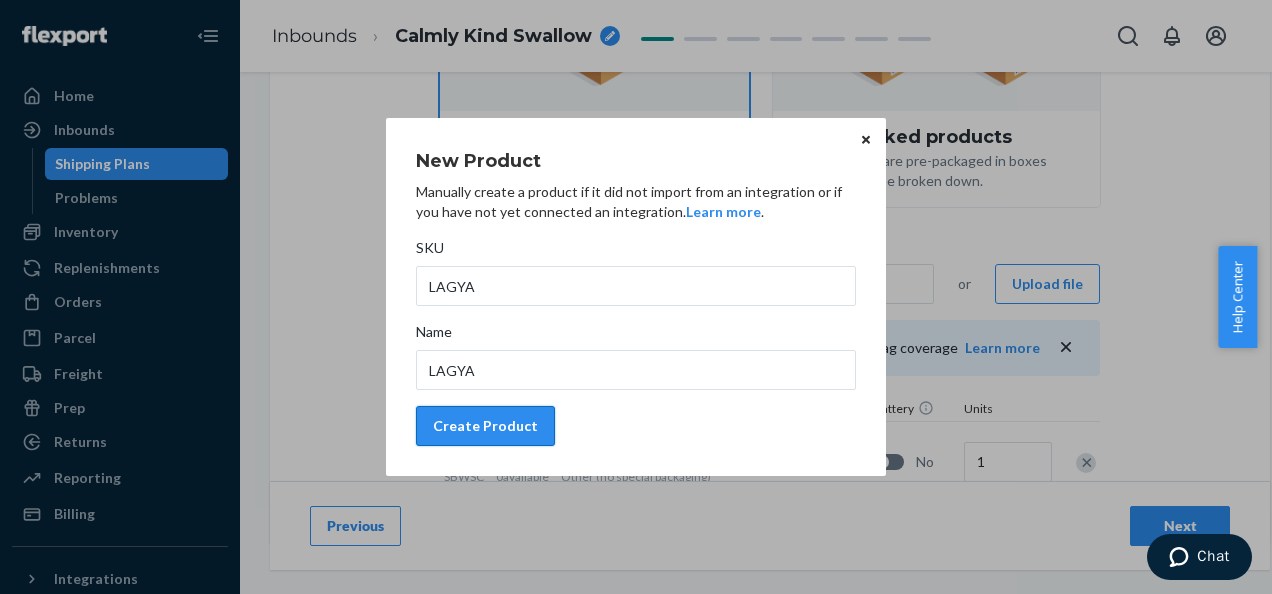 click on "Create Product" at bounding box center [485, 426] 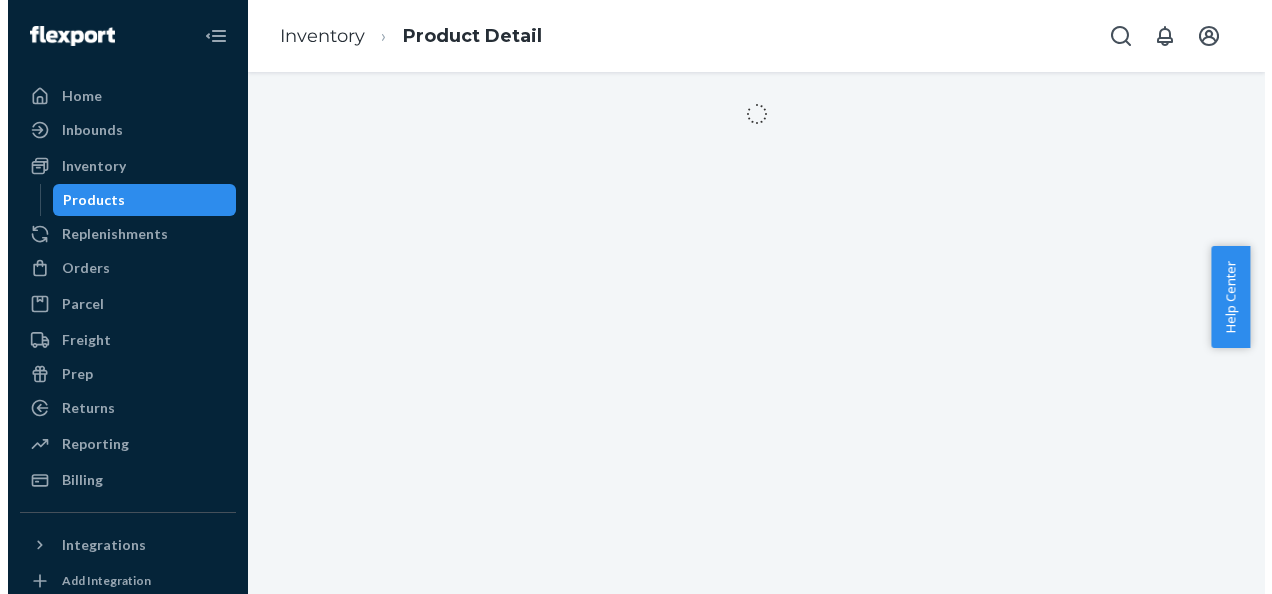 scroll, scrollTop: 0, scrollLeft: 0, axis: both 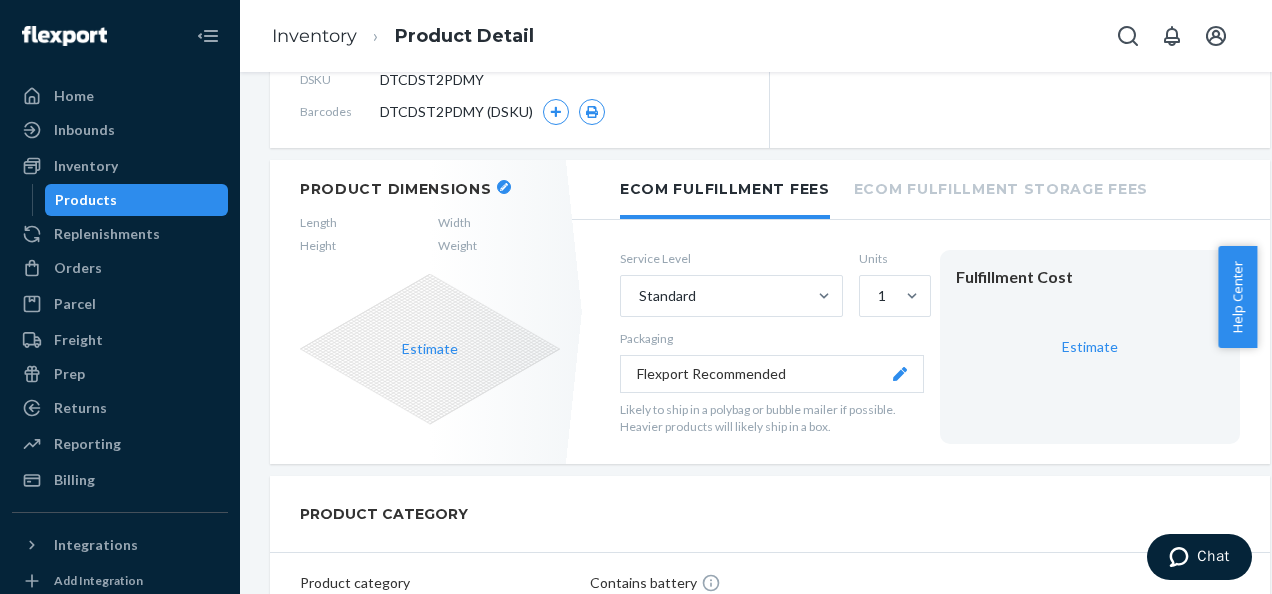 click on "PRODUCT CATEGORY" at bounding box center [770, 514] 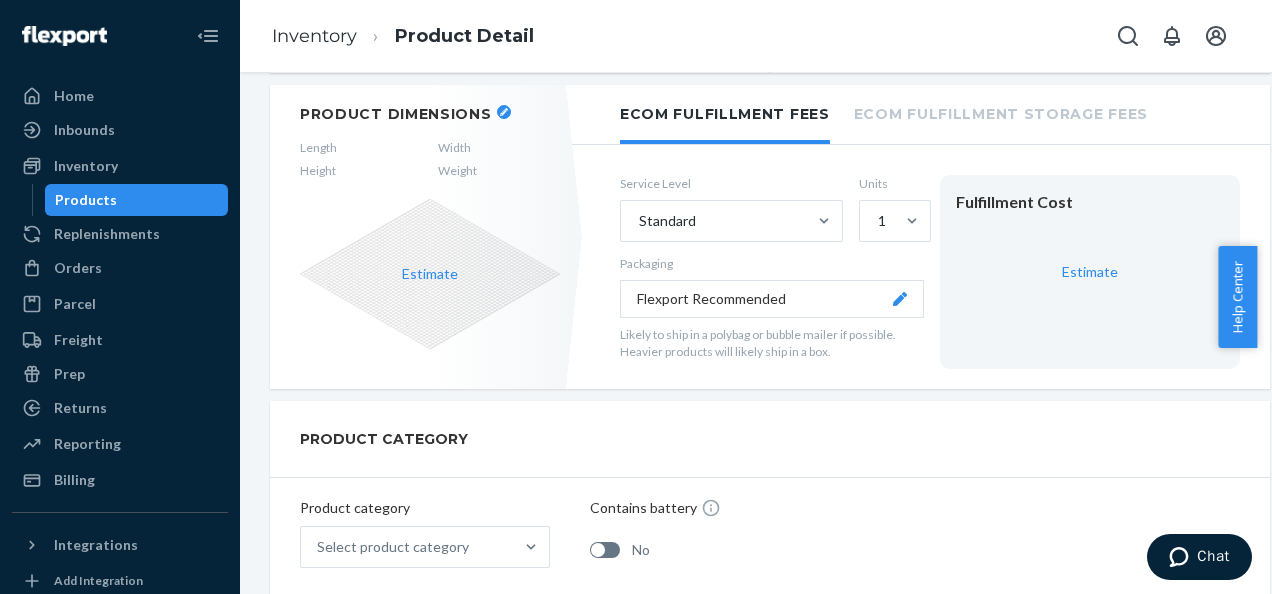 scroll, scrollTop: 324, scrollLeft: 0, axis: vertical 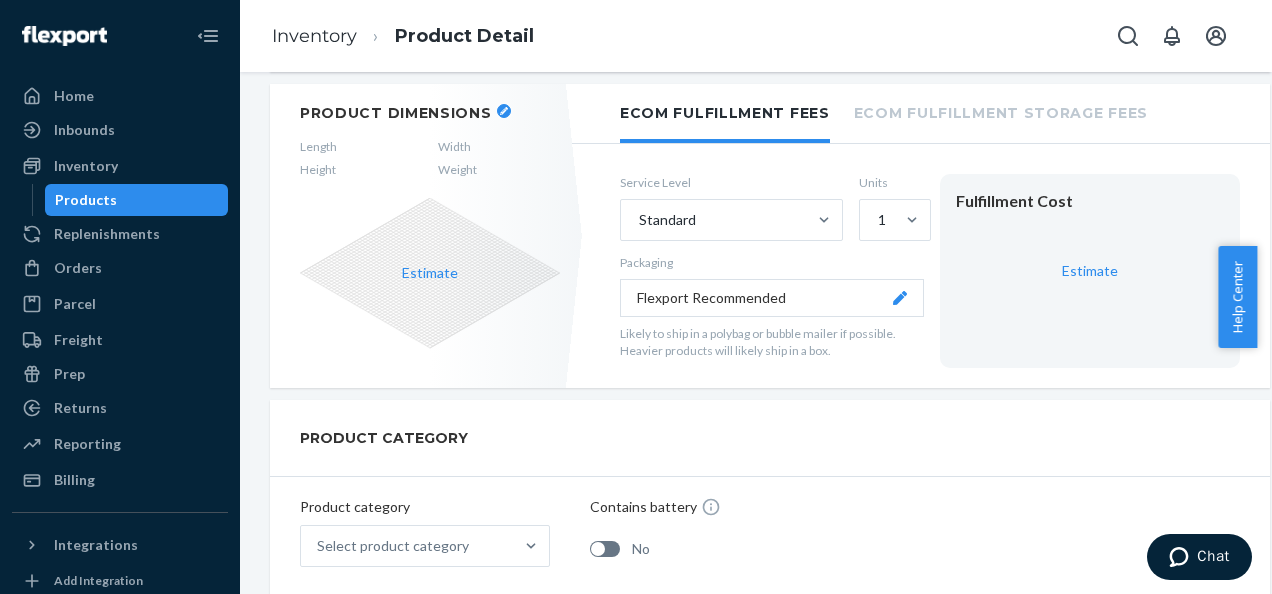 click at bounding box center [504, 111] 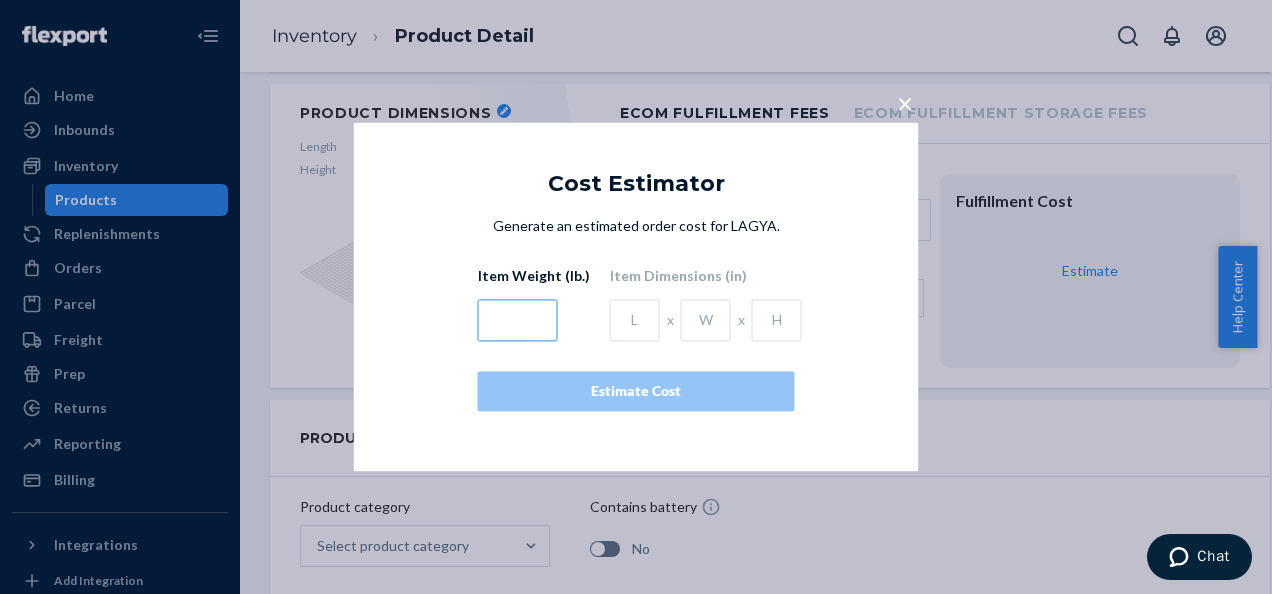 click at bounding box center [518, 321] 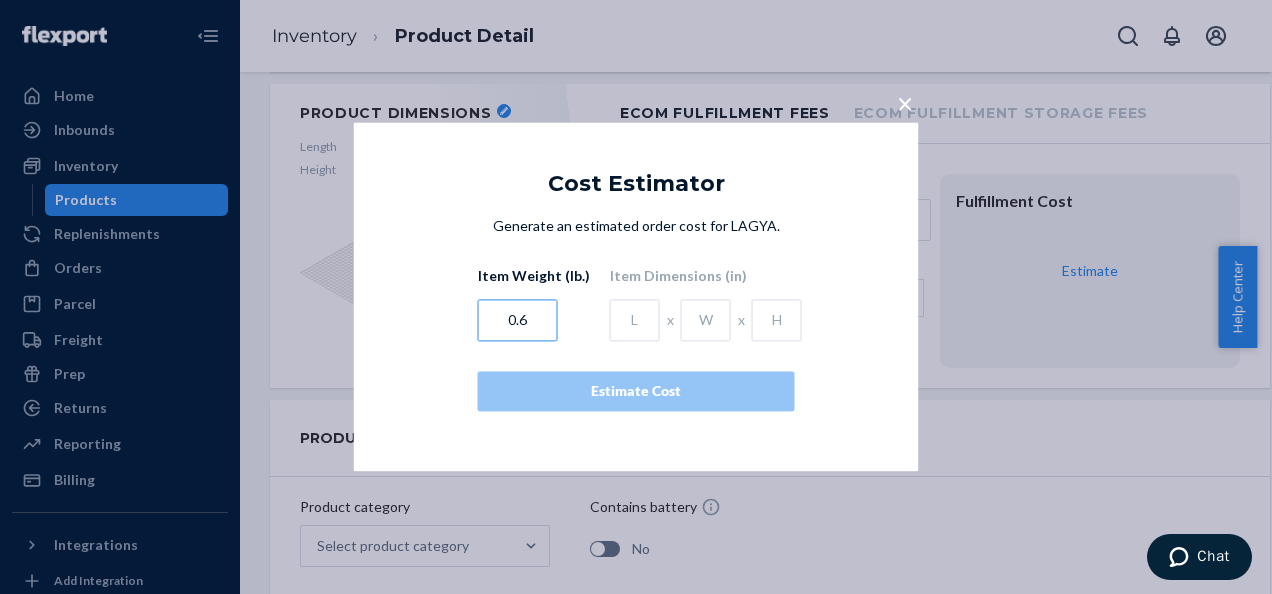 type on "0.6" 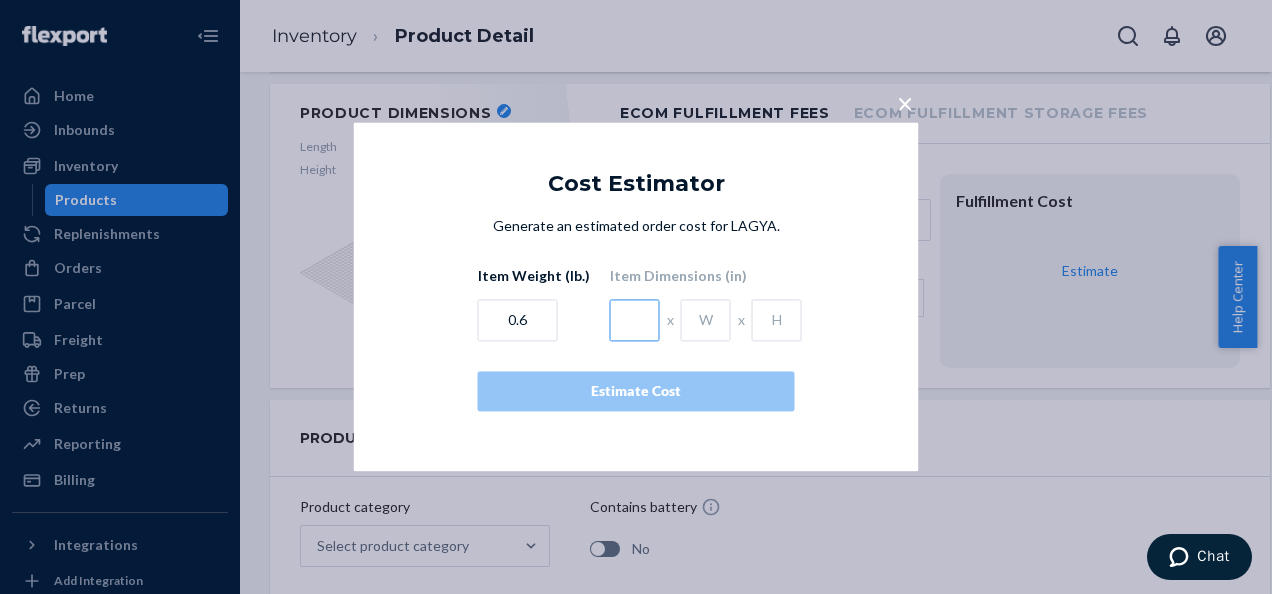 click at bounding box center [635, 321] 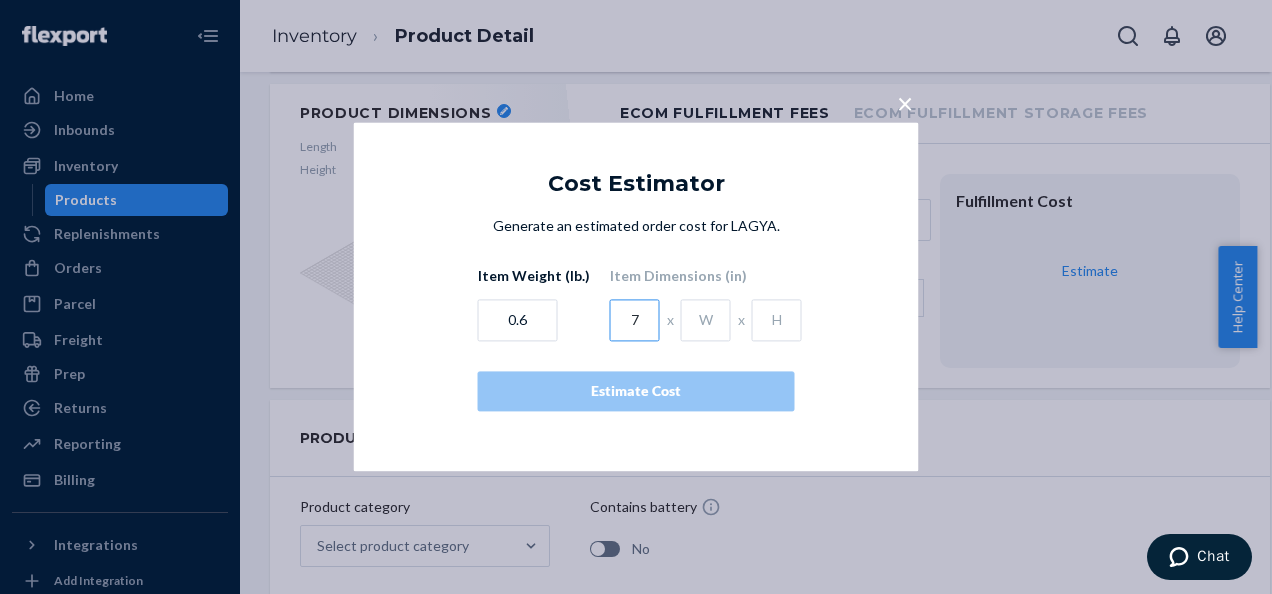 type on "7" 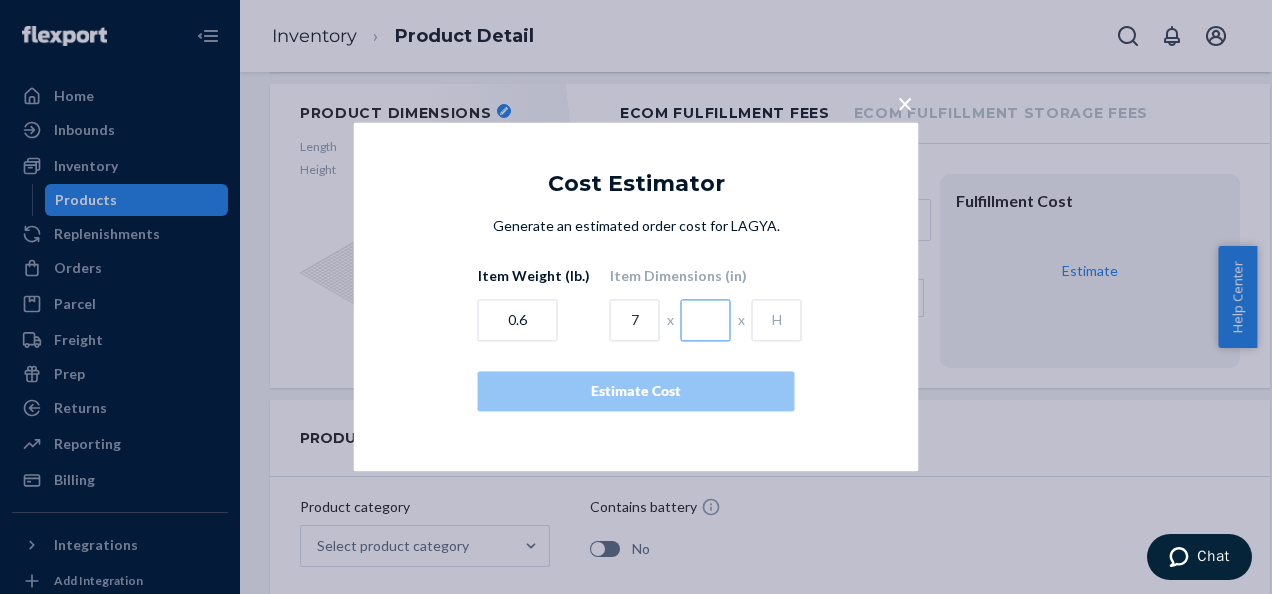 click at bounding box center [706, 321] 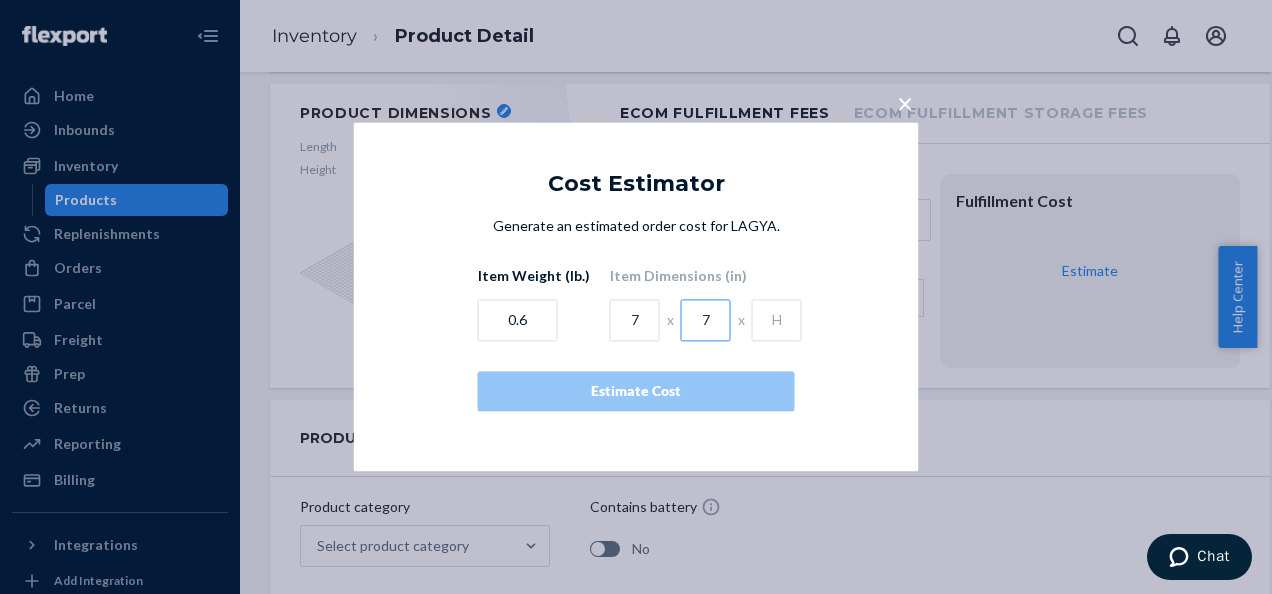 type on "7" 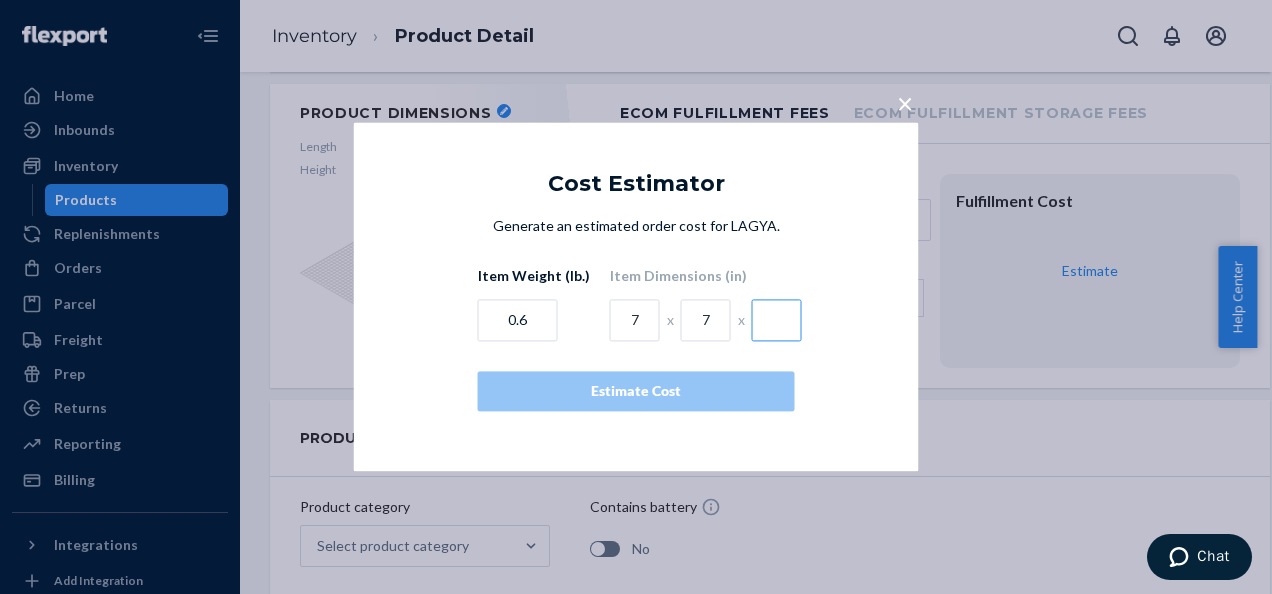 click at bounding box center (777, 321) 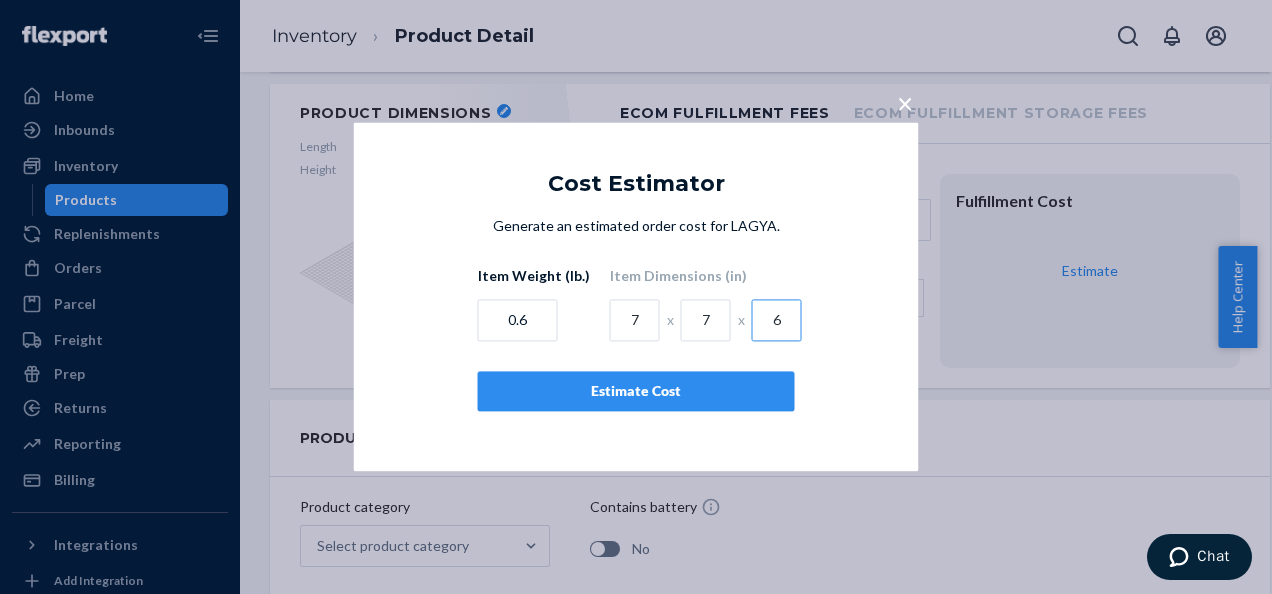 type on "6" 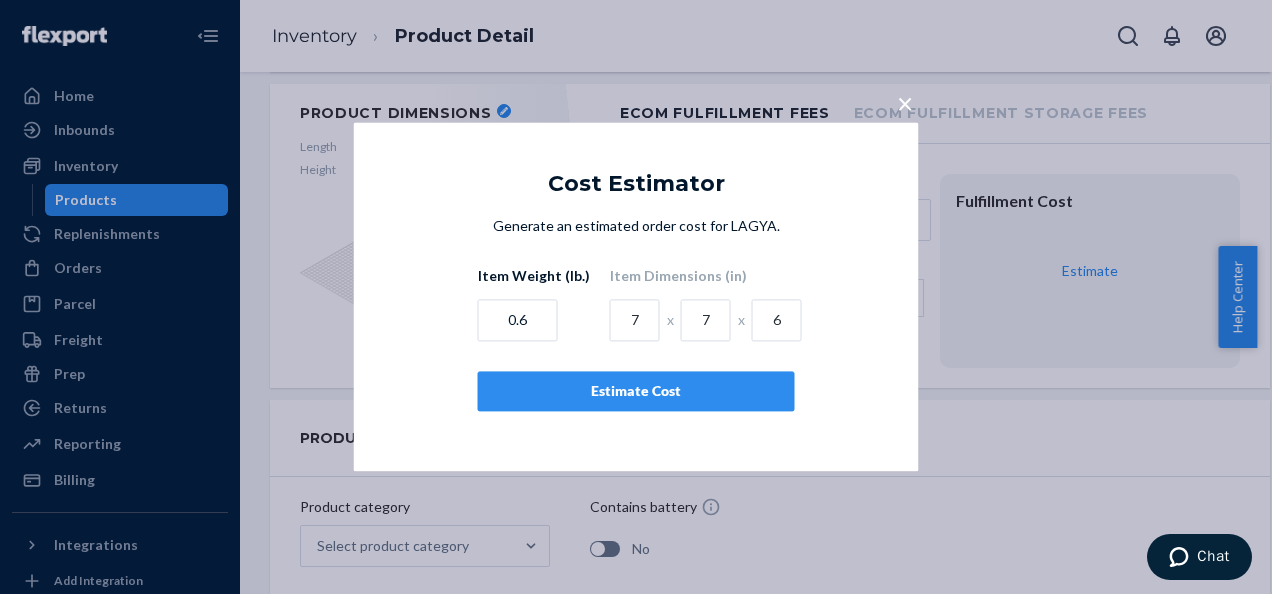 click on "Estimate Cost" at bounding box center [636, 392] 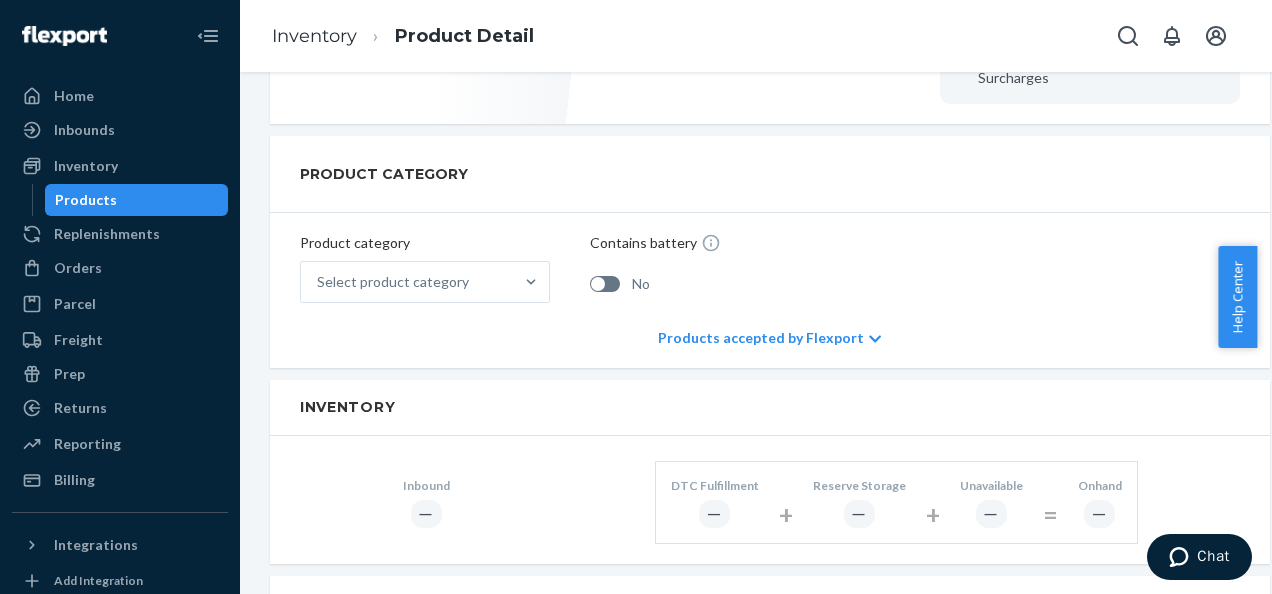 scroll, scrollTop: 677, scrollLeft: 0, axis: vertical 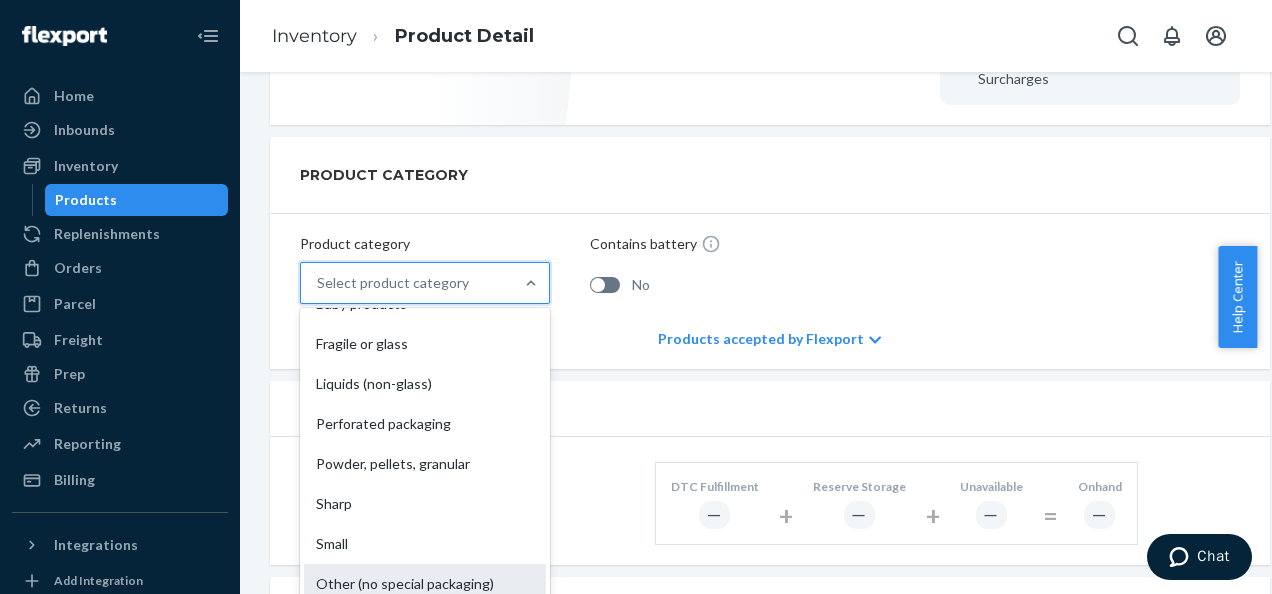 click on "Other (no special packaging)" at bounding box center (425, 584) 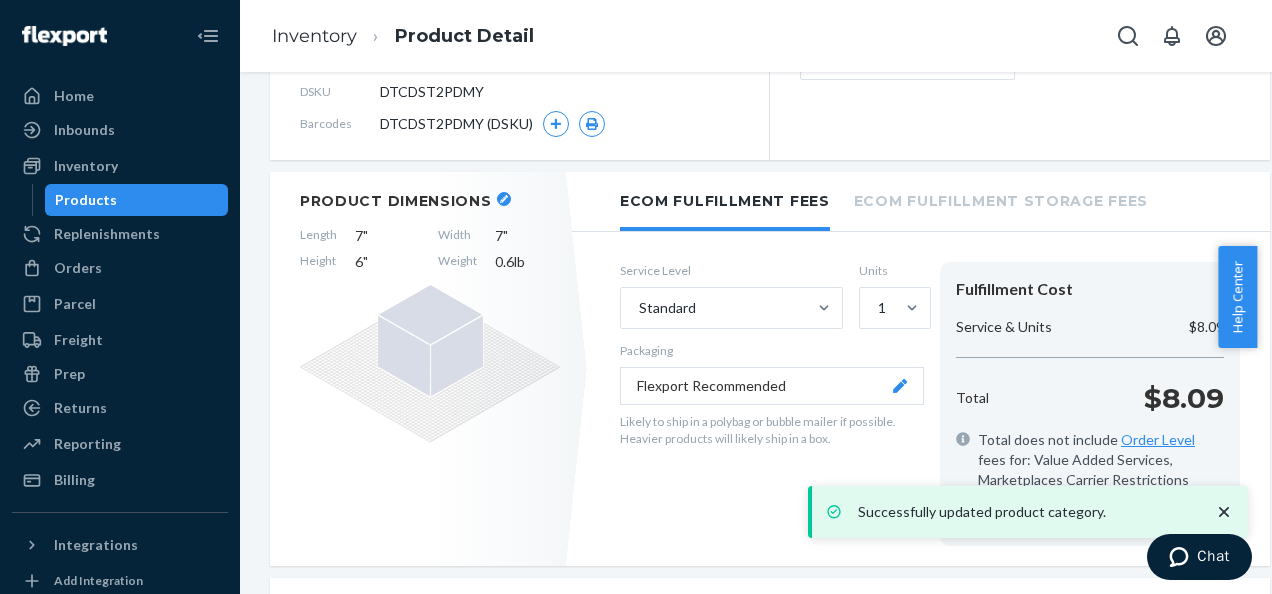 scroll, scrollTop: 234, scrollLeft: 0, axis: vertical 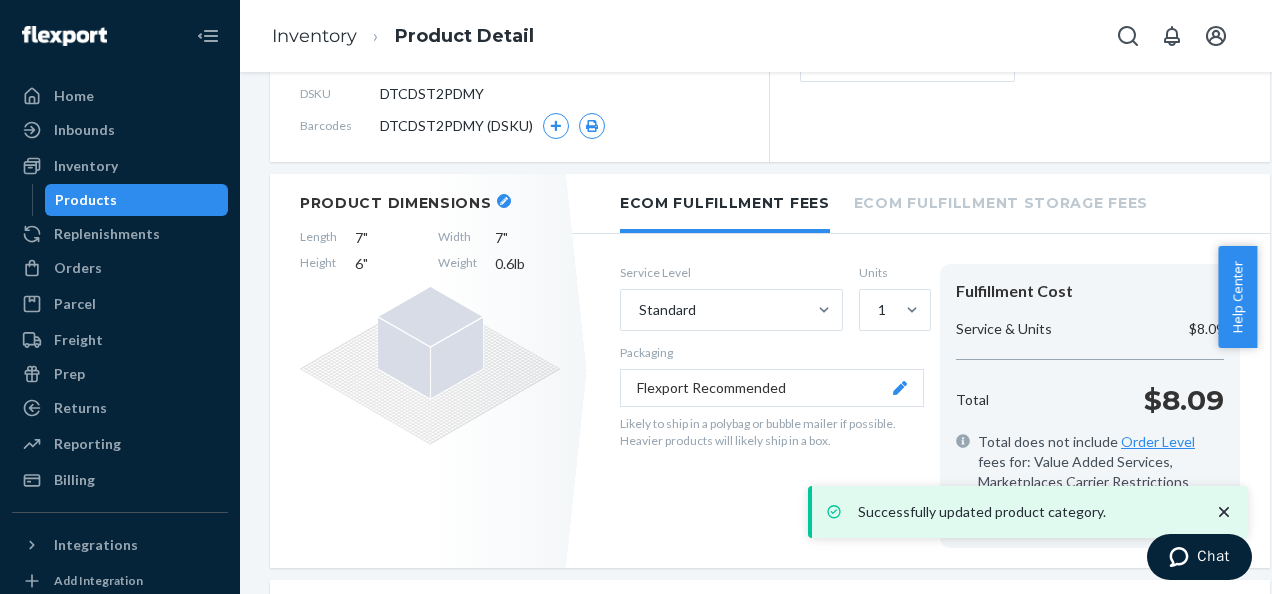 click on "Ecom Fulfillment Storage Fees" at bounding box center [1001, 201] 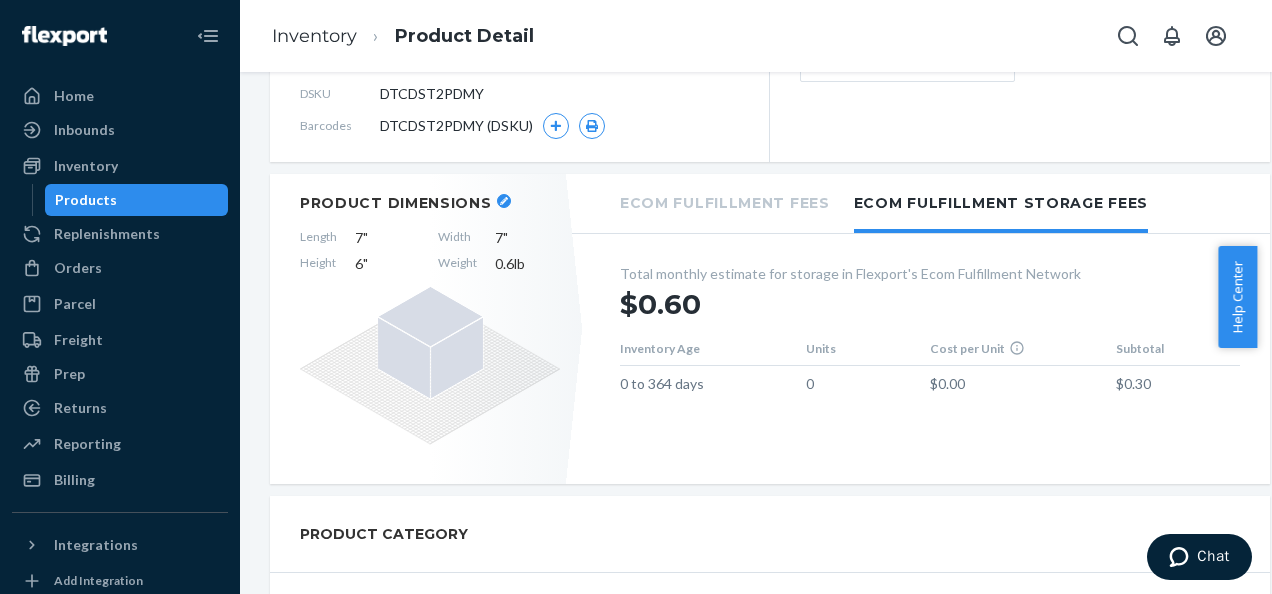 click on "Ecom Fulfillment Fees" at bounding box center (725, 201) 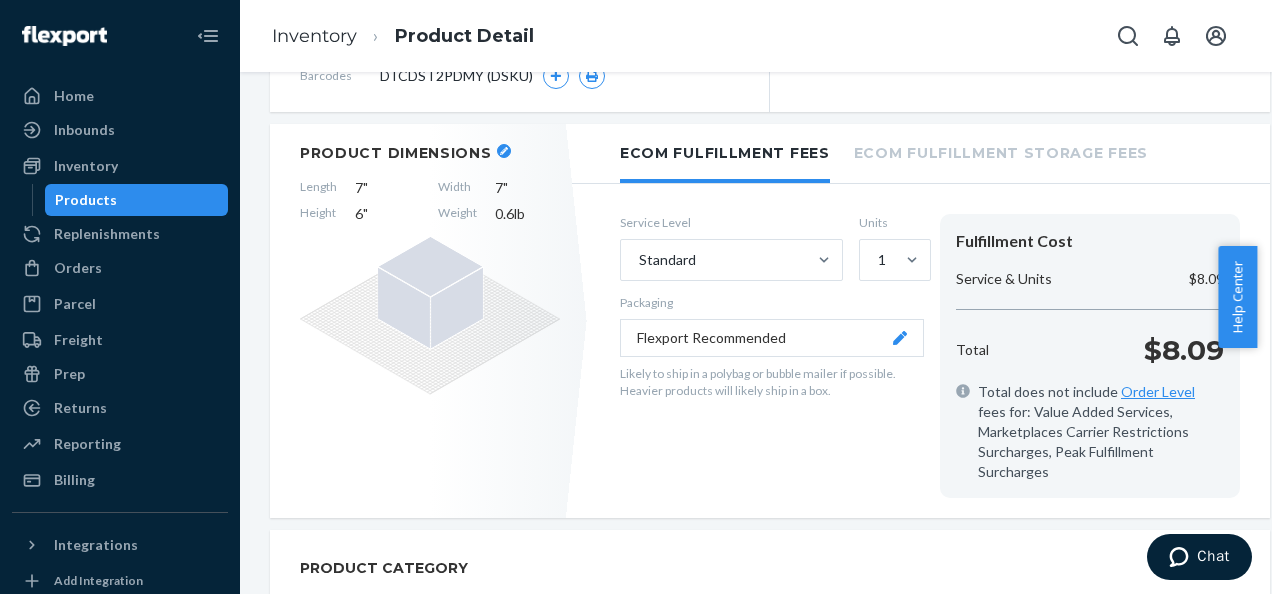 scroll, scrollTop: 0, scrollLeft: 0, axis: both 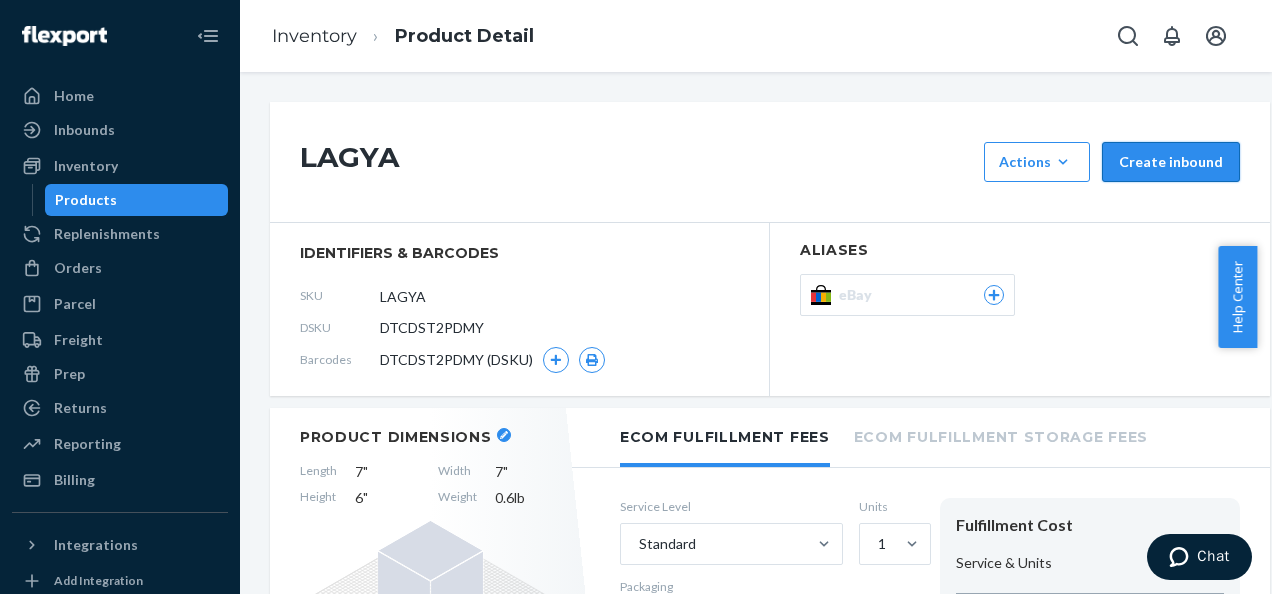 click on "Create inbound" at bounding box center [1171, 162] 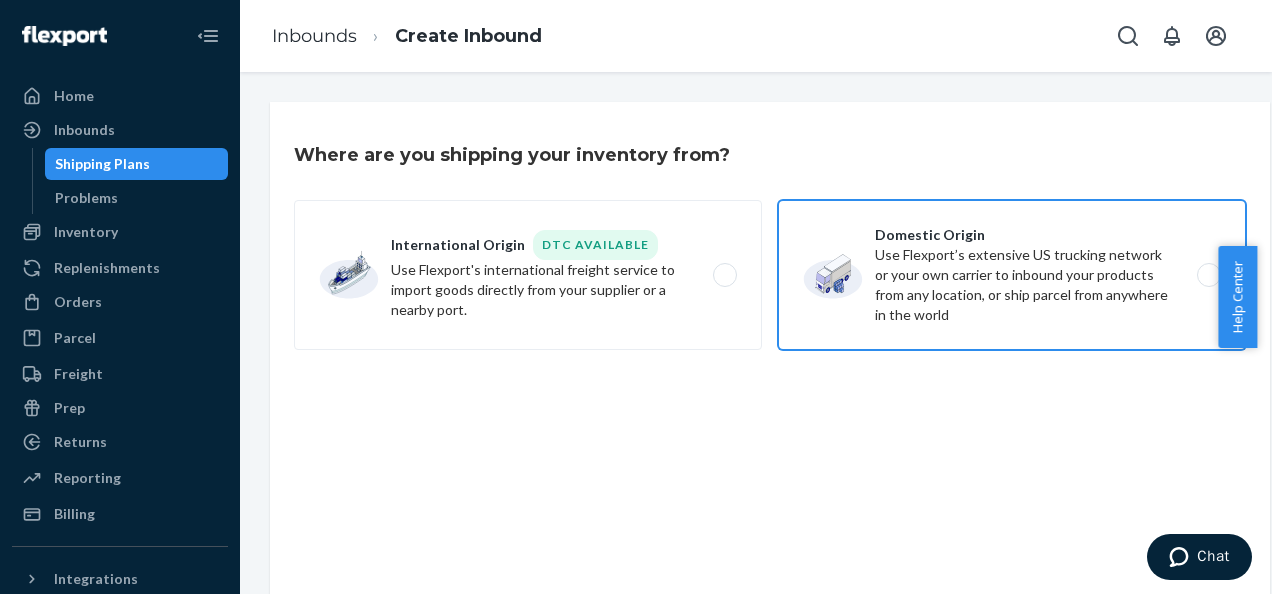 click on "Domestic Origin Use Flexport’s extensive US trucking network or your own carrier to inbound your products from any location, or ship parcel from anywhere in the world" at bounding box center [1012, 275] 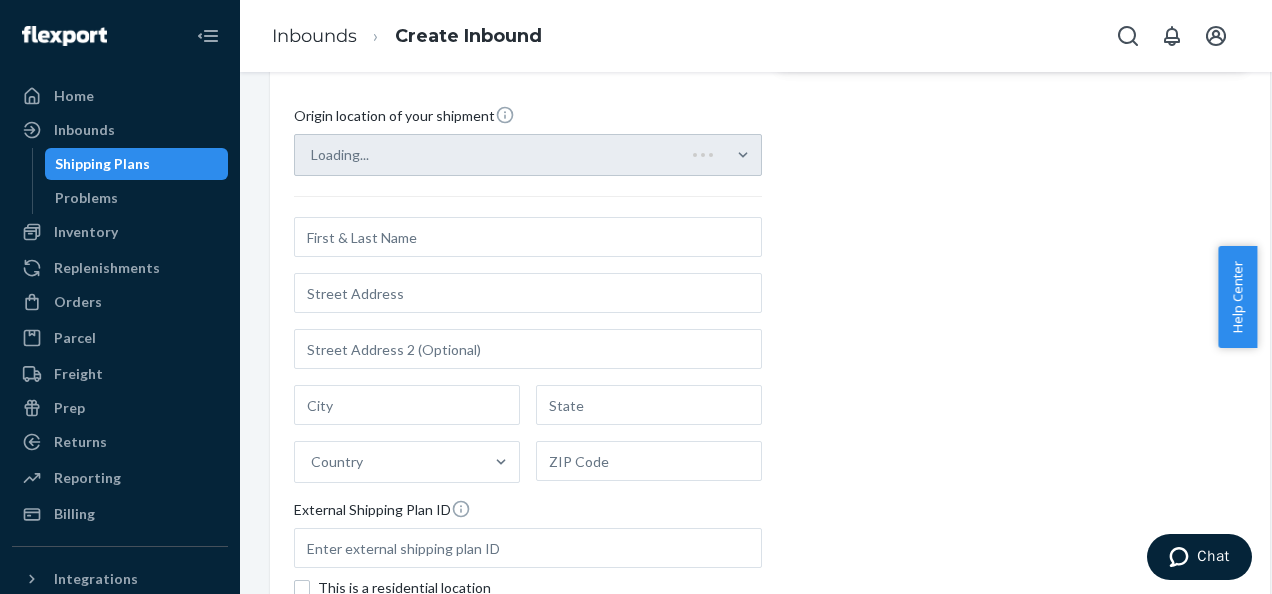 scroll, scrollTop: 281, scrollLeft: 0, axis: vertical 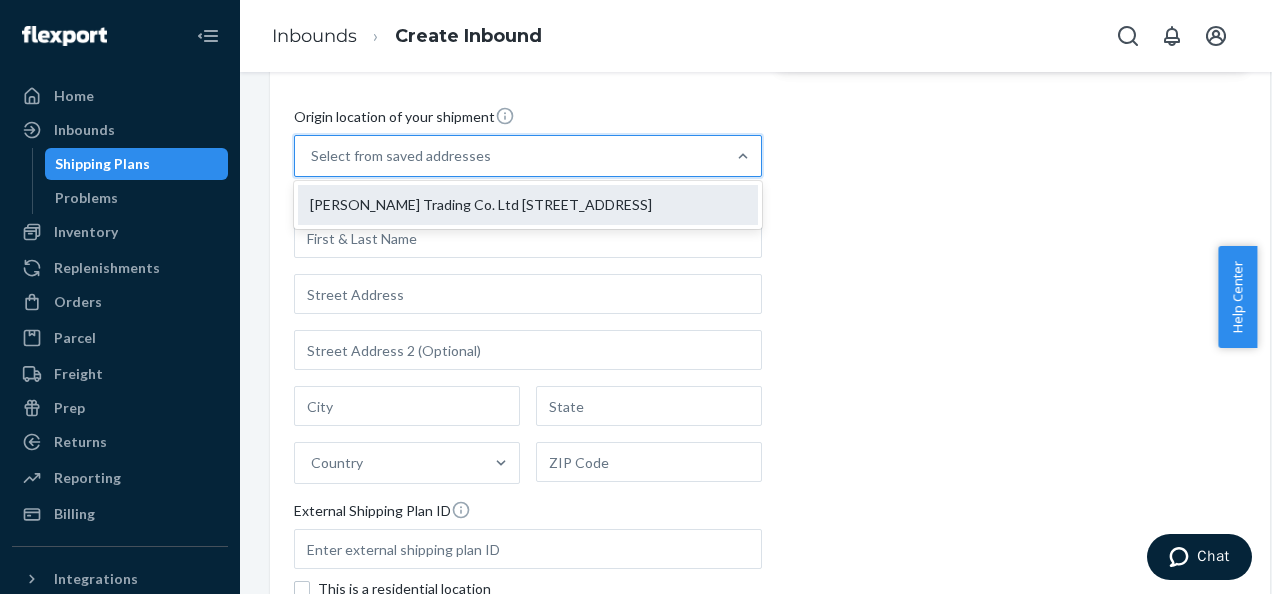 click on "Henan Weiyue Trading Co. Ltd
1203 Zijin Building, Zhengzhou City, Henan, China
ZhengZhou, Henan 450000" at bounding box center (528, 205) 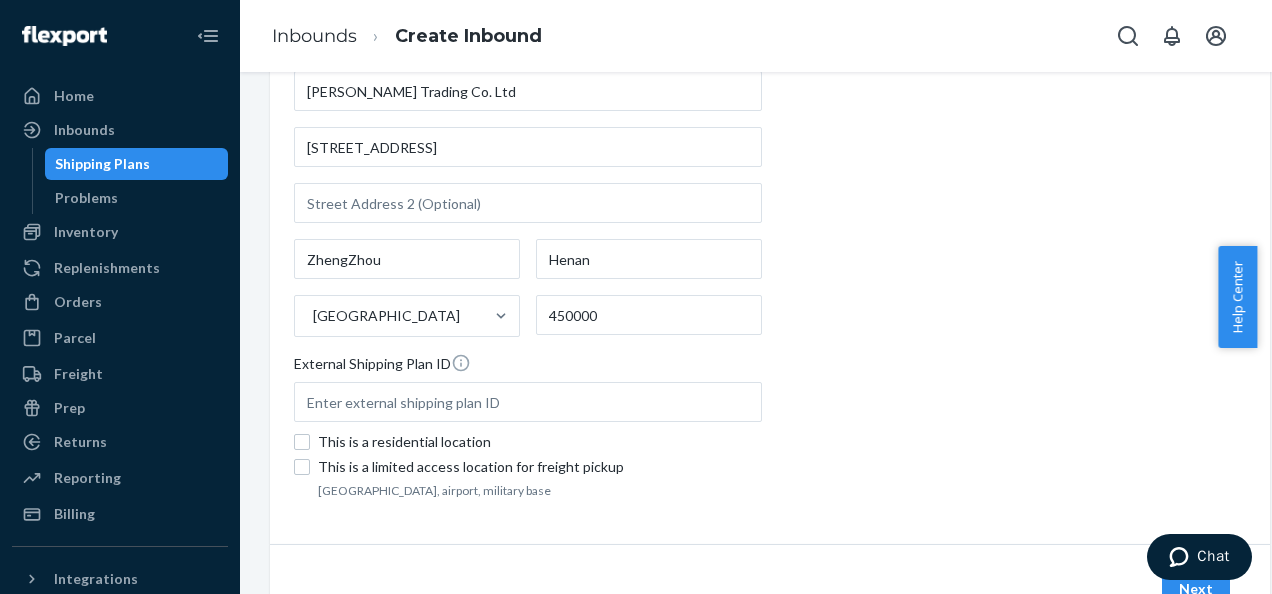 scroll, scrollTop: 479, scrollLeft: 0, axis: vertical 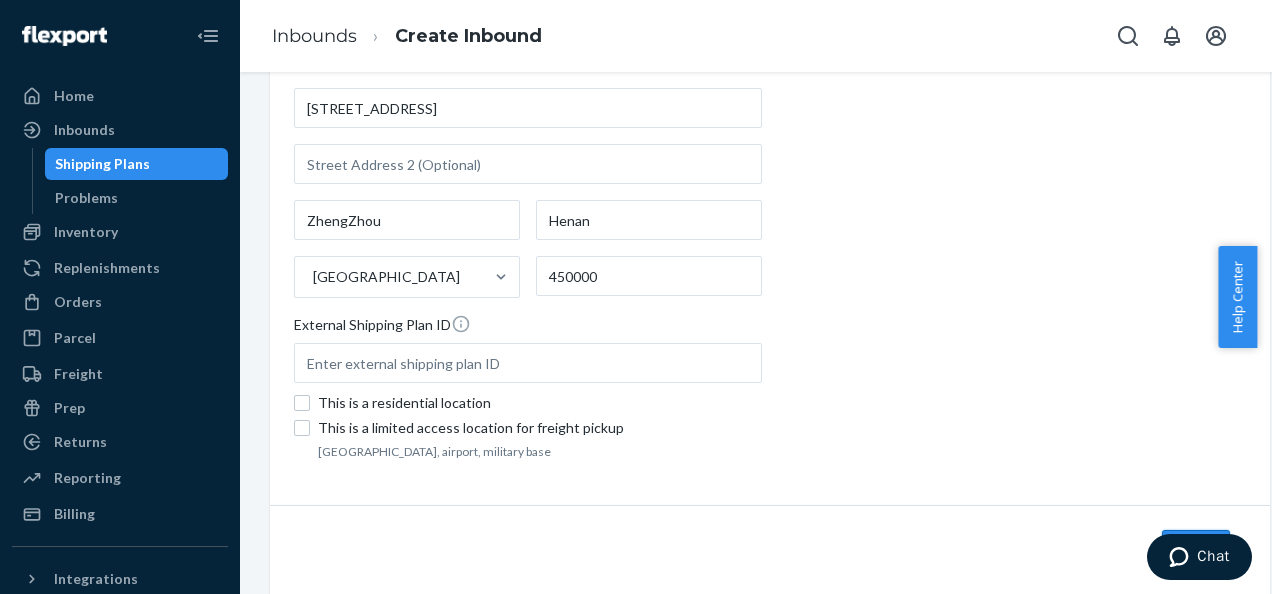 click on "Next" at bounding box center (1196, 550) 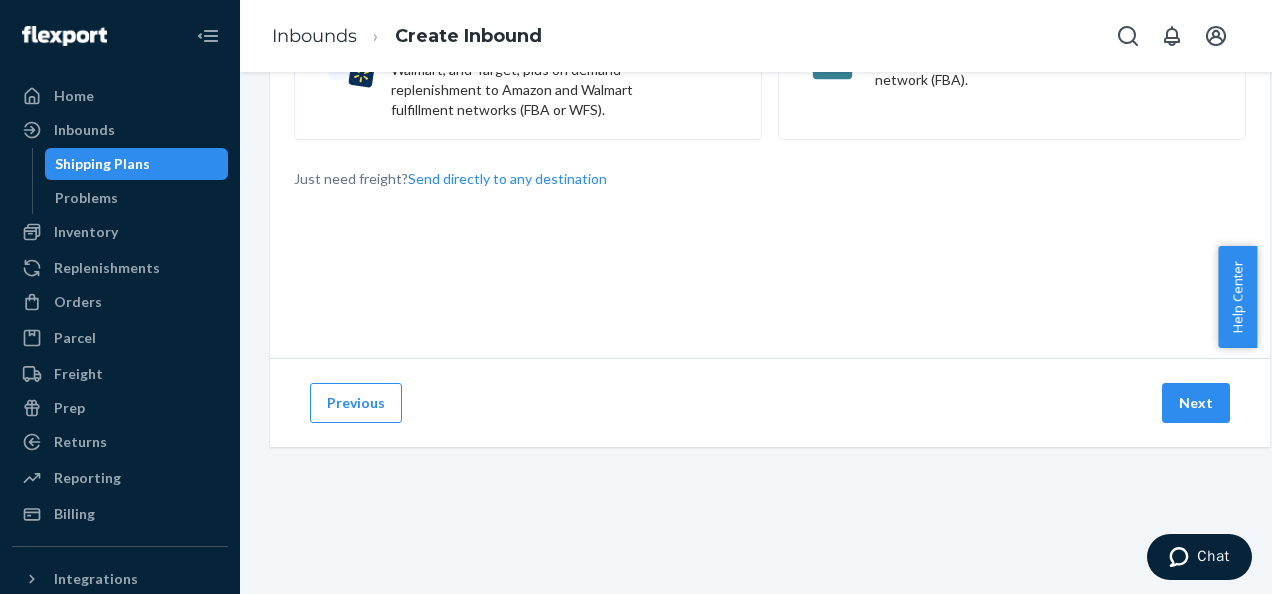 scroll, scrollTop: 0, scrollLeft: 0, axis: both 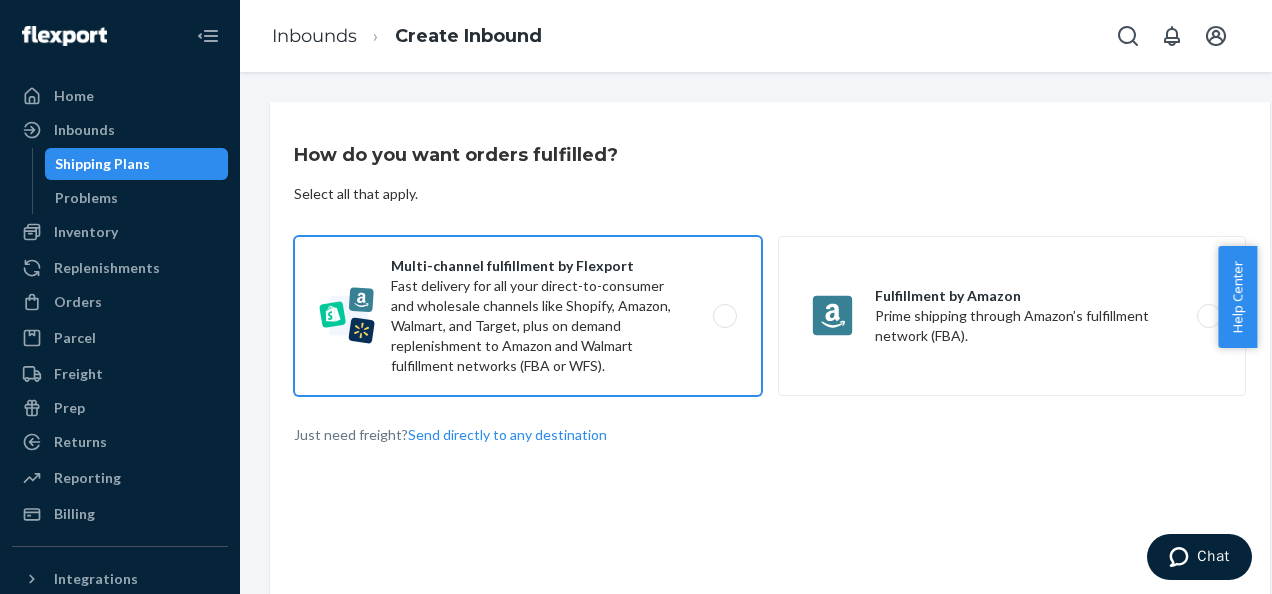 click on "Multi-channel fulfillment by Flexport Fast delivery for all your direct-to-consumer and wholesale channels like Shopify, Amazon, Walmart, and Target, plus on demand replenishment to Amazon and Walmart fulfillment networks (FBA or WFS)." at bounding box center (528, 316) 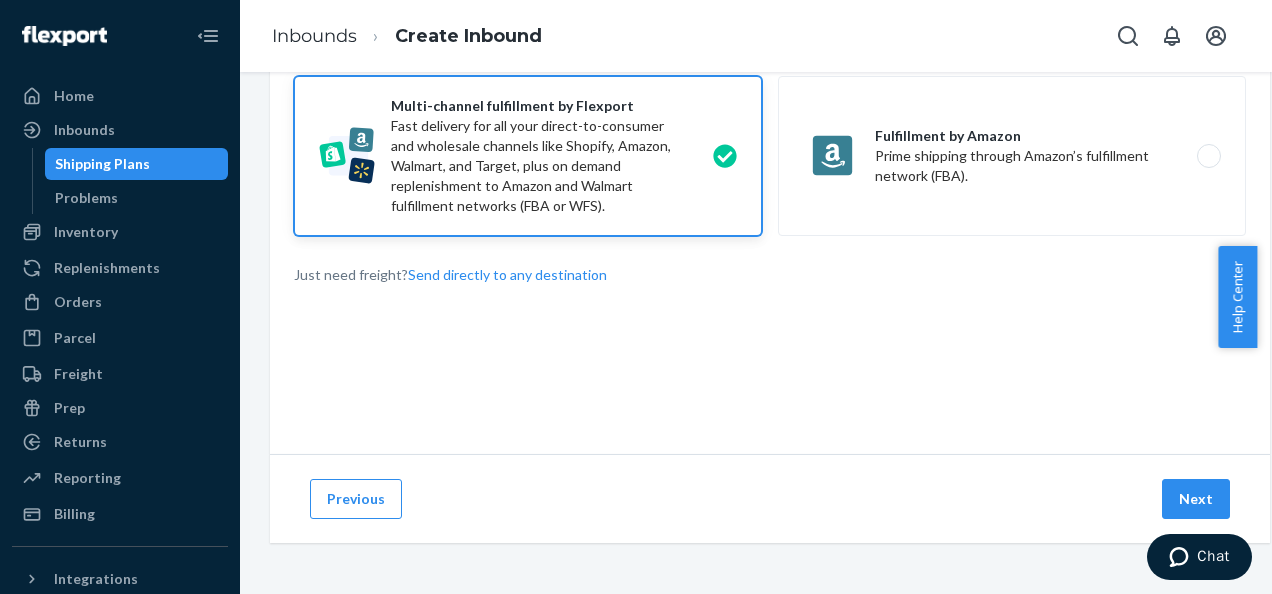 scroll, scrollTop: 271, scrollLeft: 0, axis: vertical 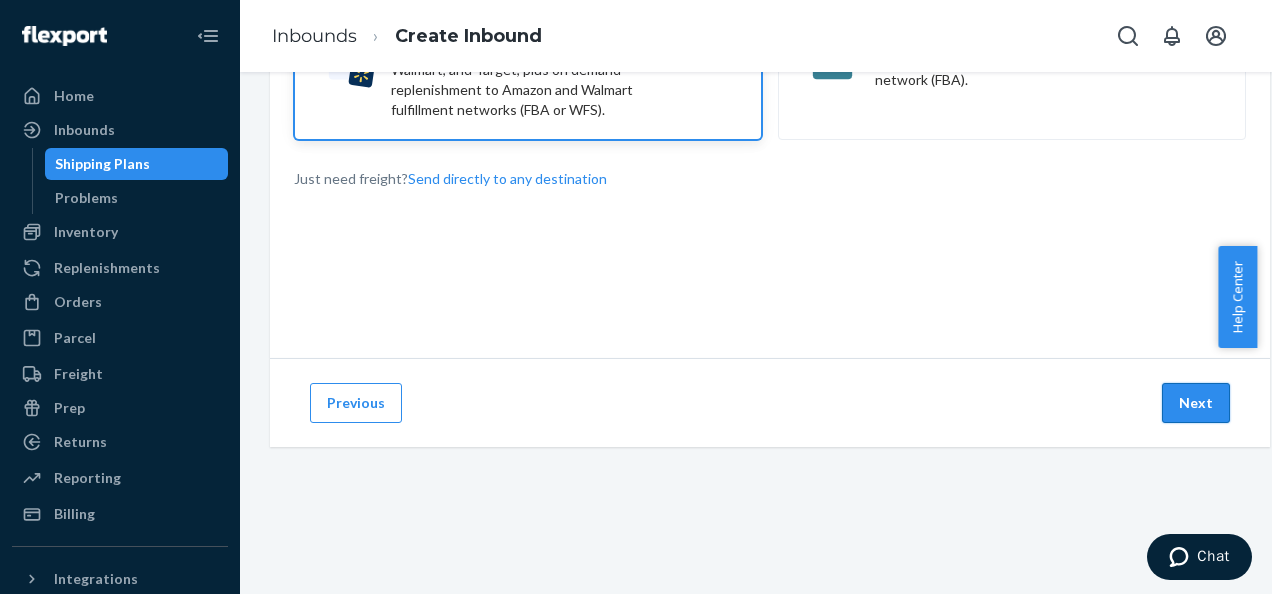 click on "Next" at bounding box center (1196, 403) 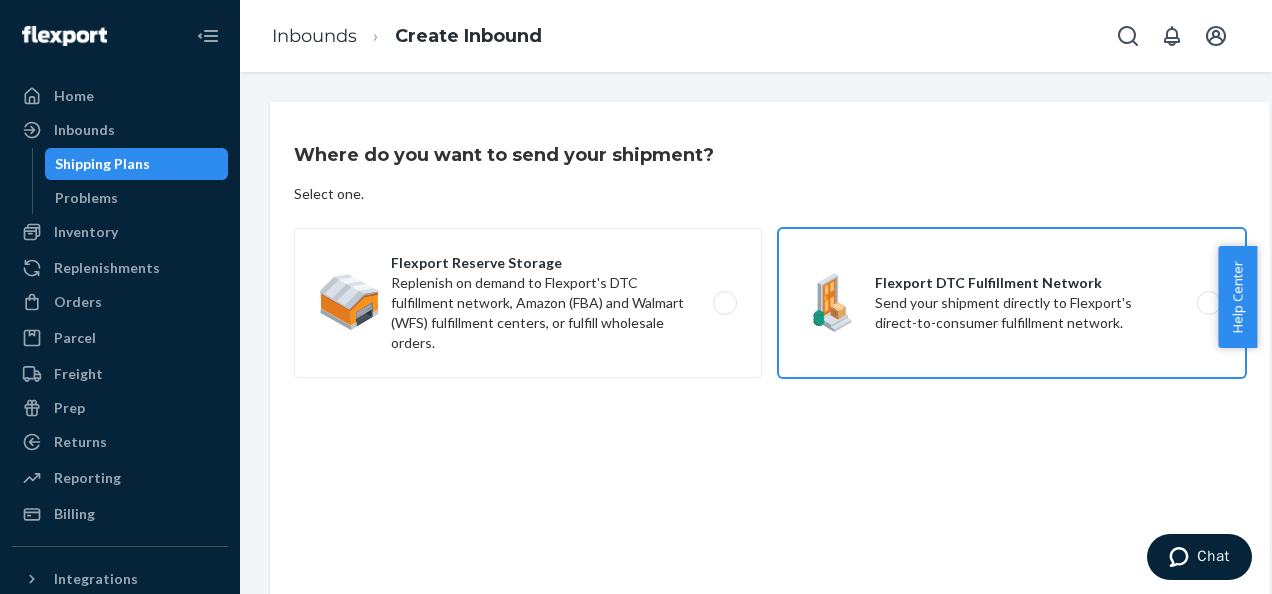 click on "Flexport DTC Fulfillment Network Send your shipment directly to Flexport's direct-to-consumer fulfillment network." at bounding box center [1012, 303] 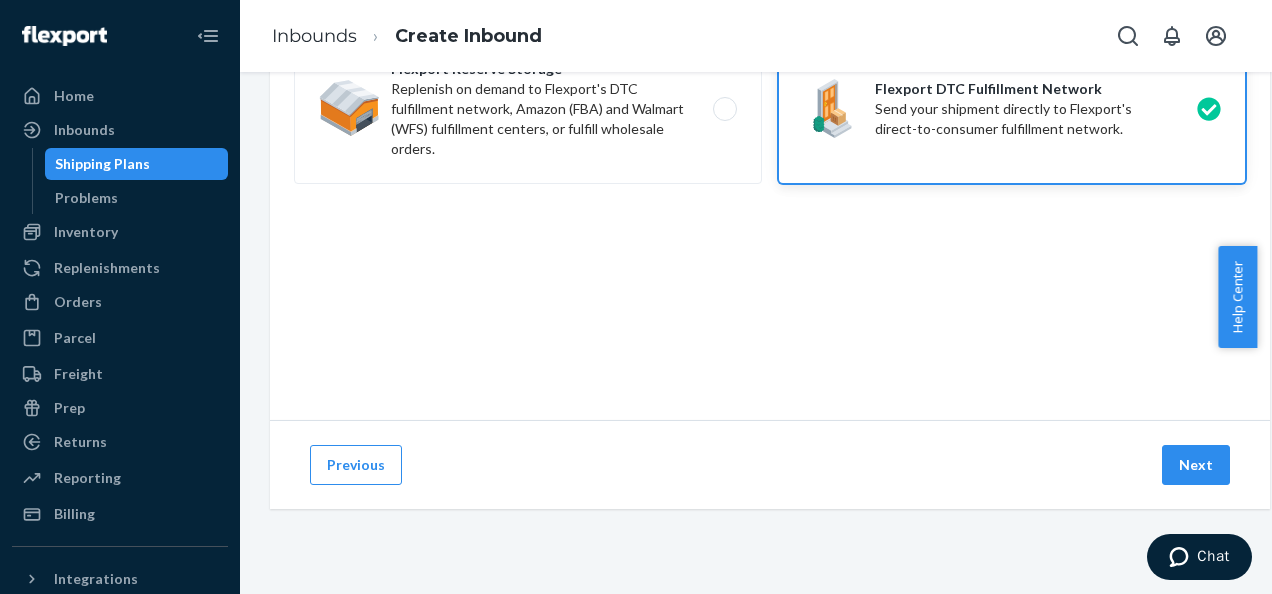 scroll, scrollTop: 194, scrollLeft: 0, axis: vertical 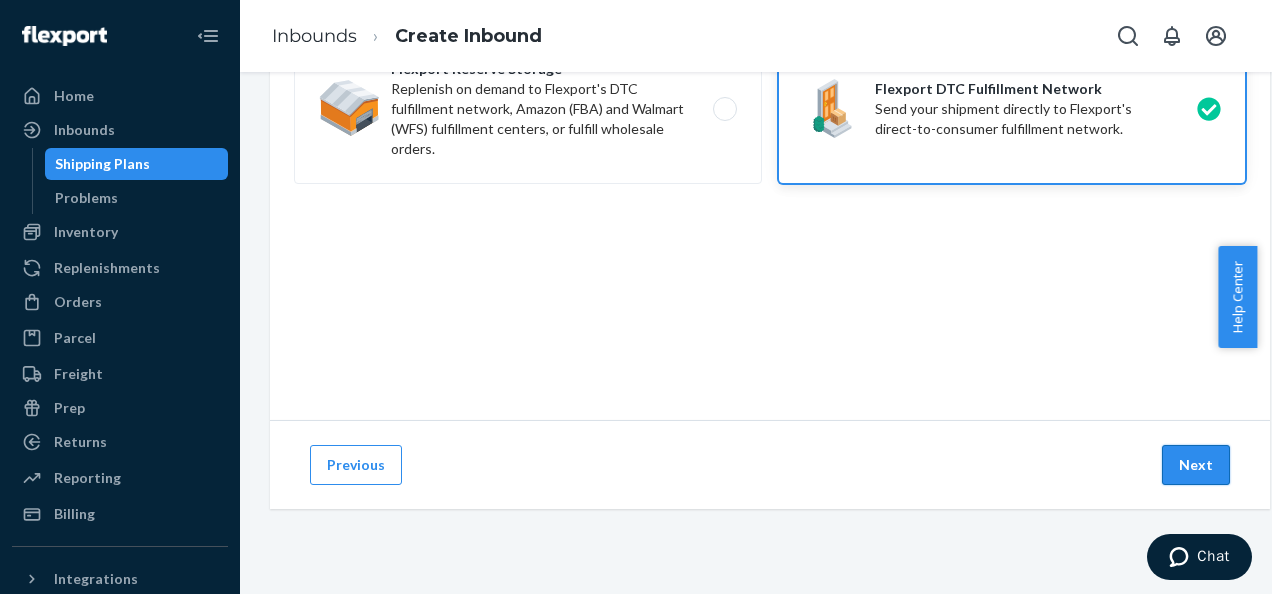 click on "Next" at bounding box center [1196, 465] 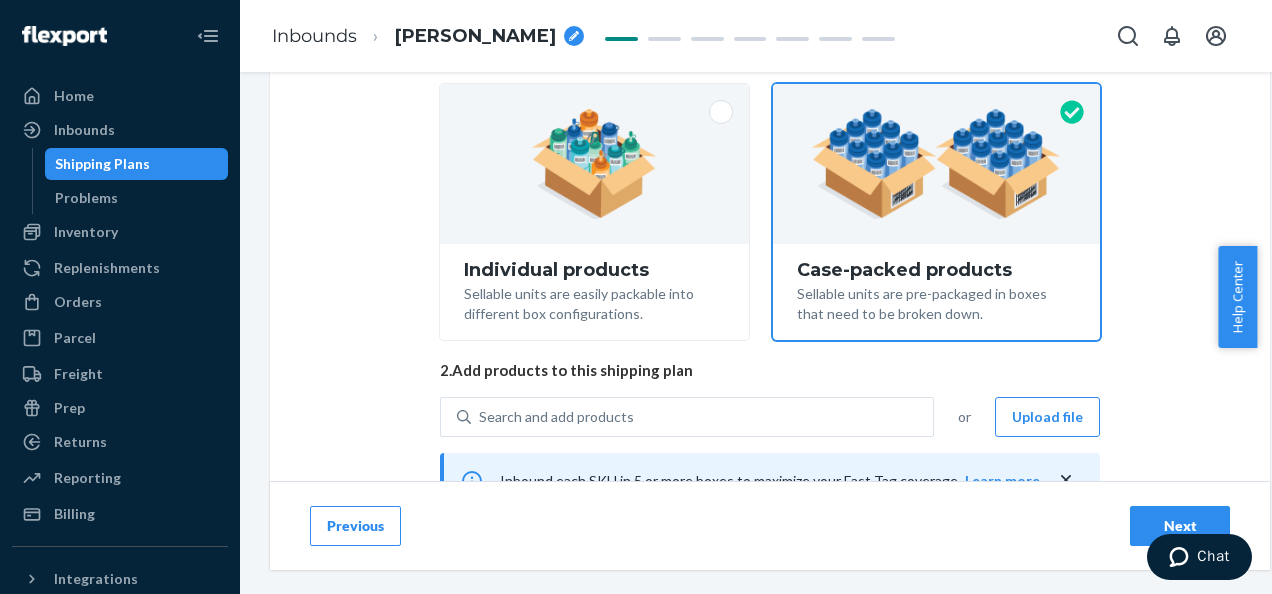 scroll, scrollTop: 0, scrollLeft: 0, axis: both 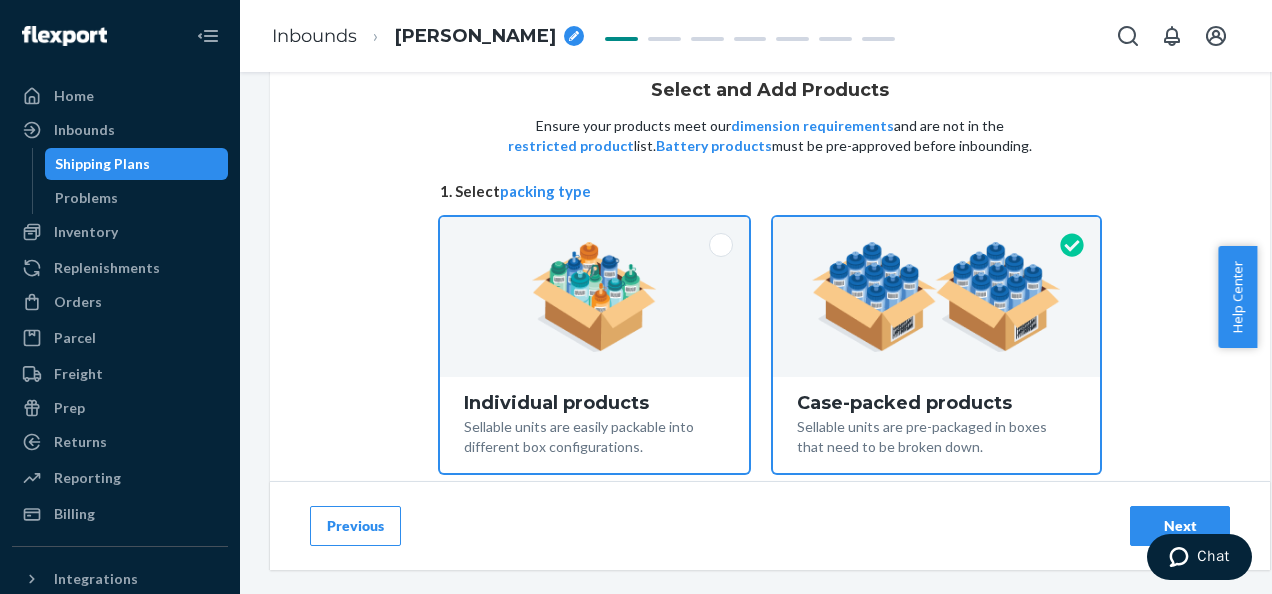 click at bounding box center (594, 297) 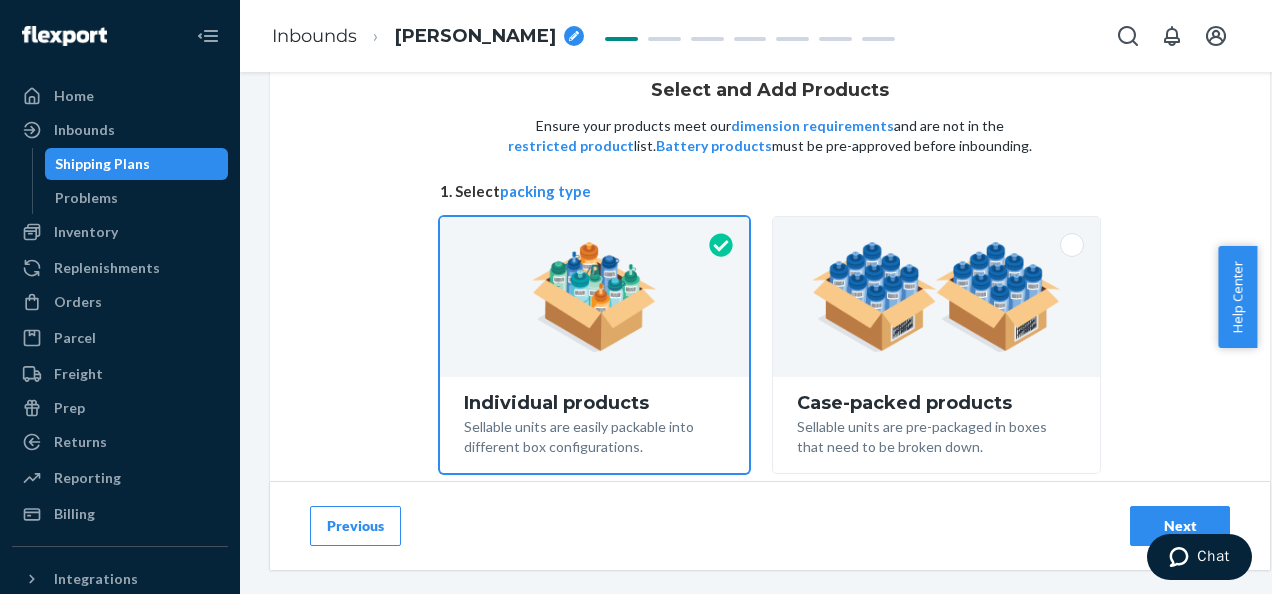 radio on "false" 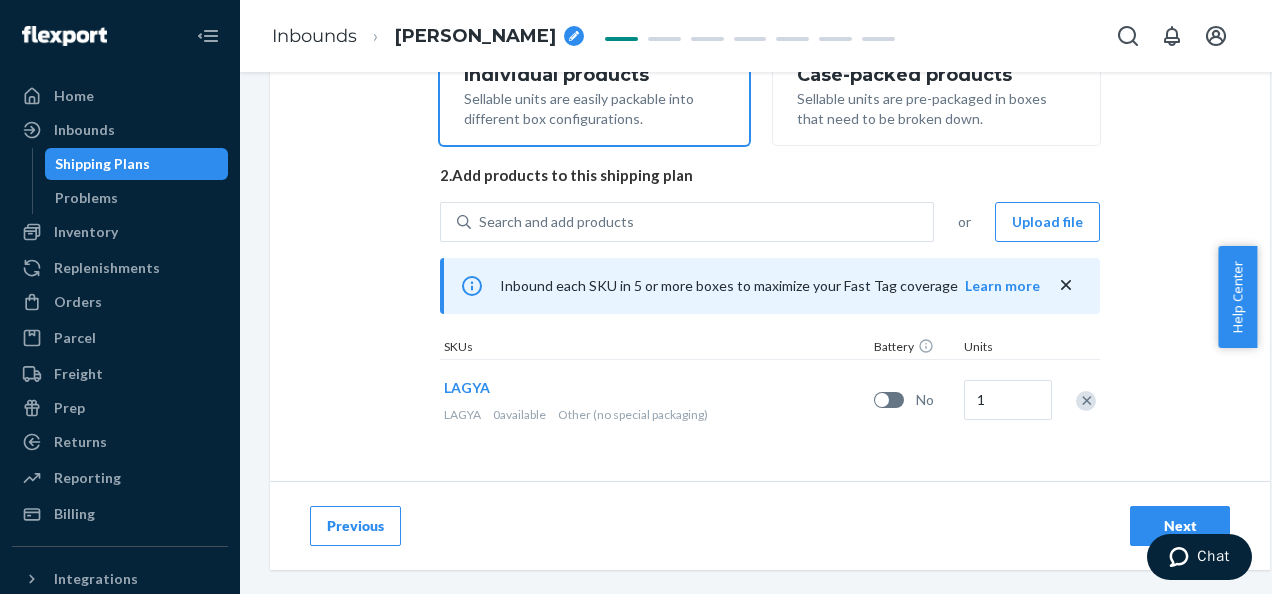 scroll, scrollTop: 402, scrollLeft: 0, axis: vertical 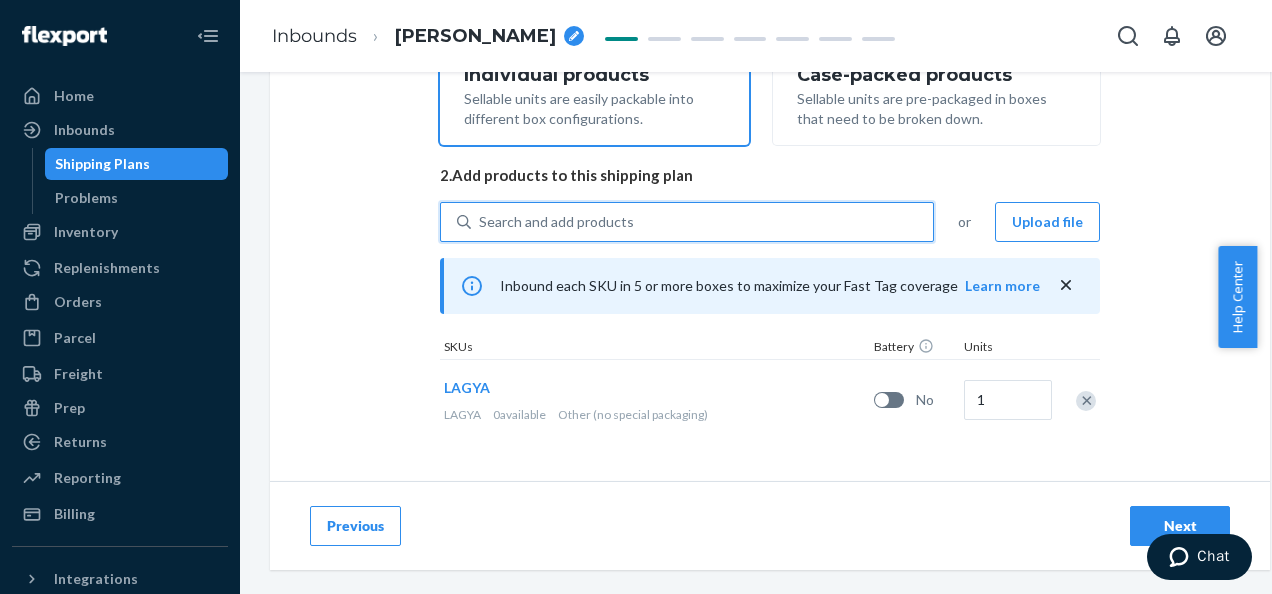 paste on "LMTTL" 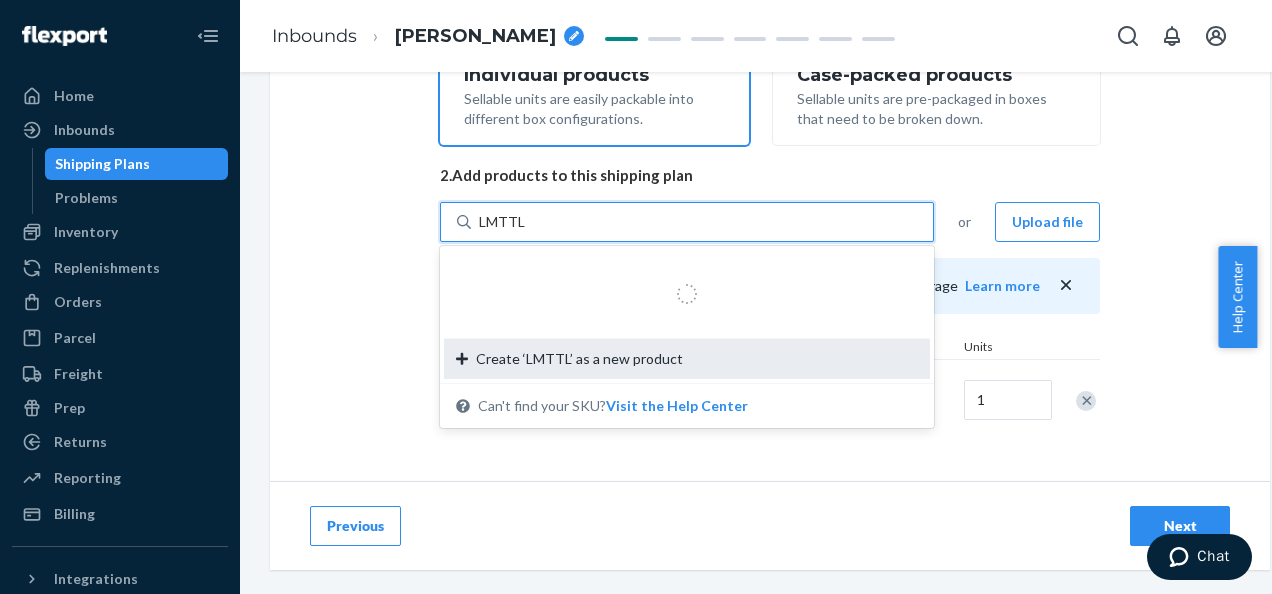 click on "Create ‘LMTTL’ as a new product" at bounding box center [579, 359] 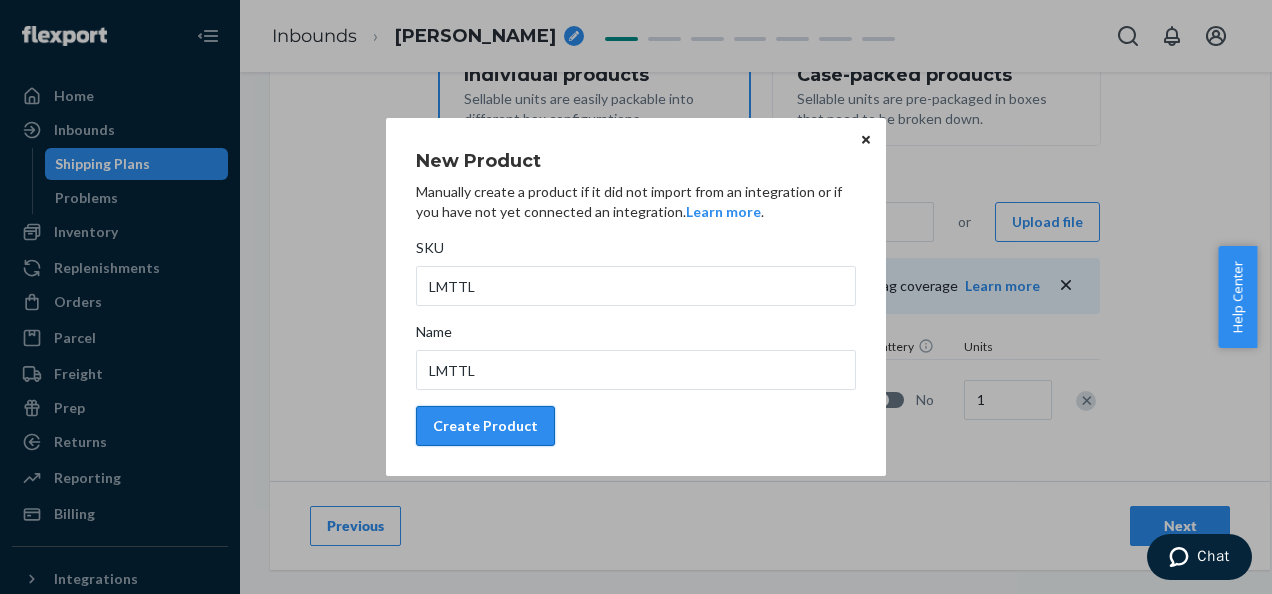 click on "Create Product" at bounding box center [485, 426] 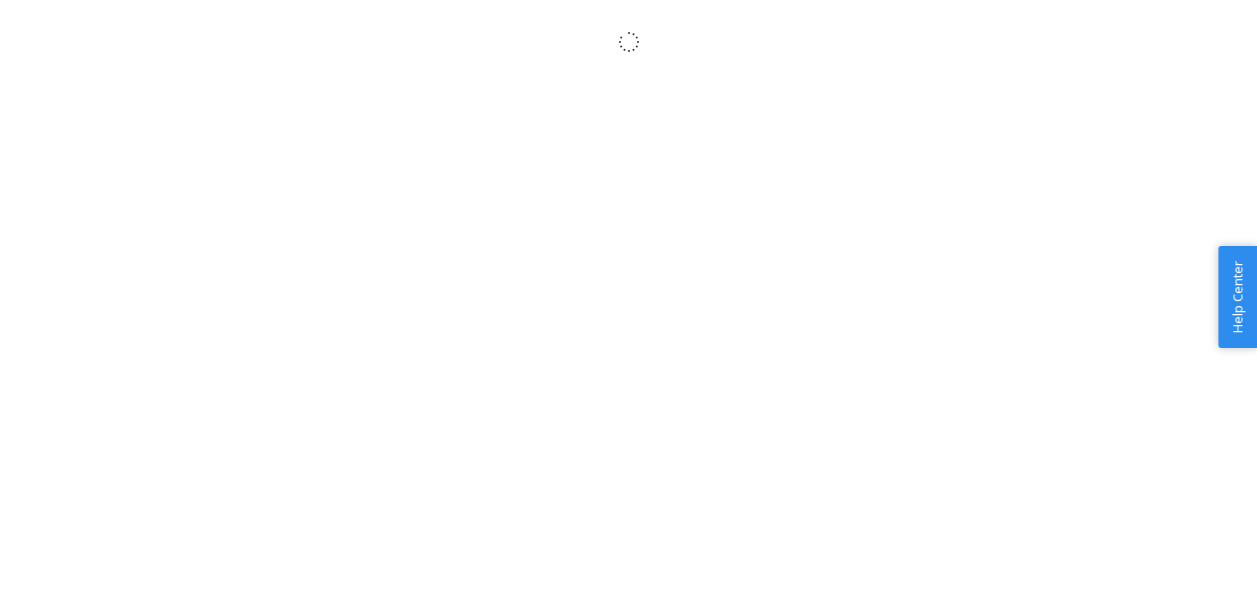 scroll, scrollTop: 0, scrollLeft: 0, axis: both 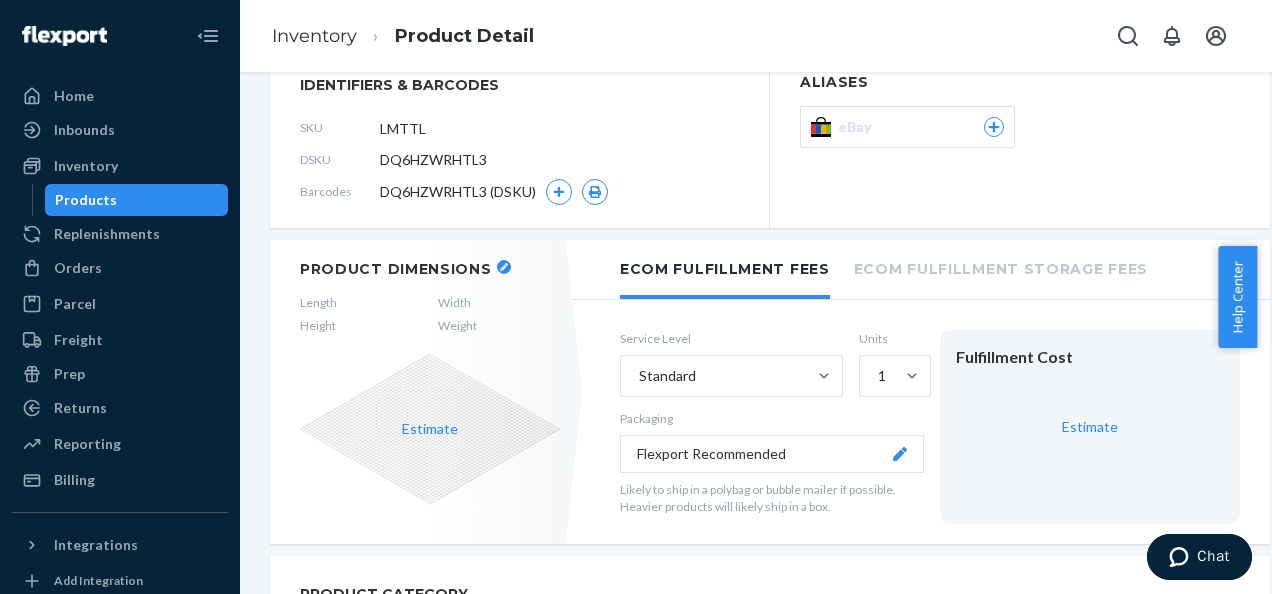 click at bounding box center [504, 267] 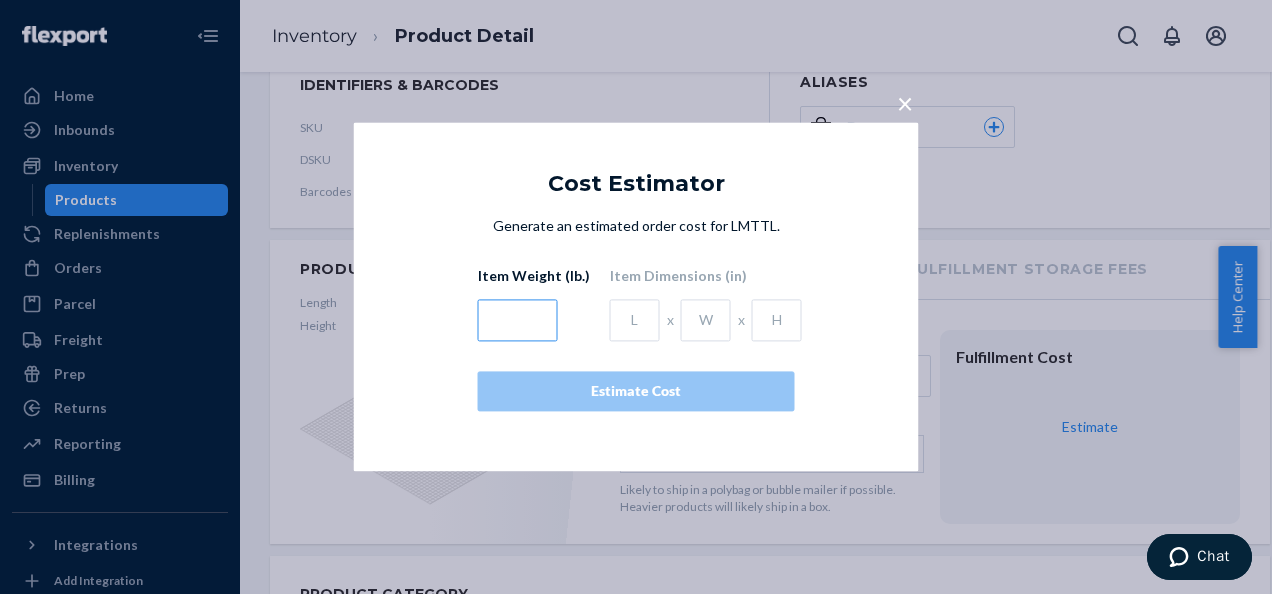 click at bounding box center [518, 321] 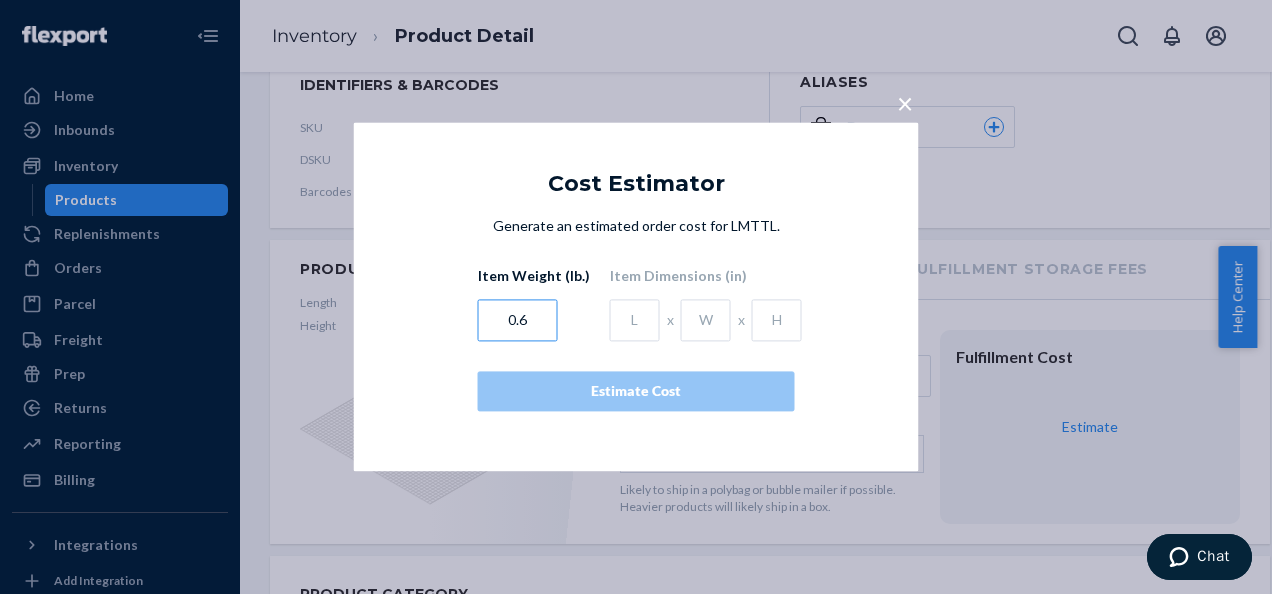 type on "0.6" 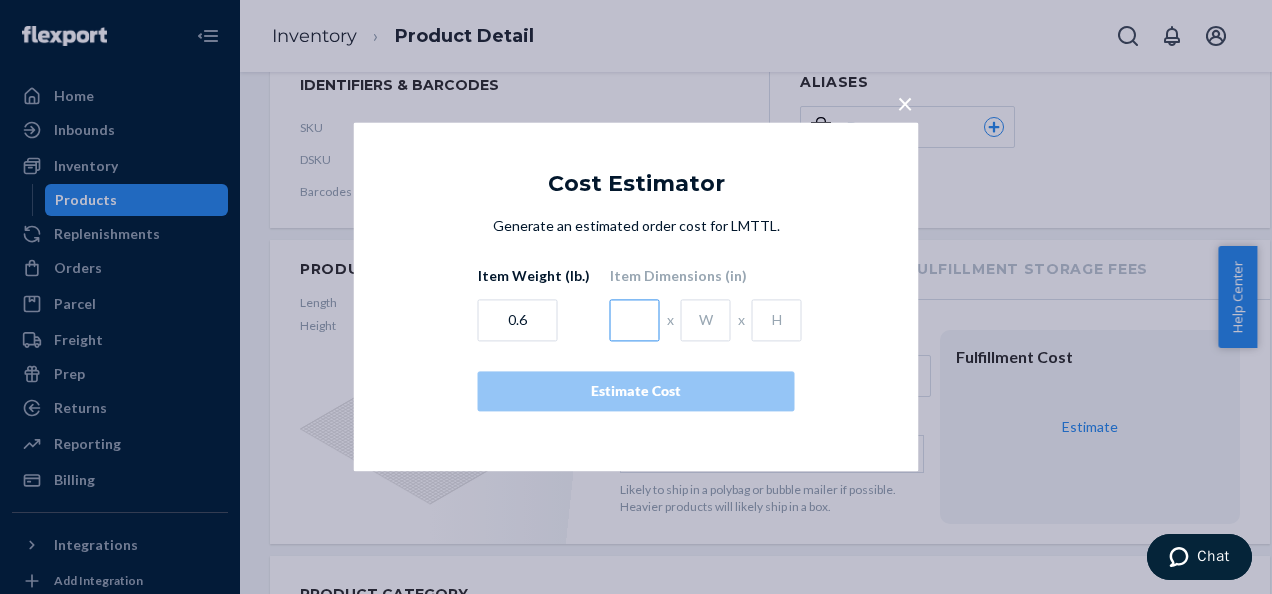 click at bounding box center [635, 321] 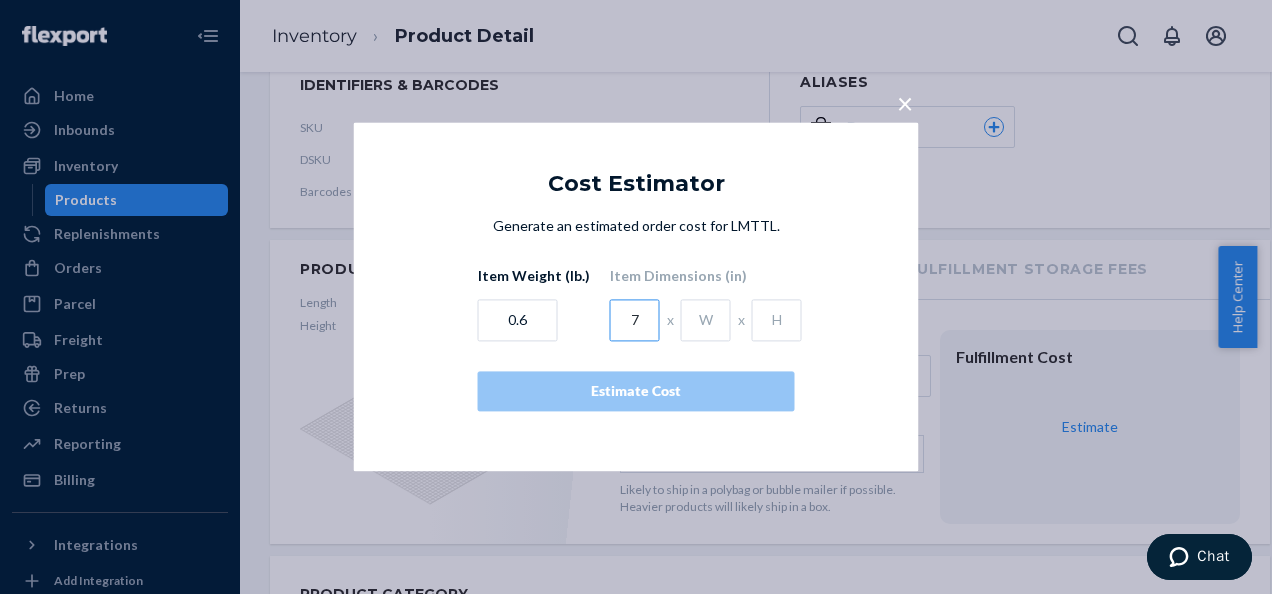 type on "7" 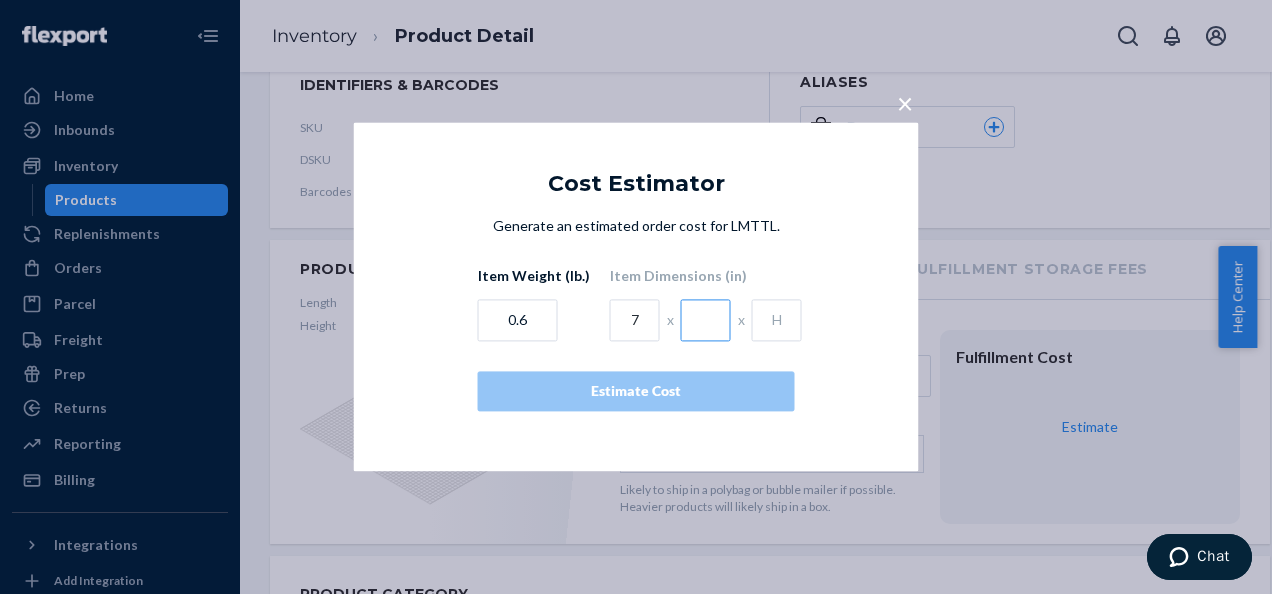 click at bounding box center (706, 321) 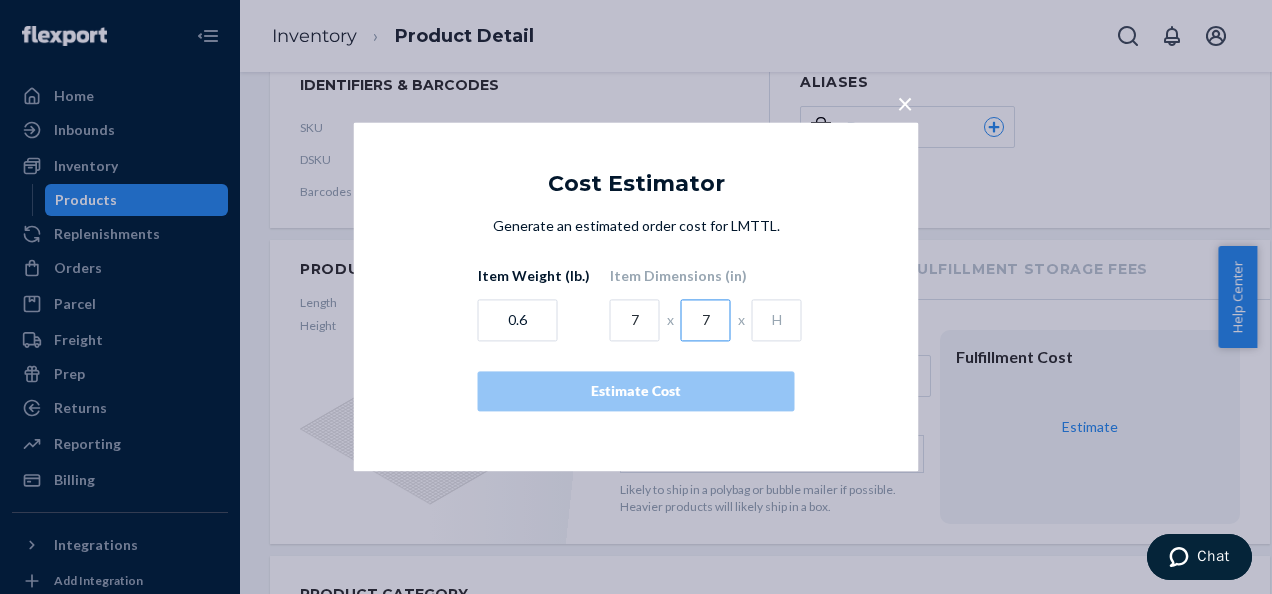 type on "7" 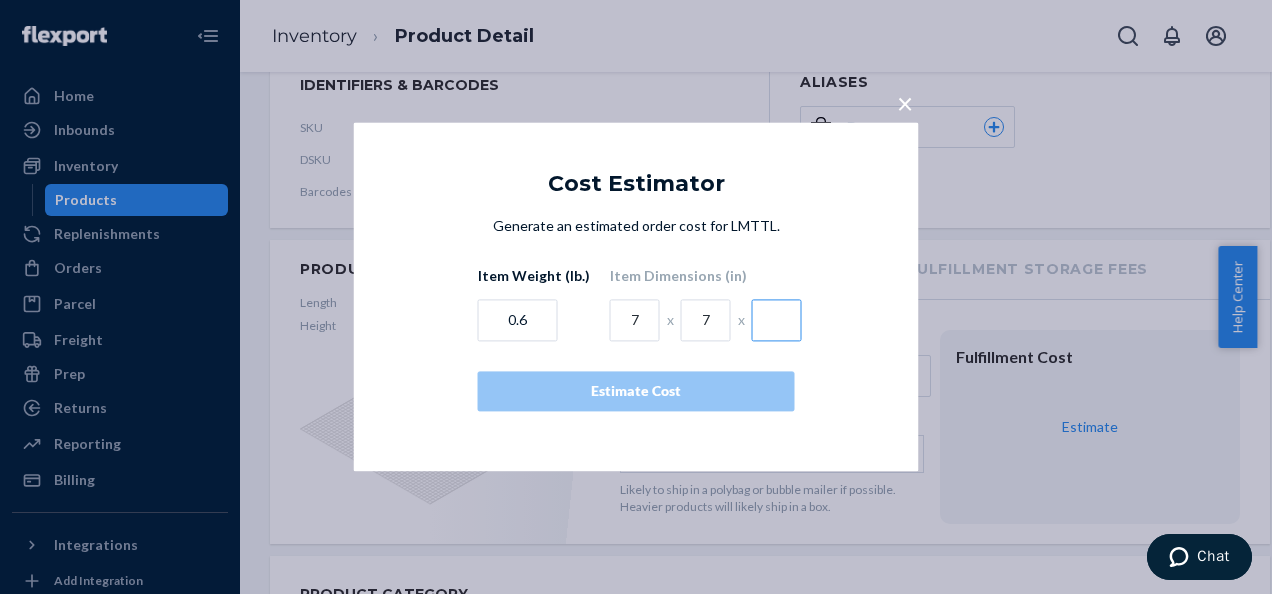 click at bounding box center (777, 321) 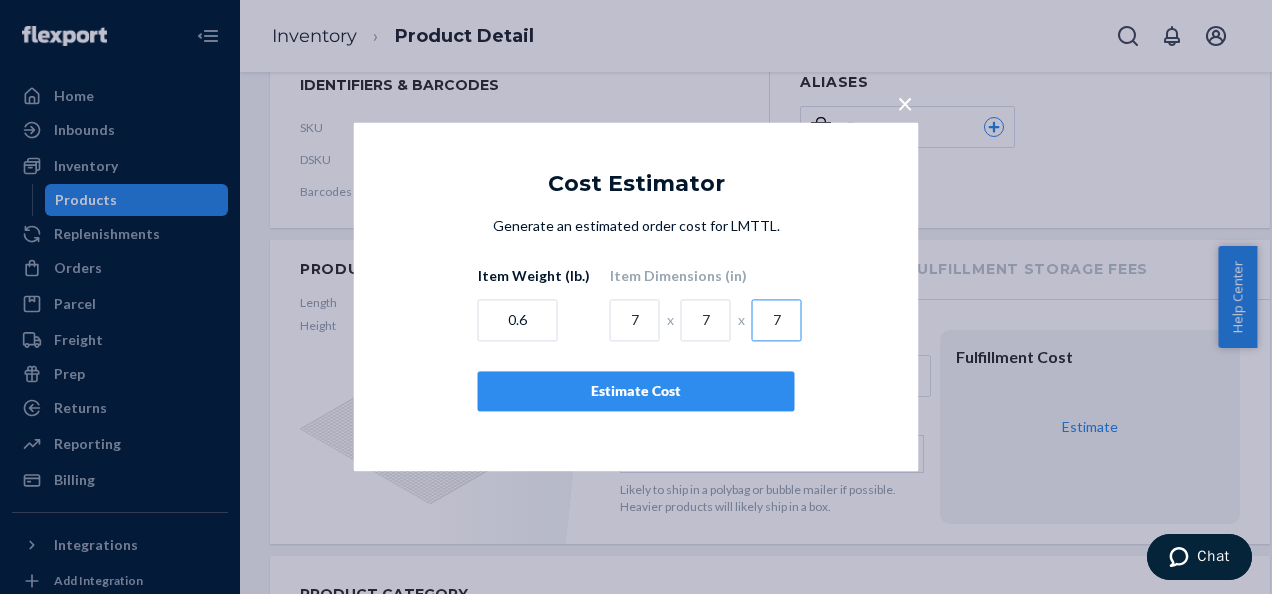 type on "7" 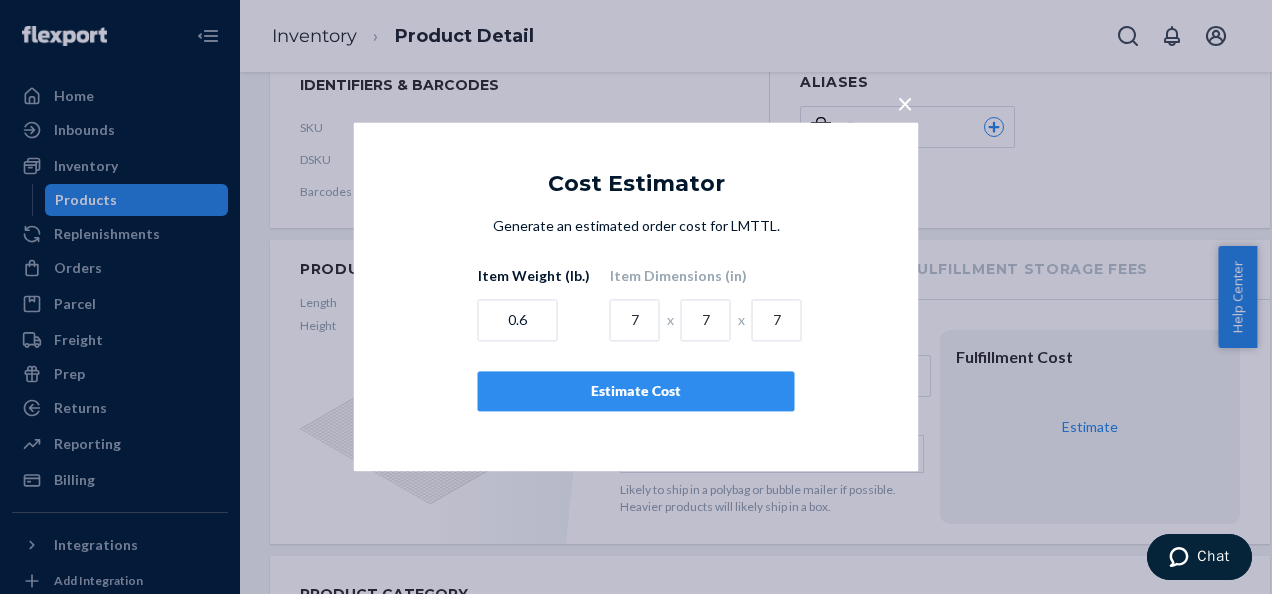 click on "Estimate Cost" at bounding box center (636, 392) 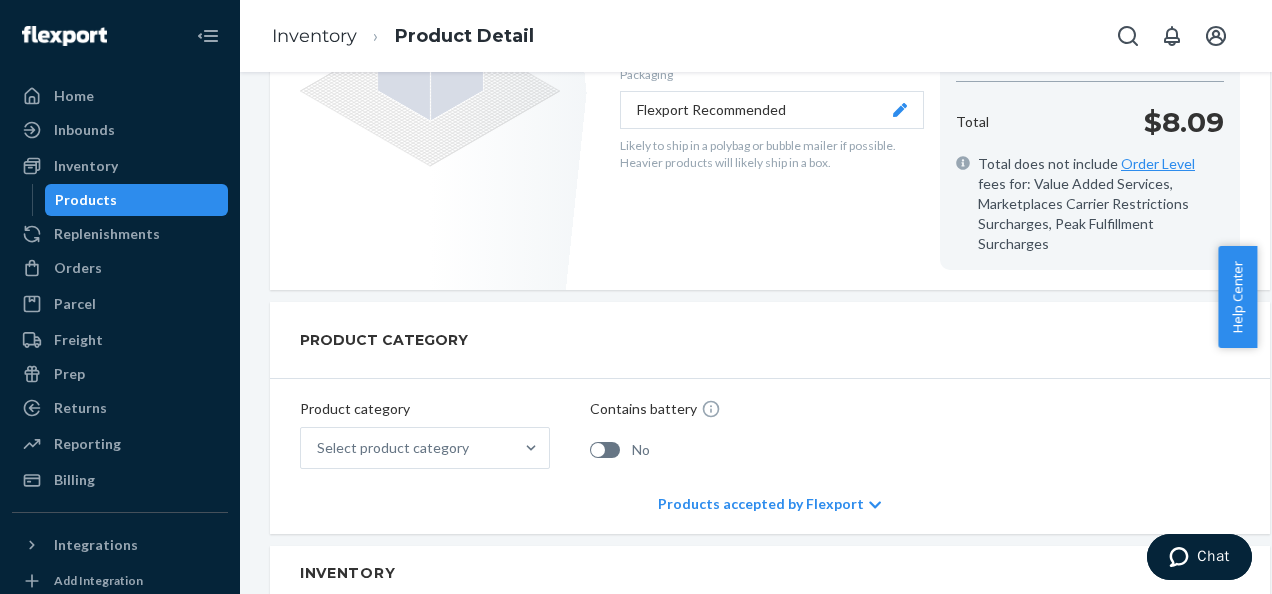 scroll, scrollTop: 558, scrollLeft: 0, axis: vertical 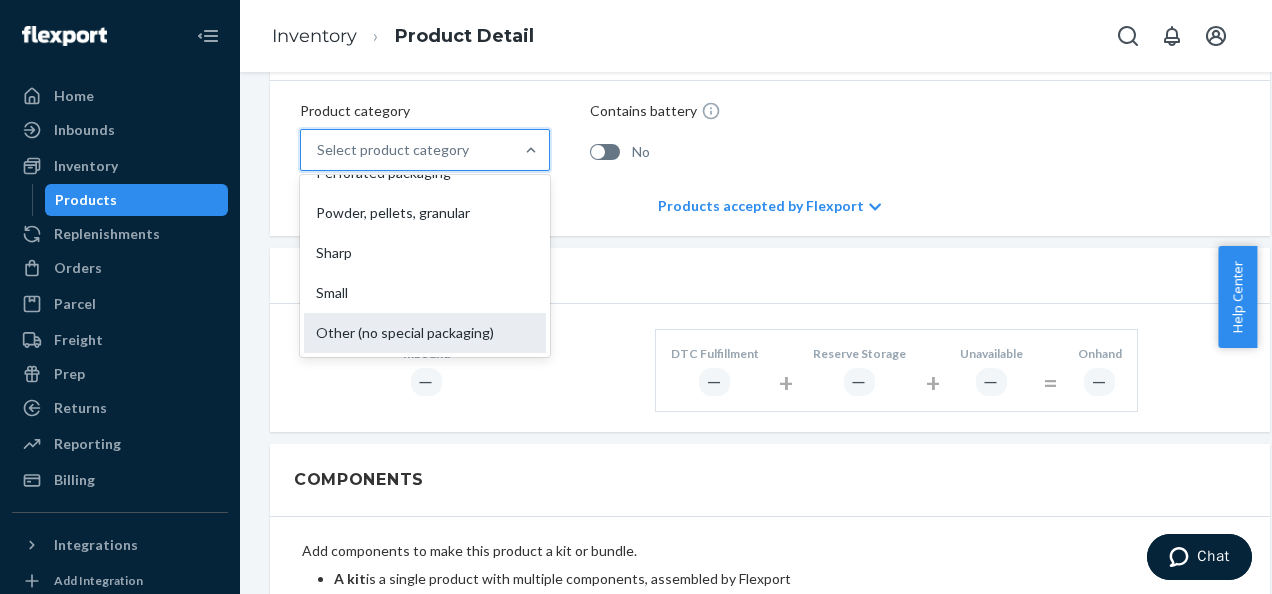 click on "Other (no special packaging)" at bounding box center [425, 333] 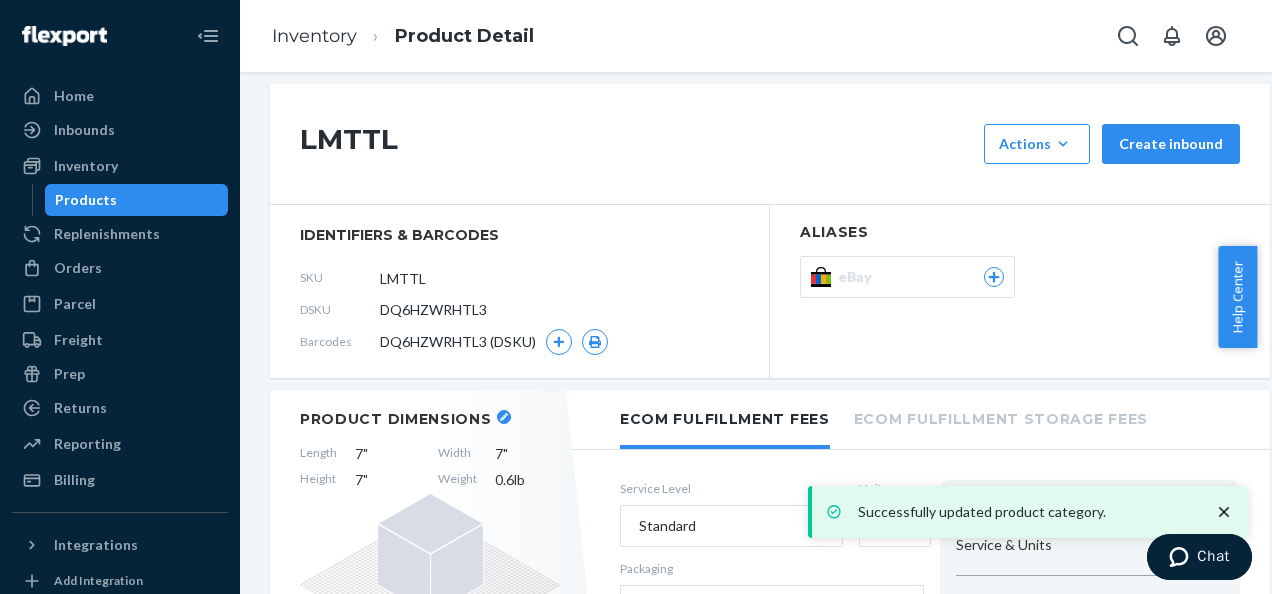 scroll, scrollTop: 0, scrollLeft: 0, axis: both 